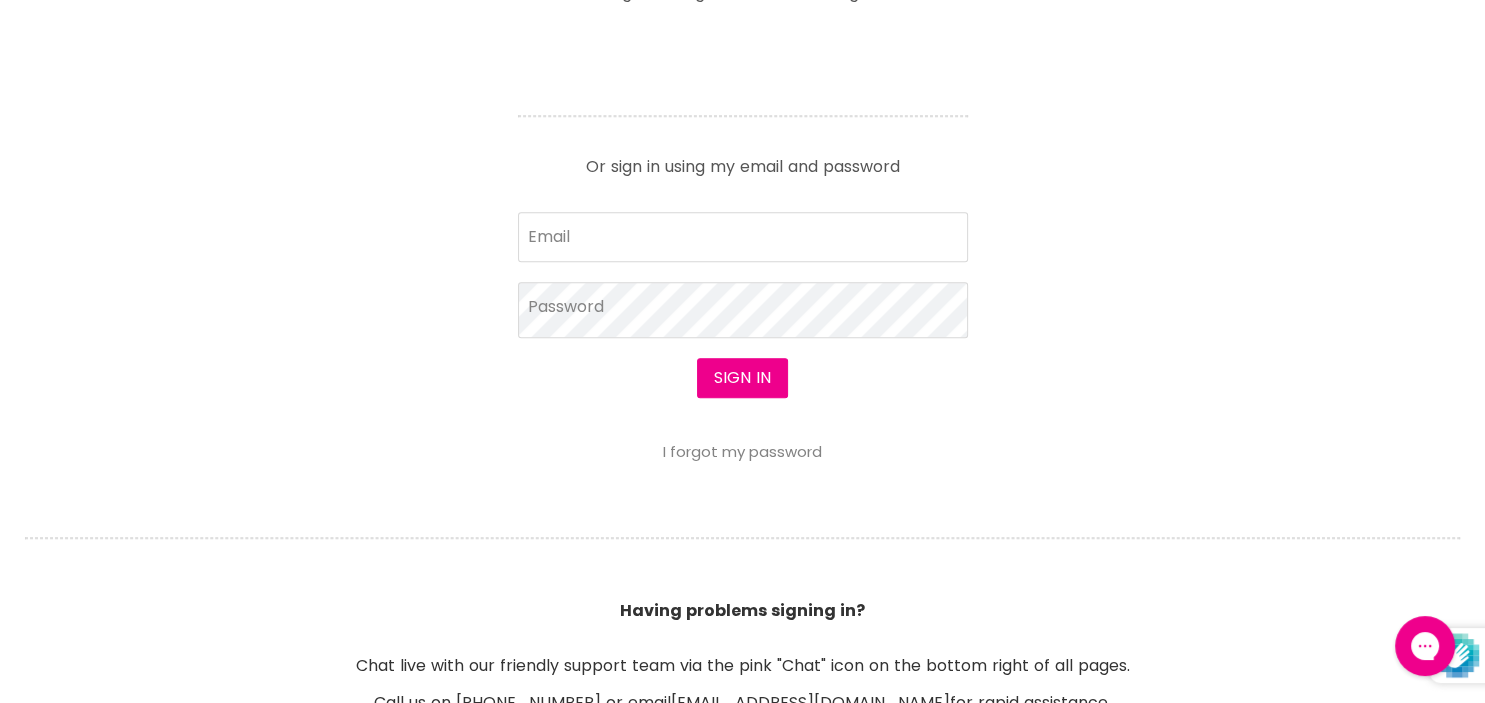 scroll, scrollTop: 0, scrollLeft: 0, axis: both 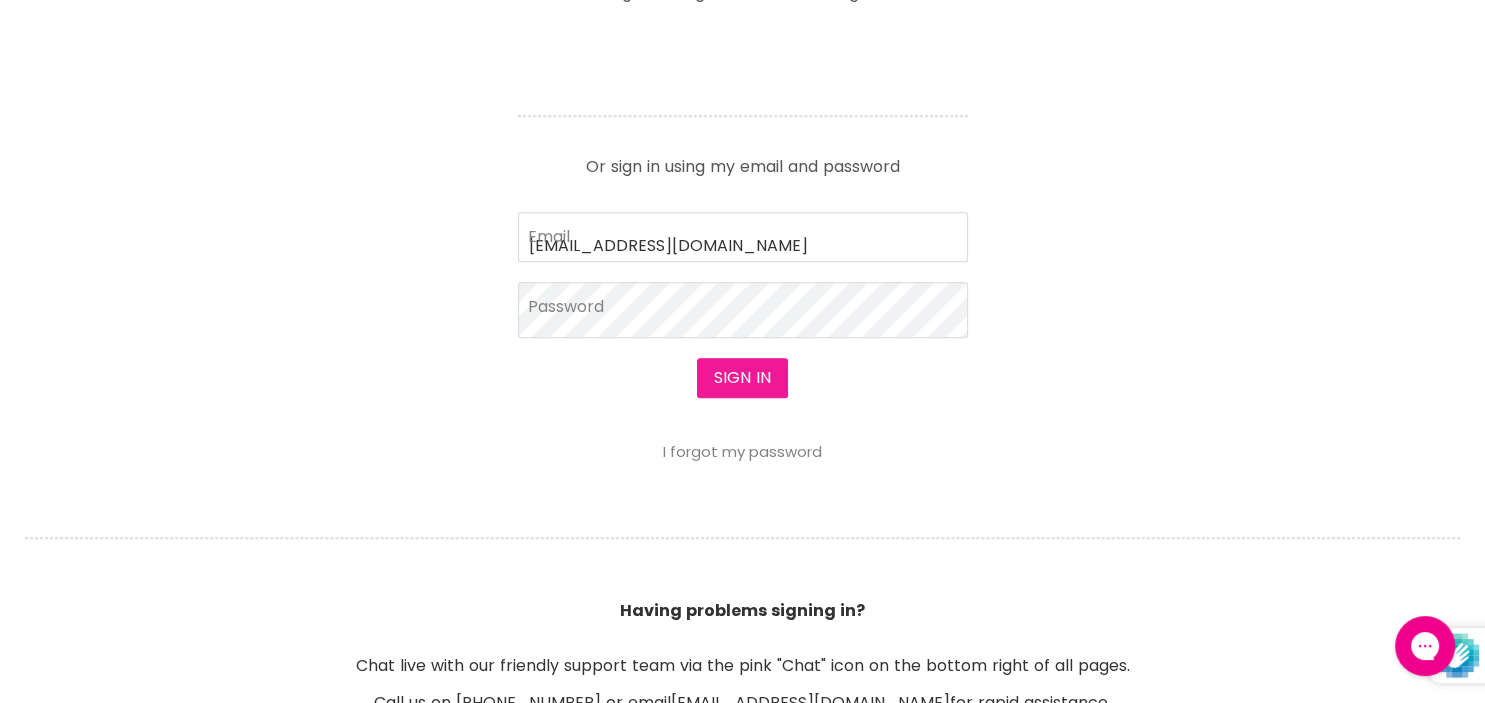 type on "essential.s.w@outlook.com.au" 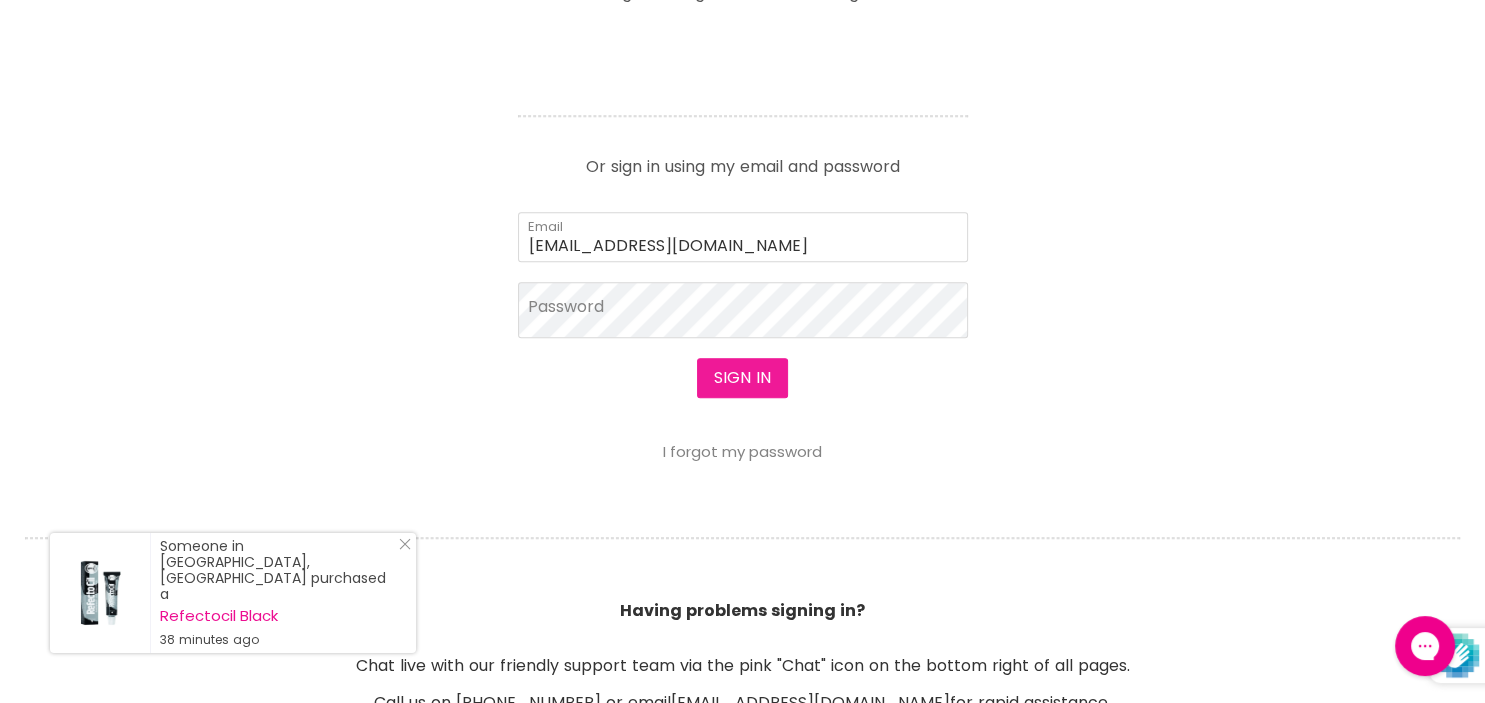 click on "Sign in" at bounding box center [742, 378] 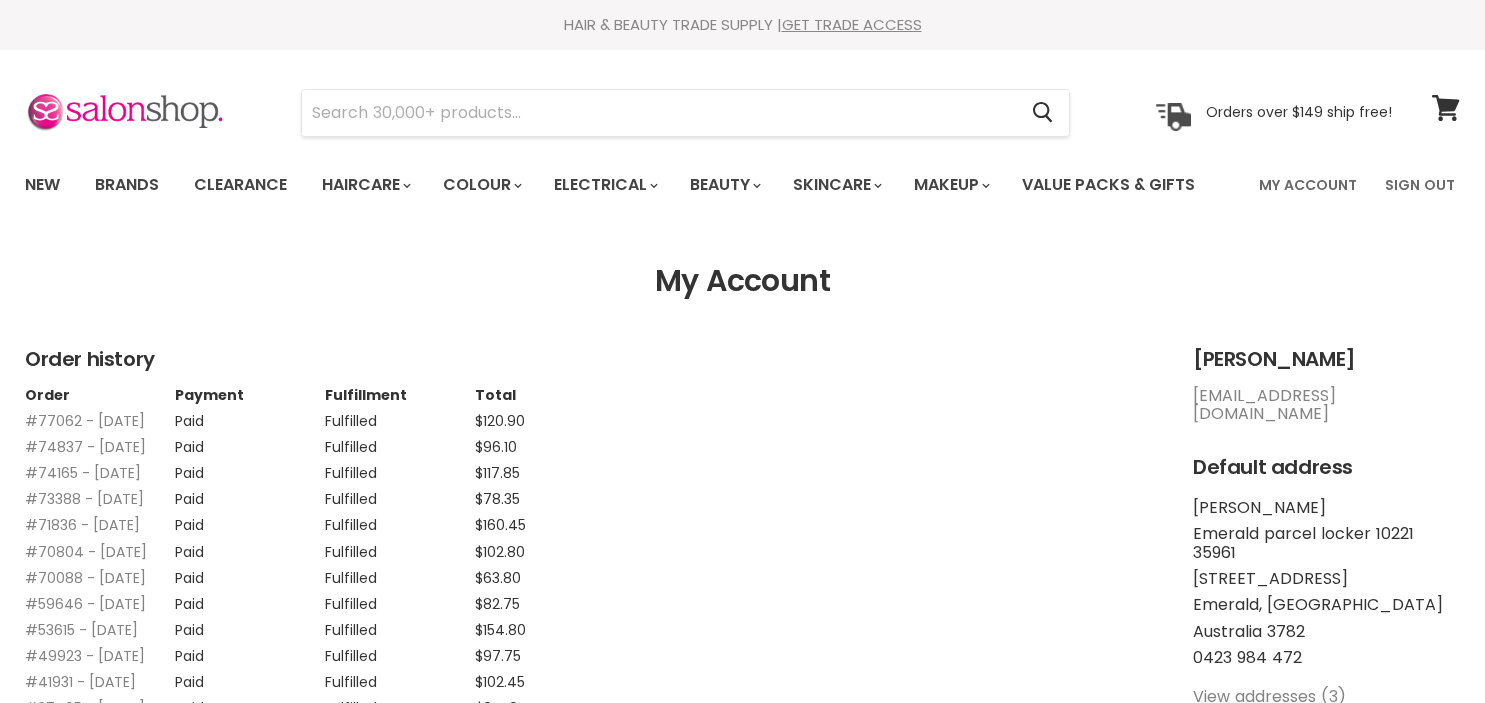 scroll, scrollTop: 0, scrollLeft: 0, axis: both 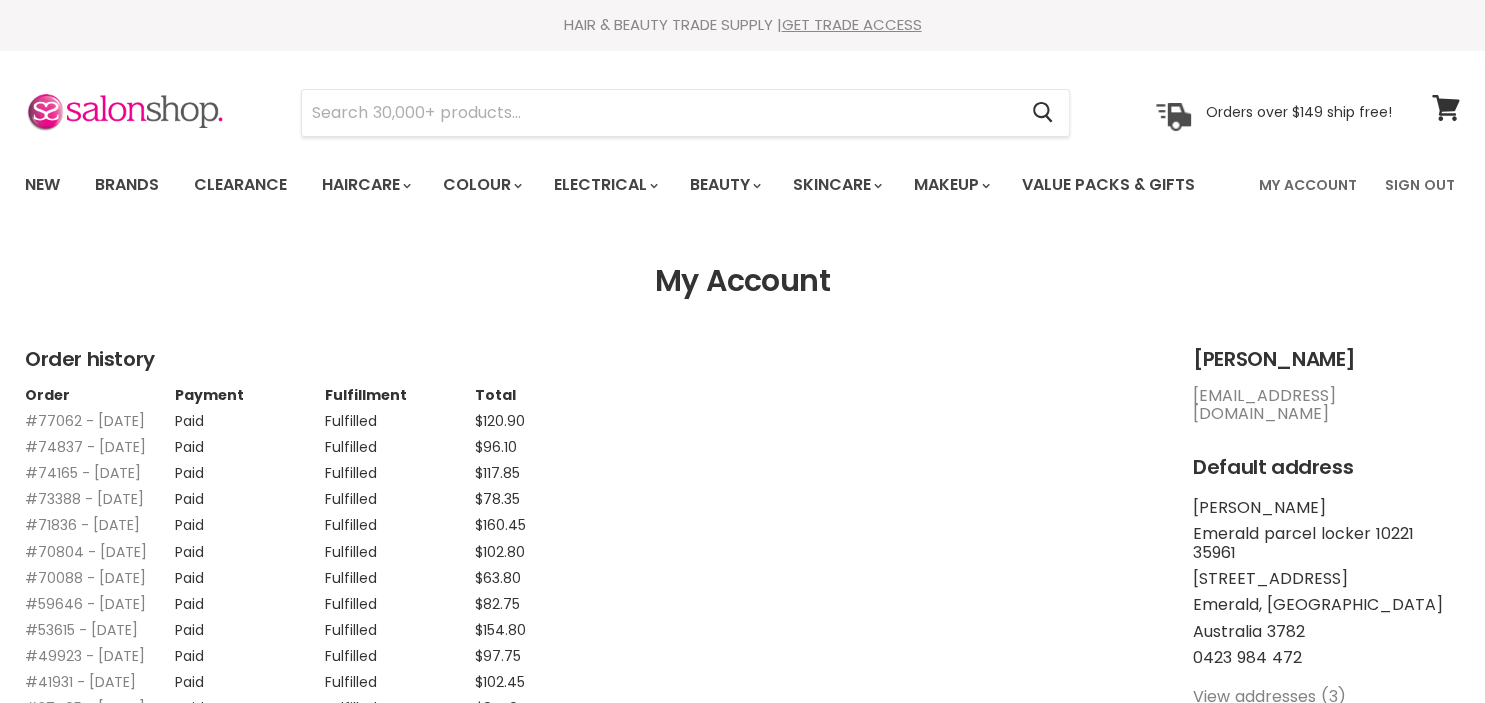 click on "Brands" at bounding box center [127, 185] 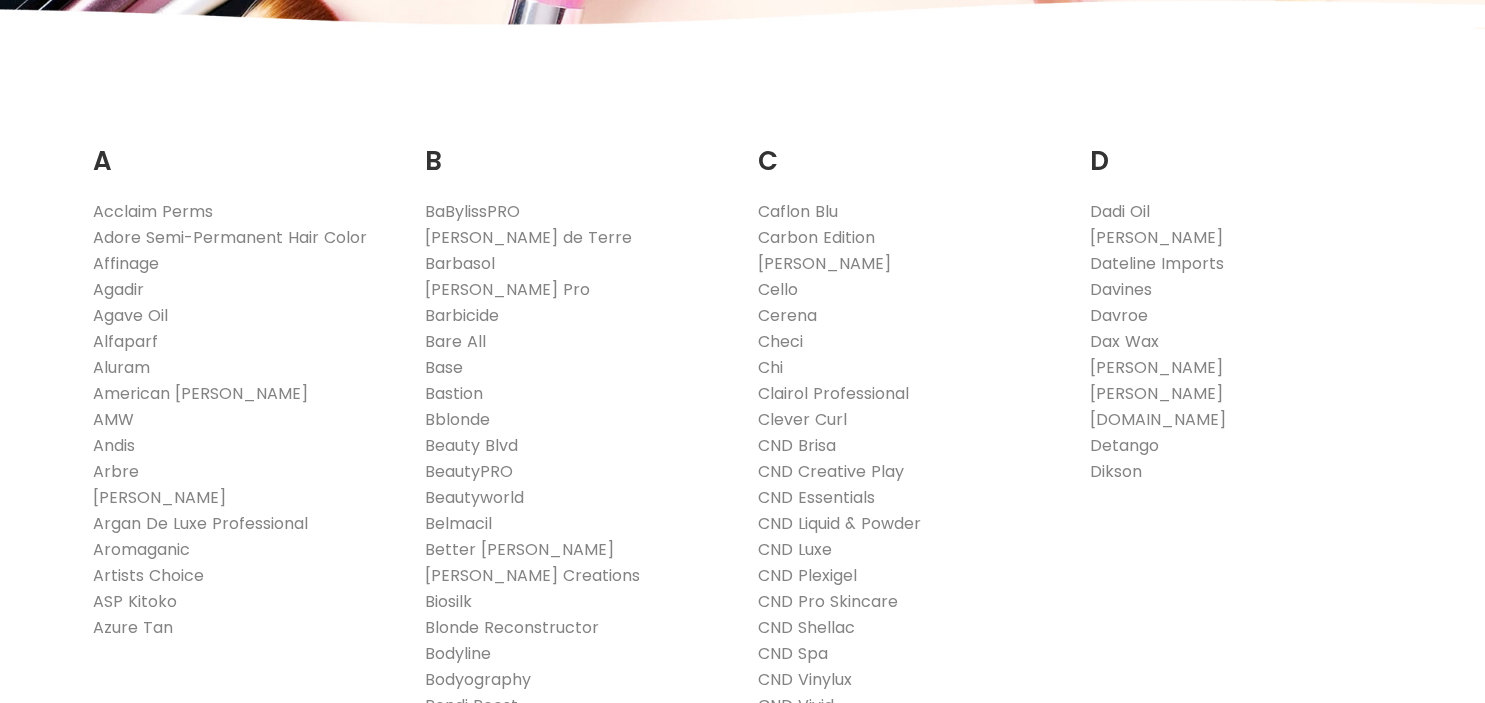scroll, scrollTop: 317, scrollLeft: 0, axis: vertical 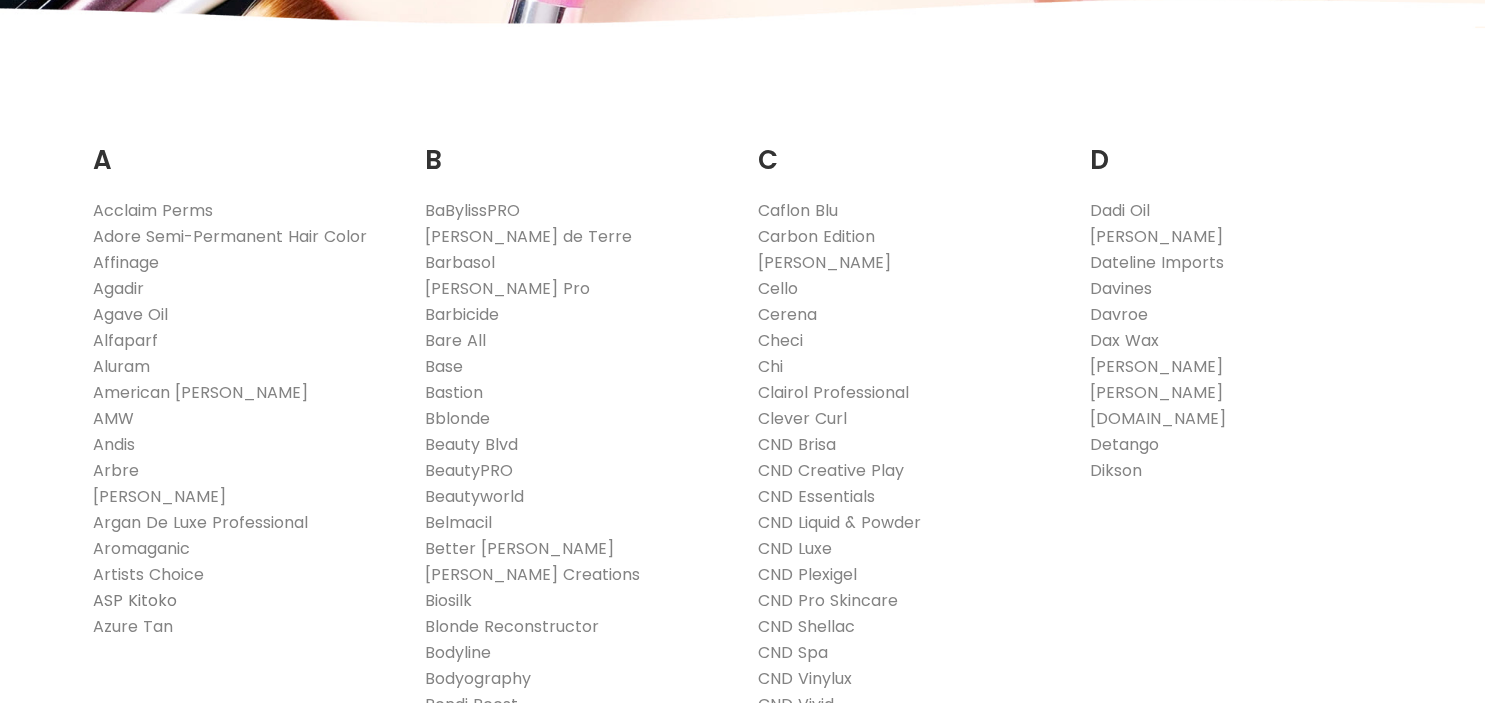 click on "ASP Kitoko" at bounding box center [135, 600] 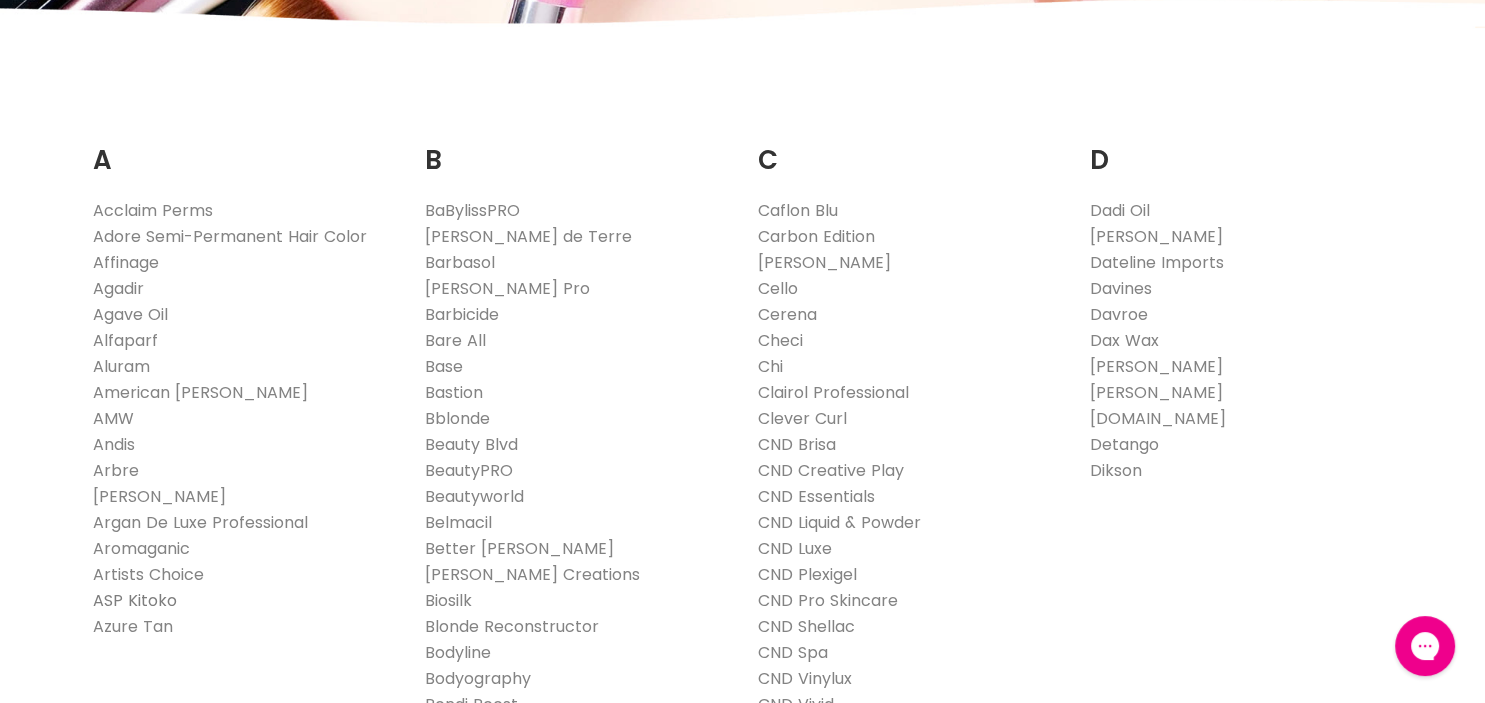 scroll, scrollTop: 0, scrollLeft: 0, axis: both 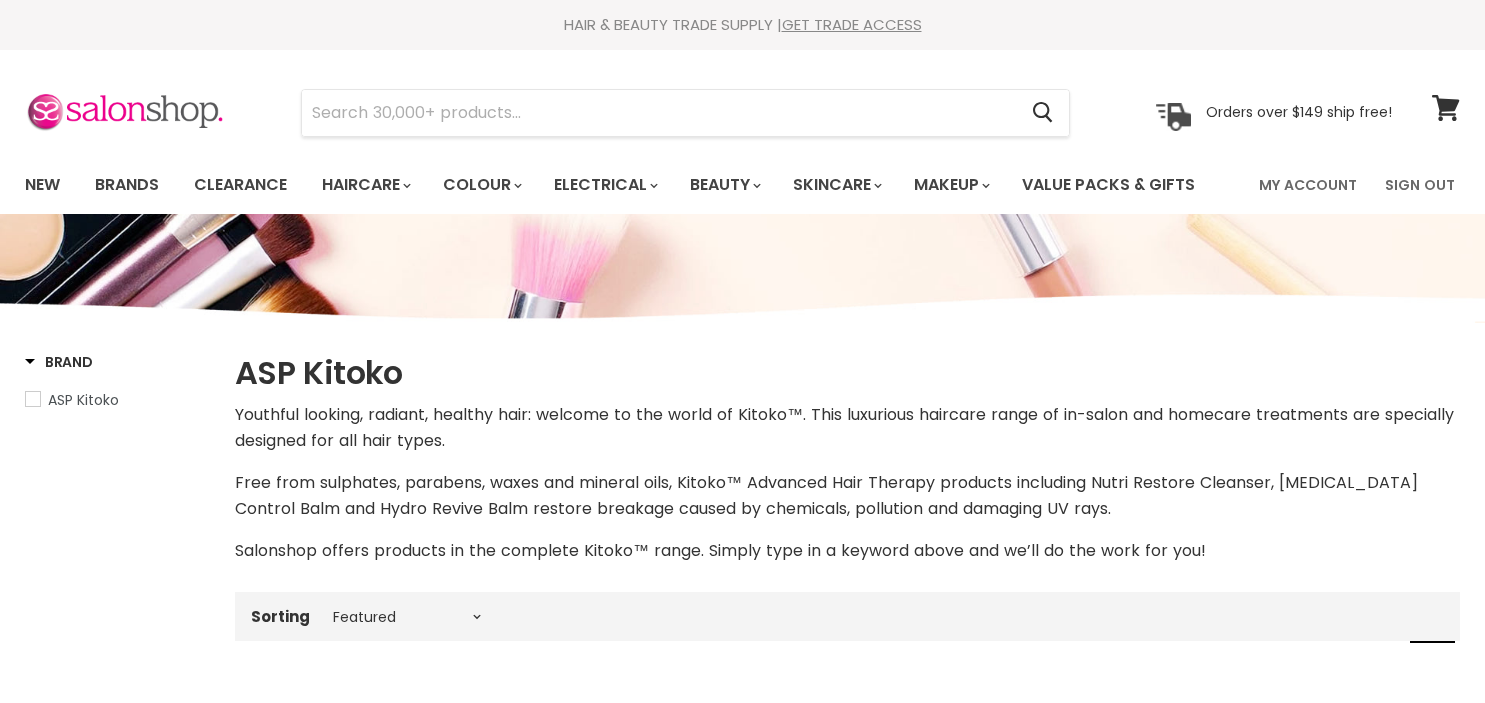 select on "manual" 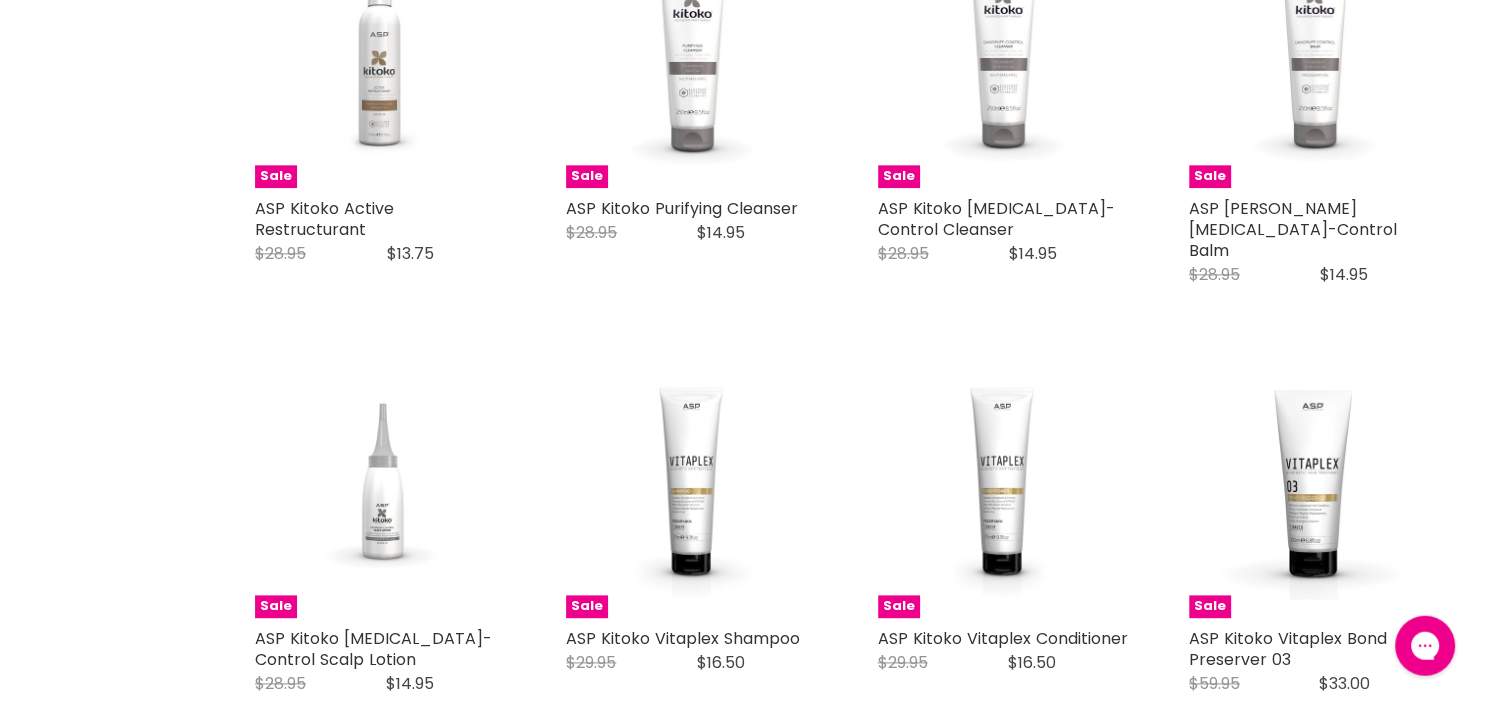 scroll, scrollTop: 2534, scrollLeft: 0, axis: vertical 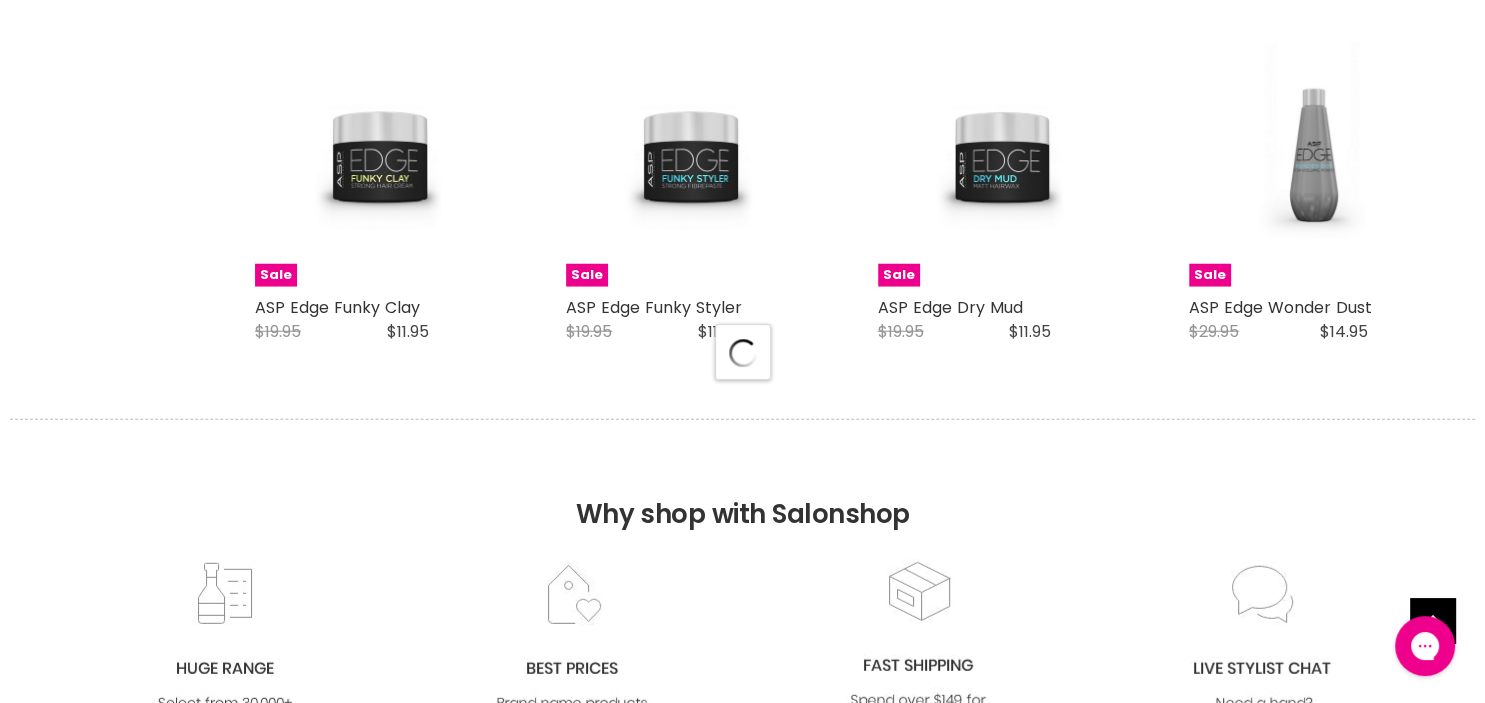 select on "manual" 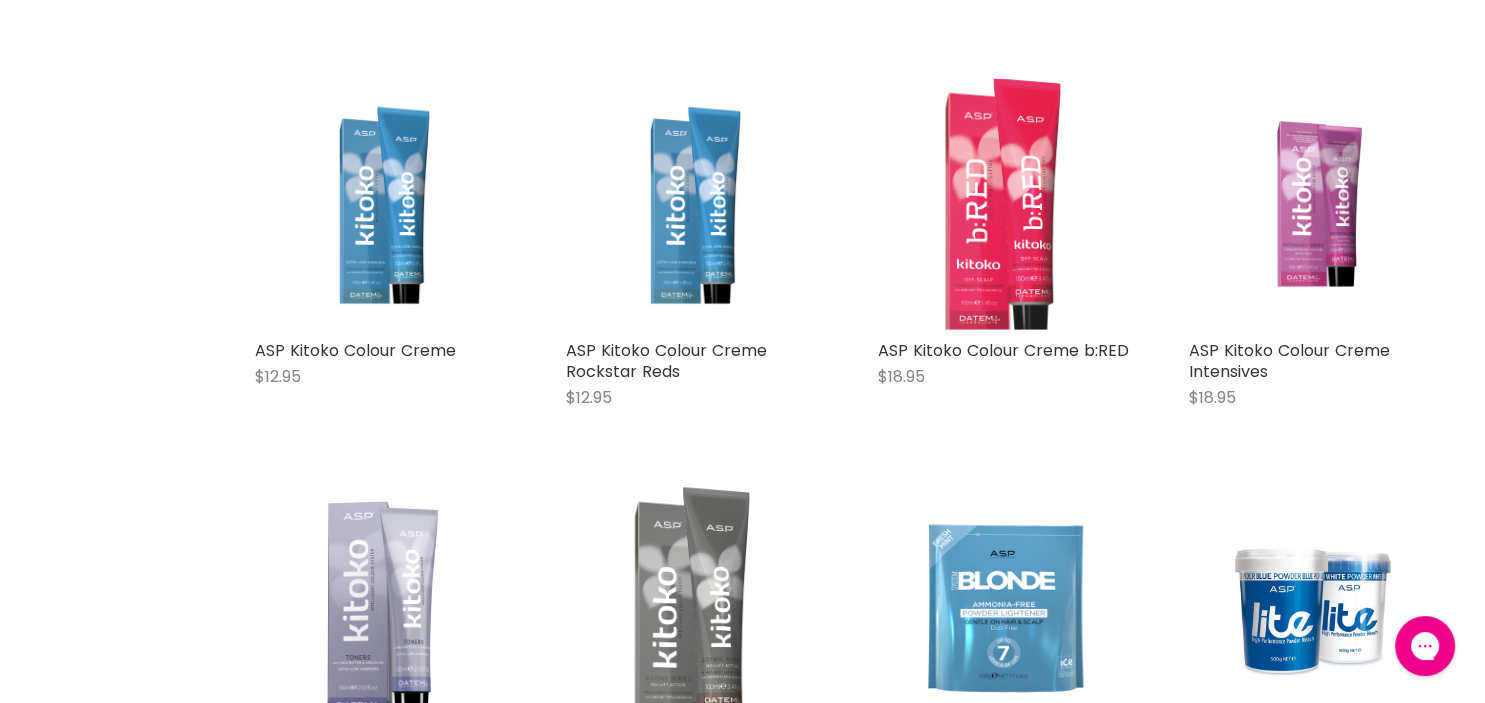 scroll, scrollTop: 6652, scrollLeft: 0, axis: vertical 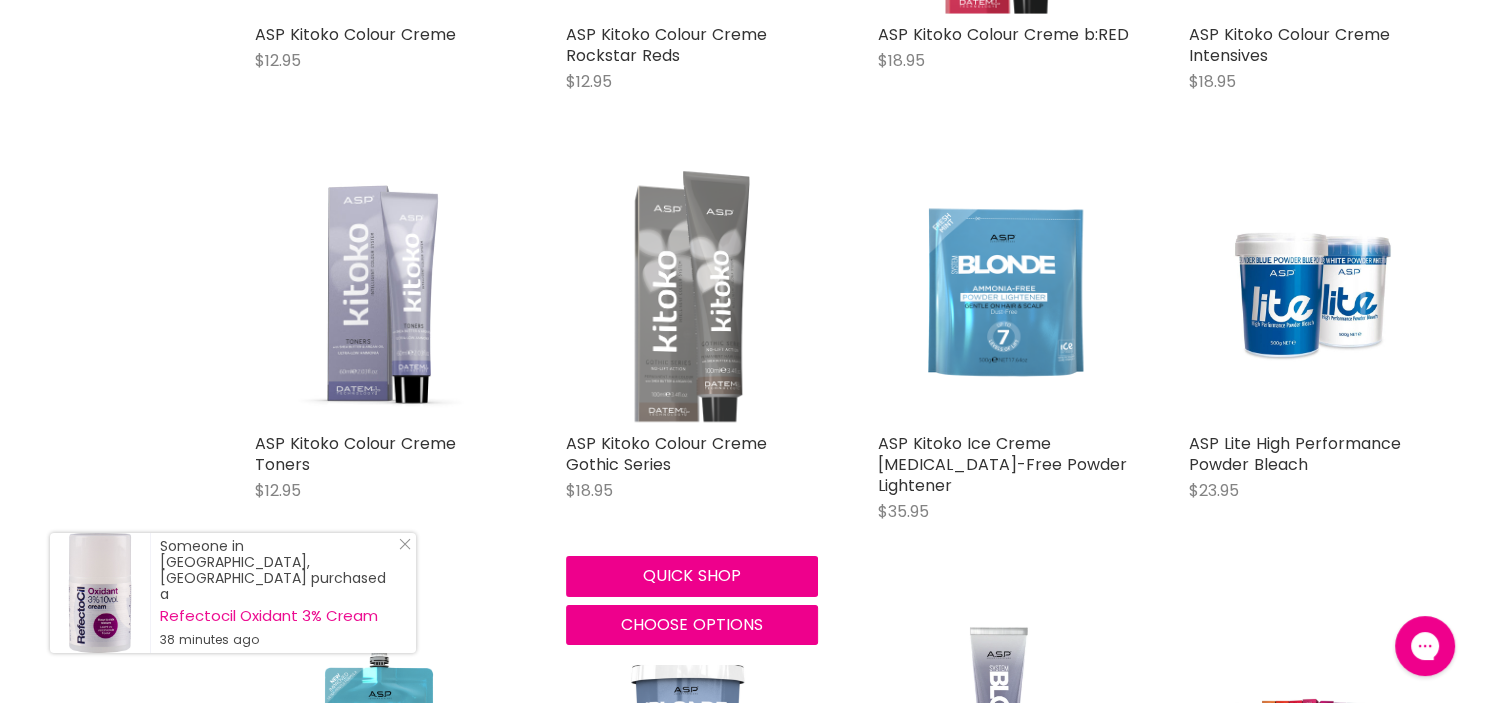 click at bounding box center [691, 296] 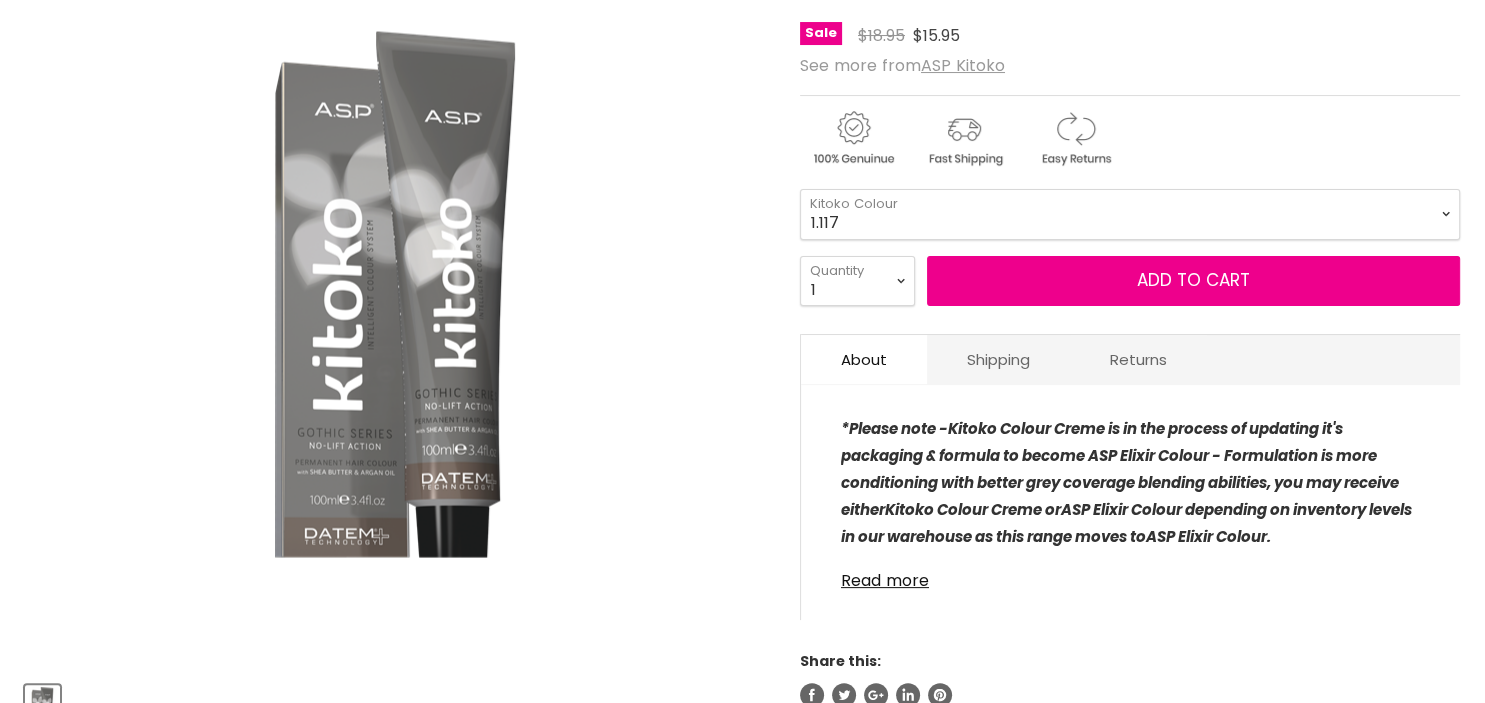 scroll, scrollTop: 317, scrollLeft: 0, axis: vertical 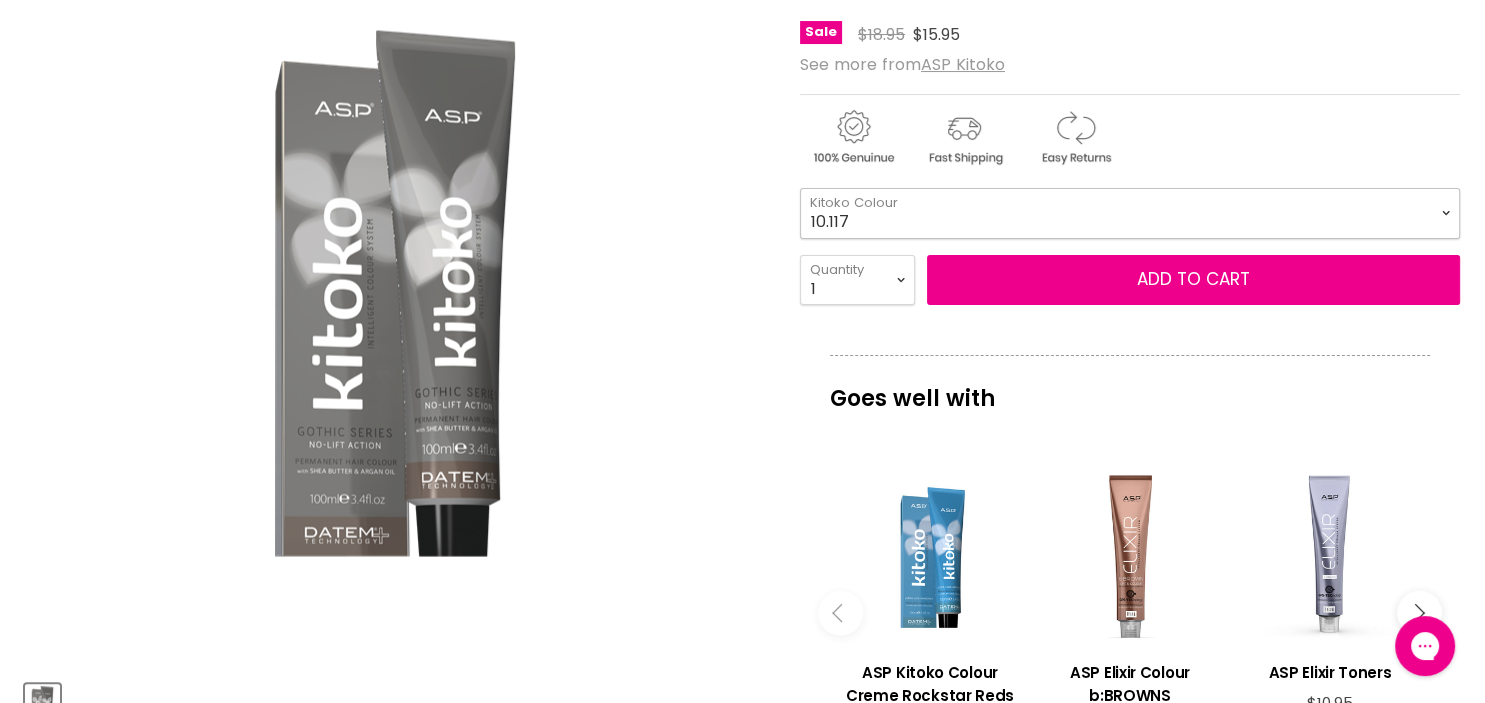 click on "10.117" at bounding box center [0, 0] 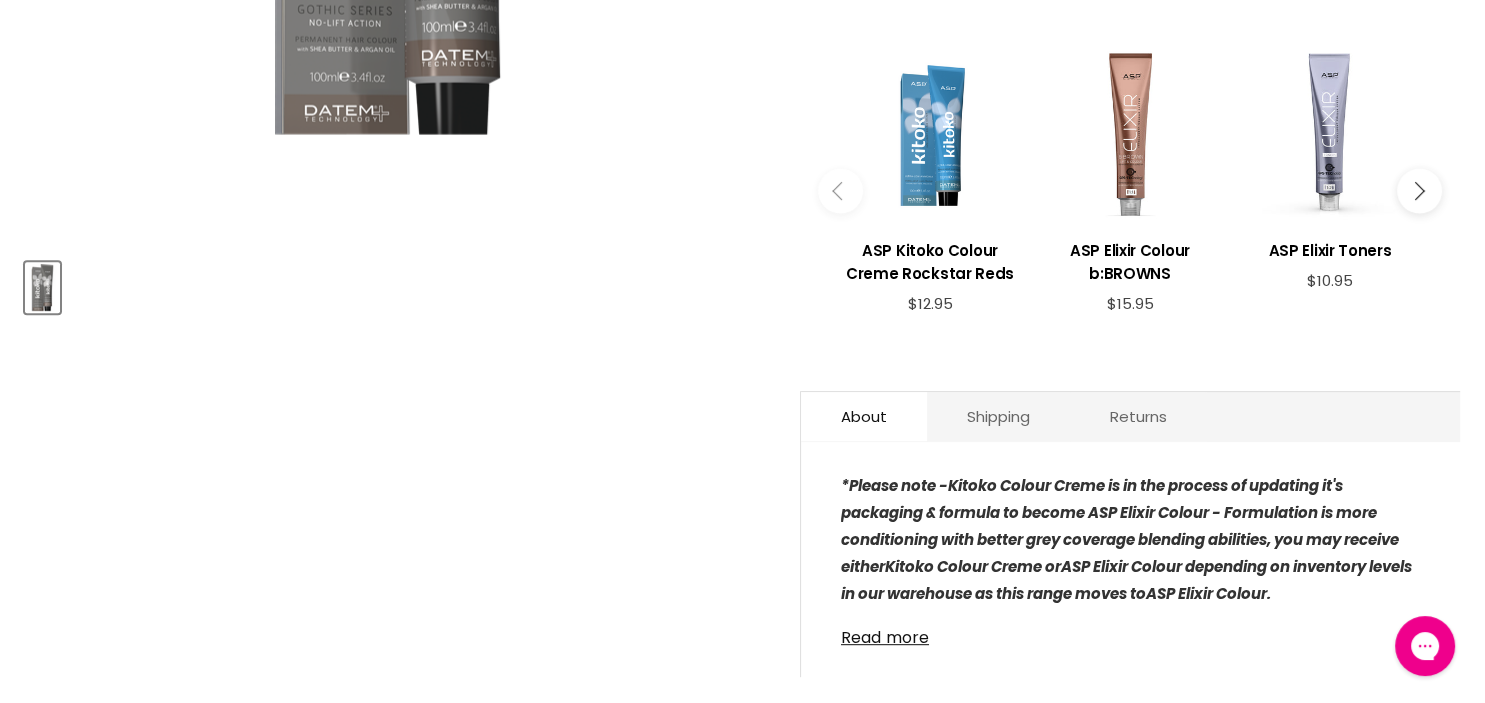scroll, scrollTop: 0, scrollLeft: 0, axis: both 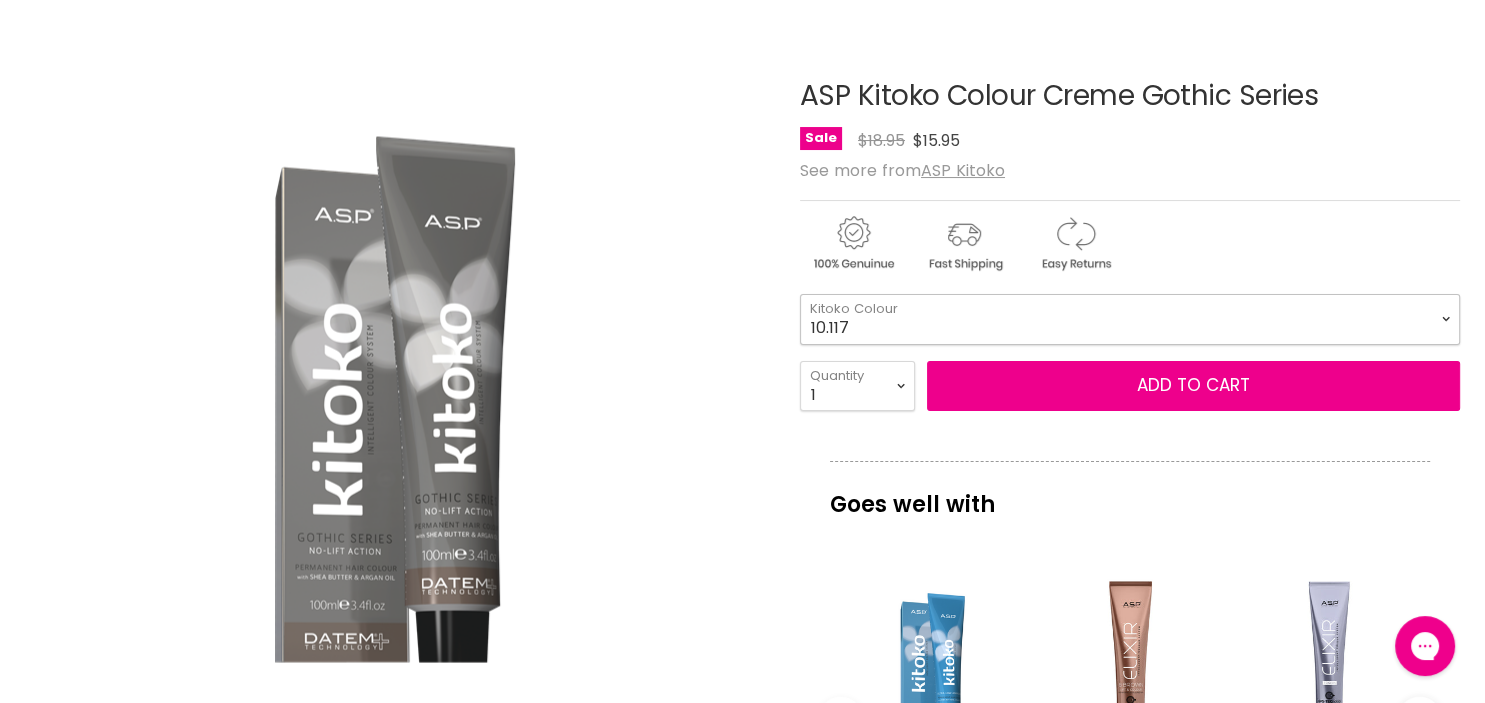click on "1.117
4.117
6.117
9.117
10.117" at bounding box center (1130, 319) 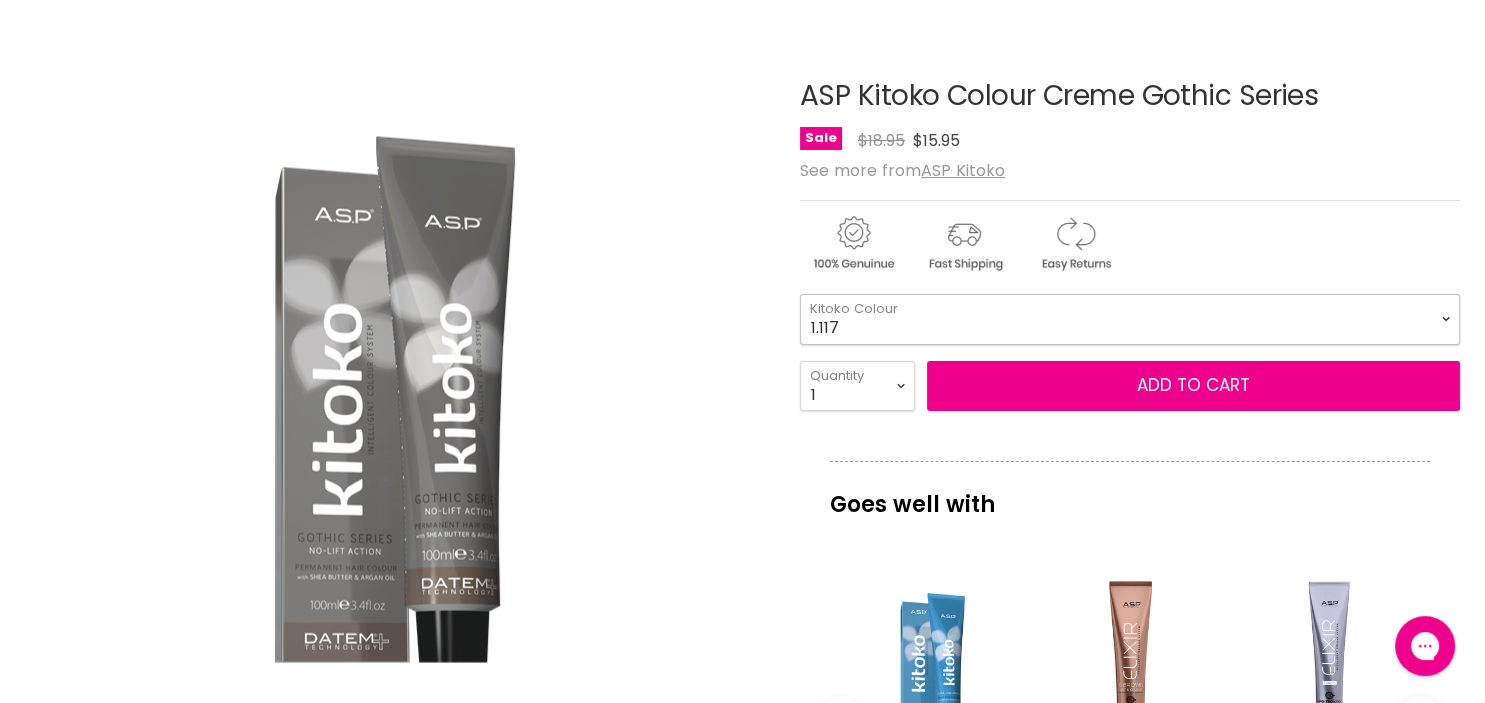 click on "1.117" at bounding box center (0, 0) 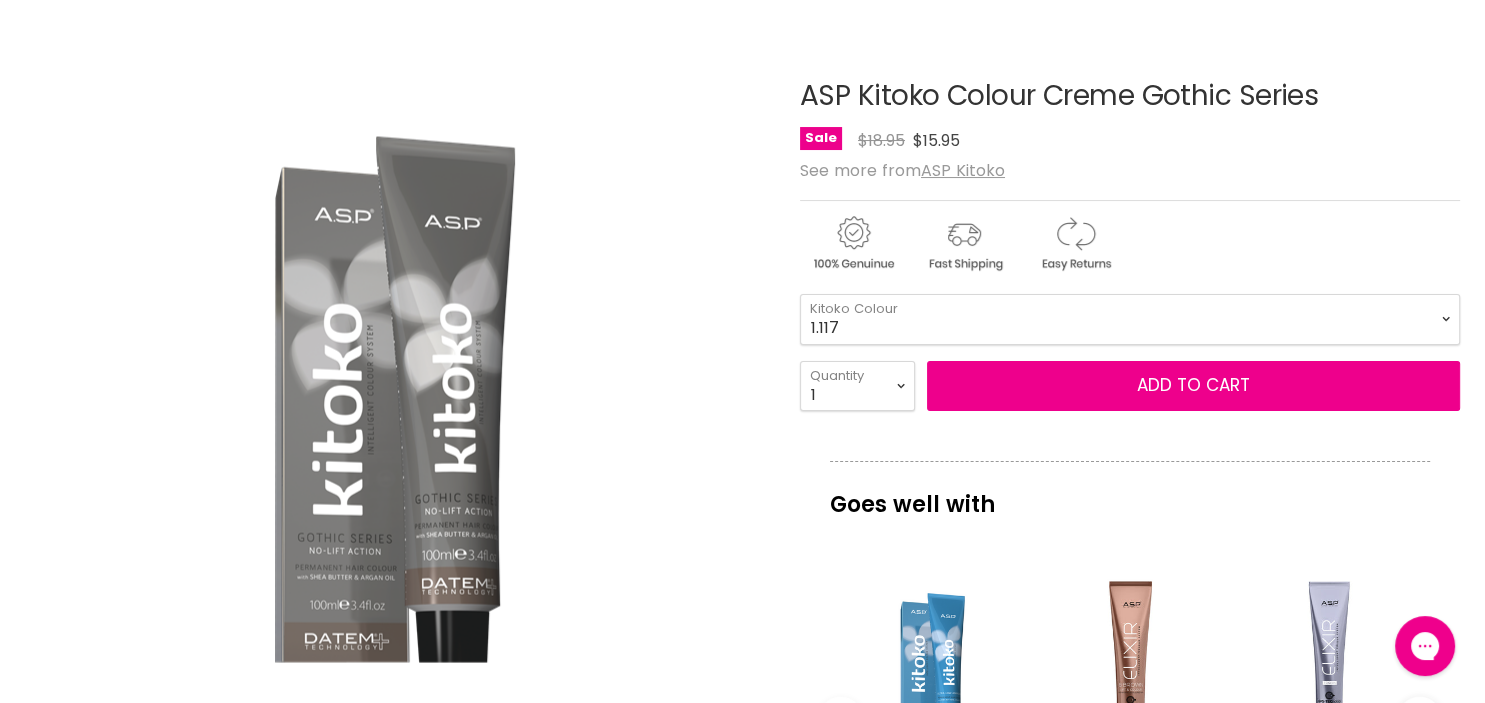 click on "ASP Kitoko Colour Creme Gothic Series
No reviews
Sale
Original Price
$18.95
Current Price
$15.95
See more from  ASP Kitoko" at bounding box center [1130, 661] 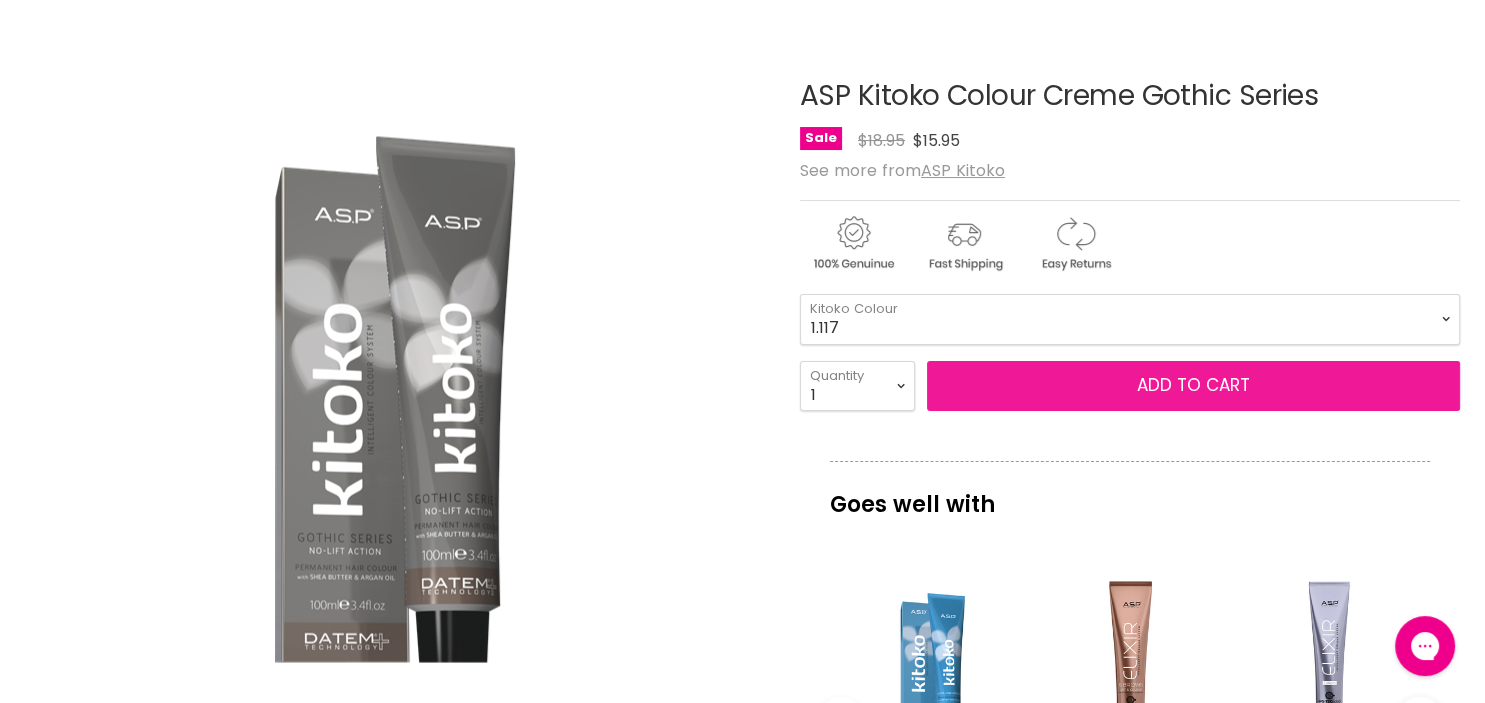 click on "Add to cart" at bounding box center (1193, 386) 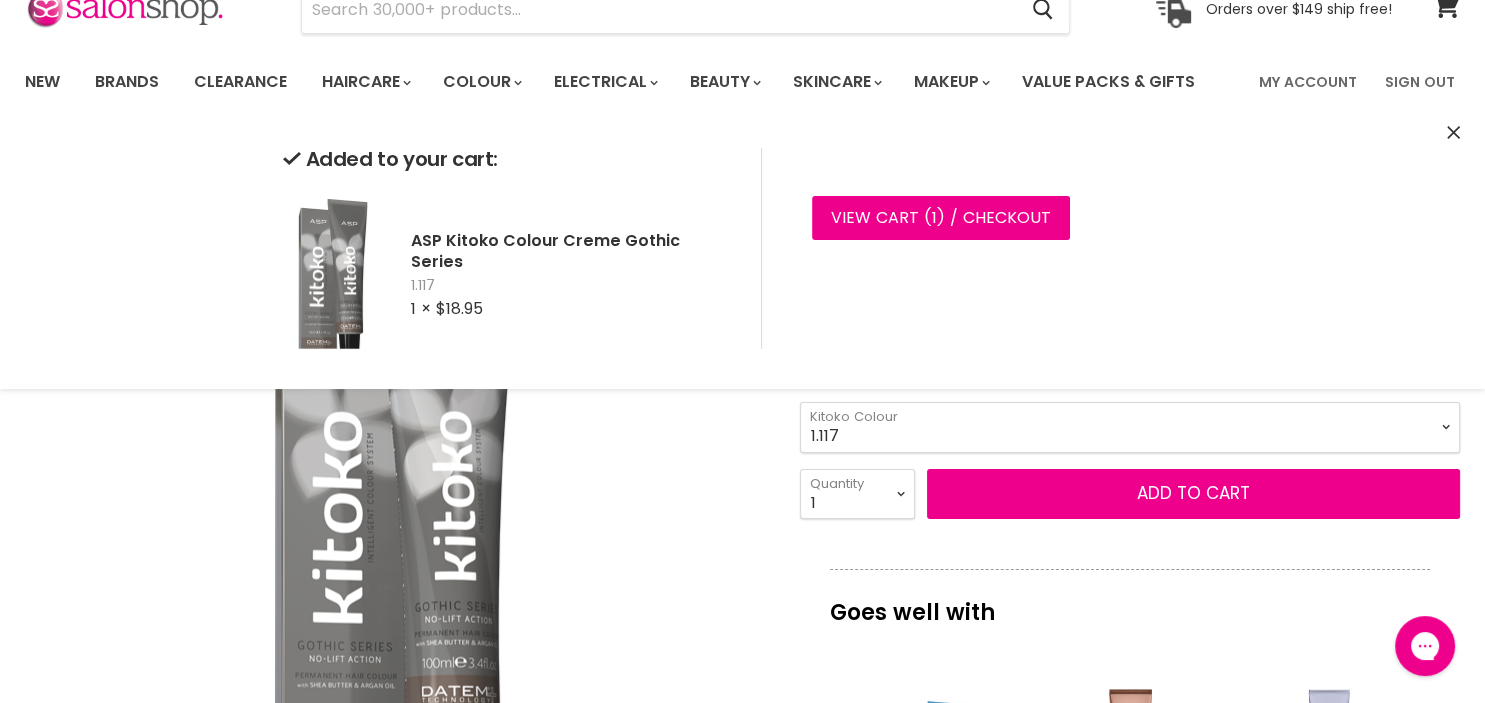 scroll, scrollTop: 105, scrollLeft: 0, axis: vertical 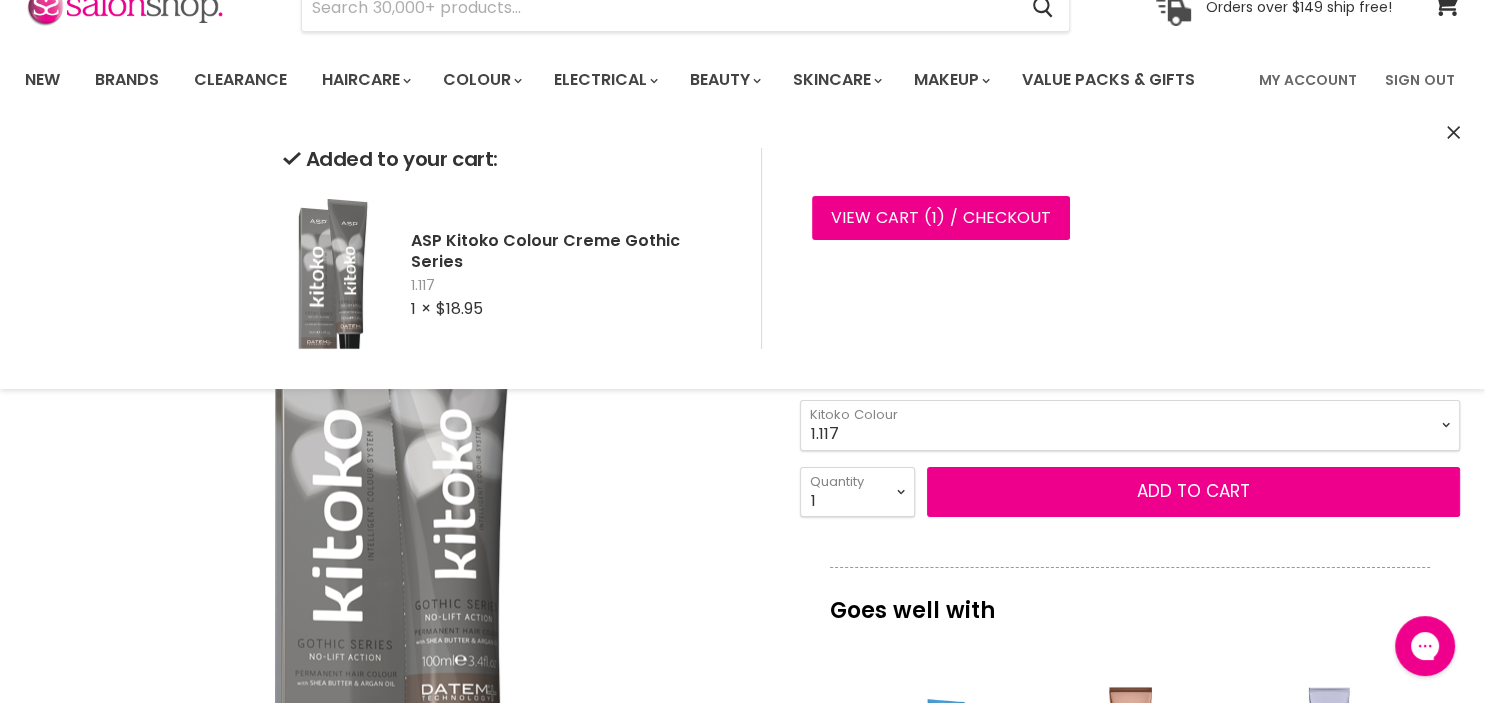 click on "Added to your cart:
ASP Kitoko Colour Creme Gothic Series
1.117
1 ×
$18.95
View cart ( 1 )  /  Checkout
Checkout" at bounding box center (742, 249) 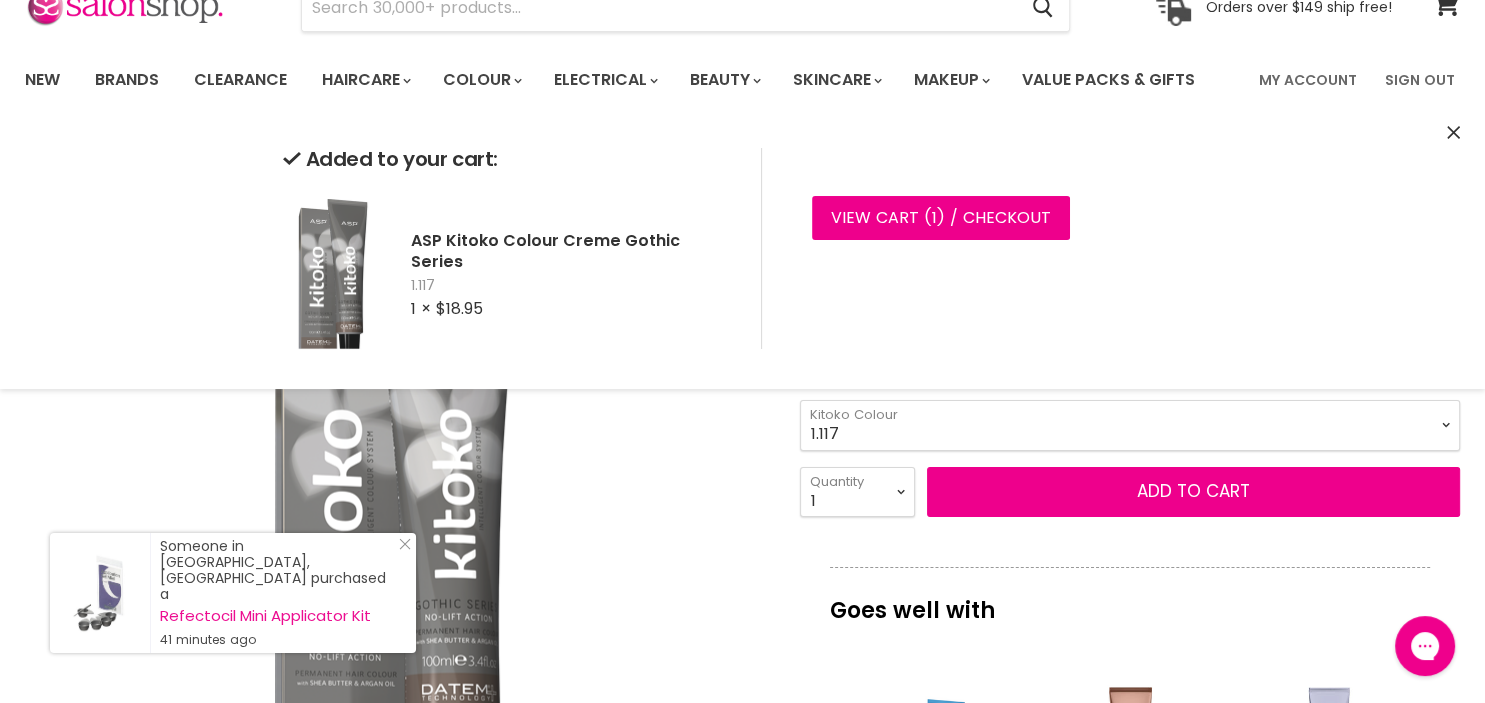 click on "Click or scroll to zoom
Tap or pinch to zoom" at bounding box center (394, 506) 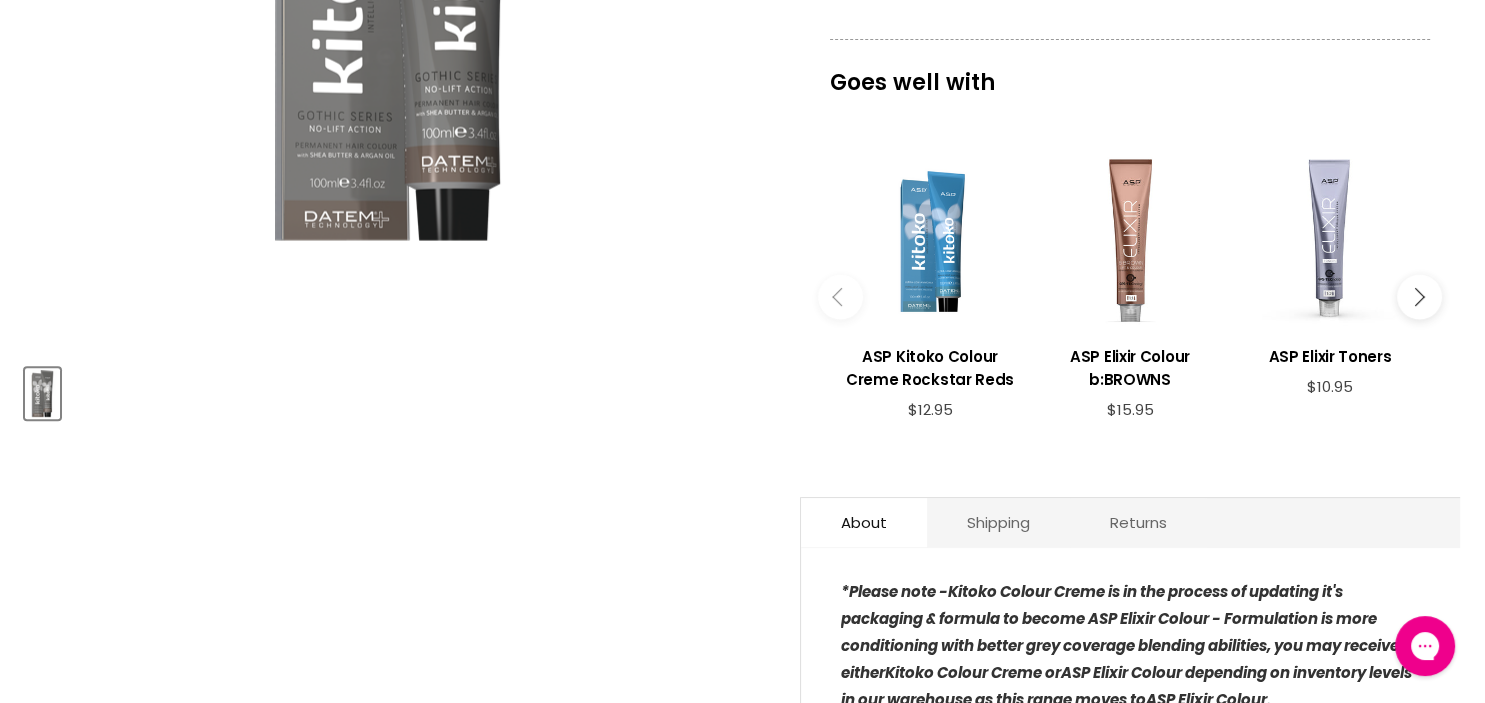 scroll, scrollTop: 0, scrollLeft: 0, axis: both 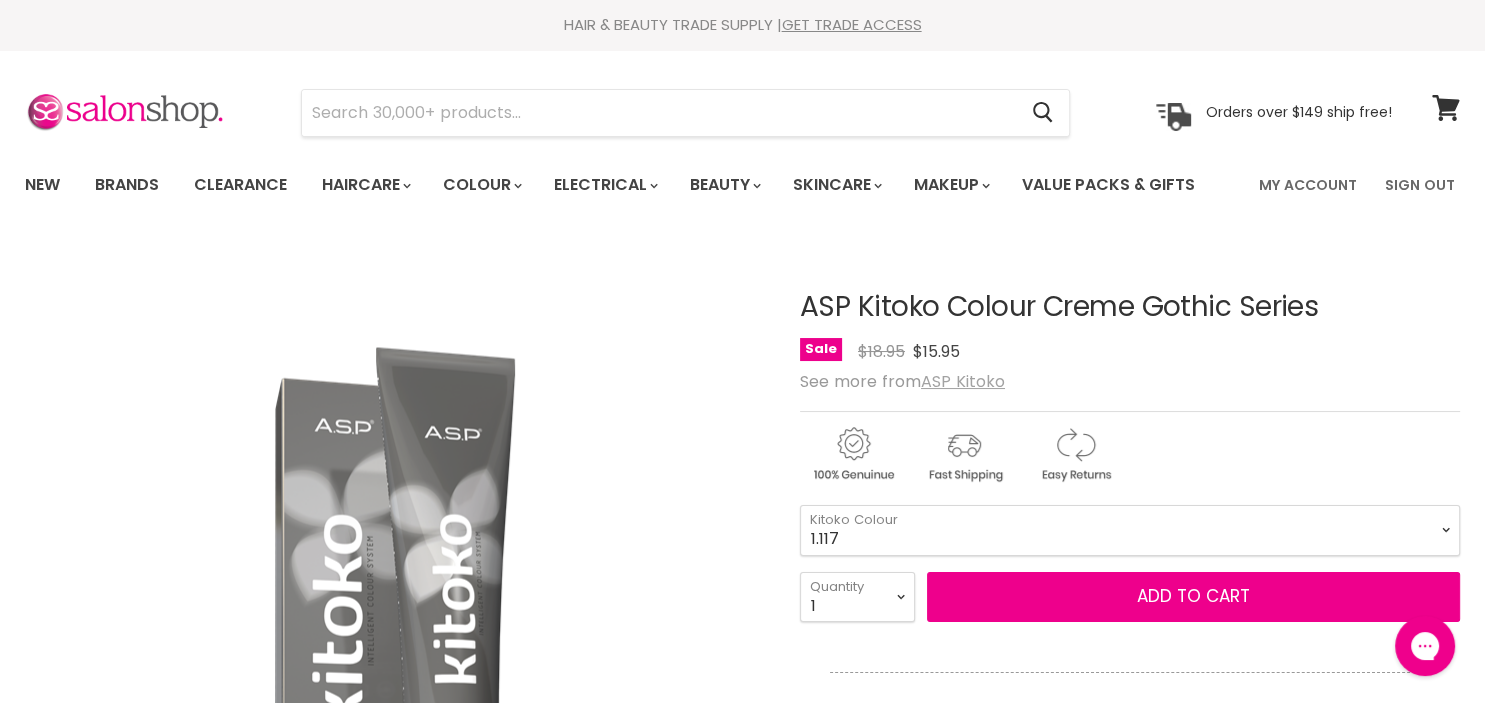 click on "ASP Kitoko" at bounding box center [963, 381] 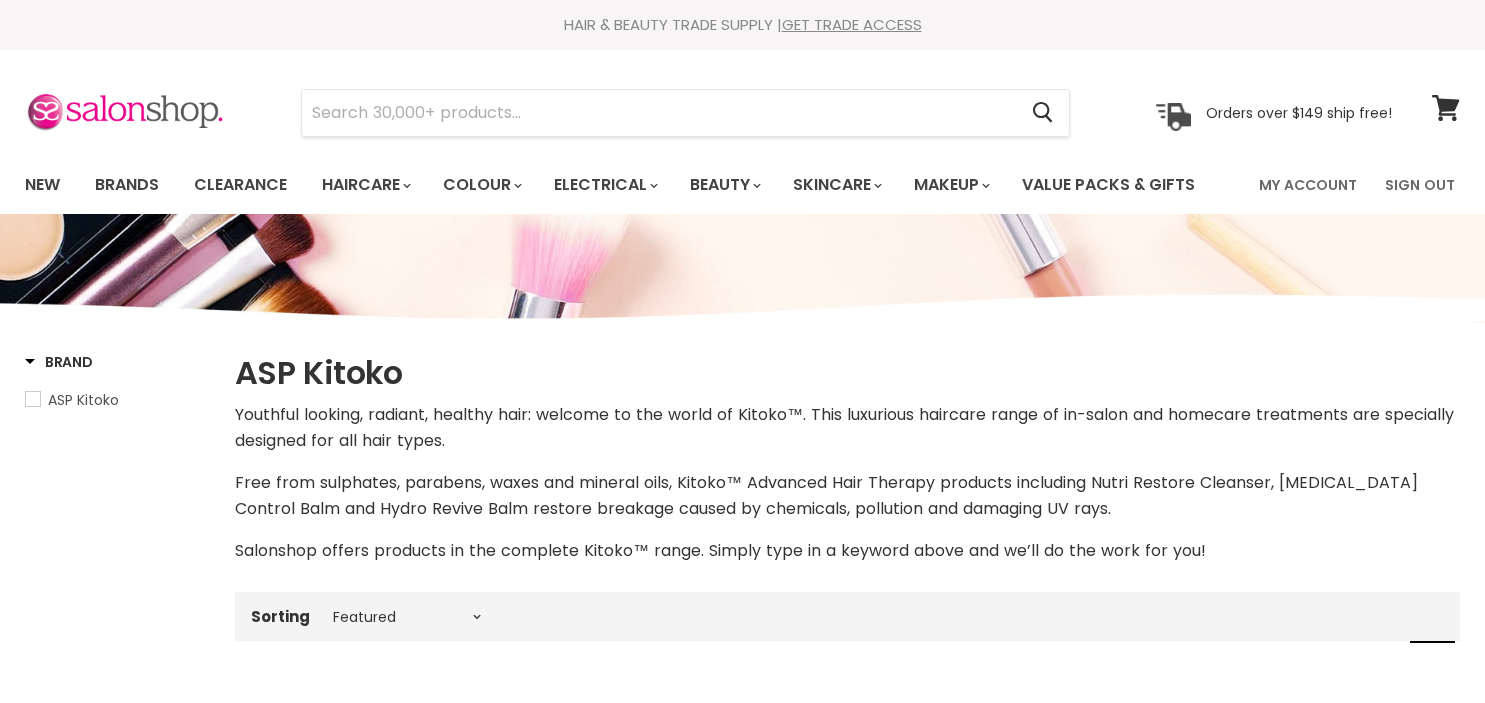 select on "manual" 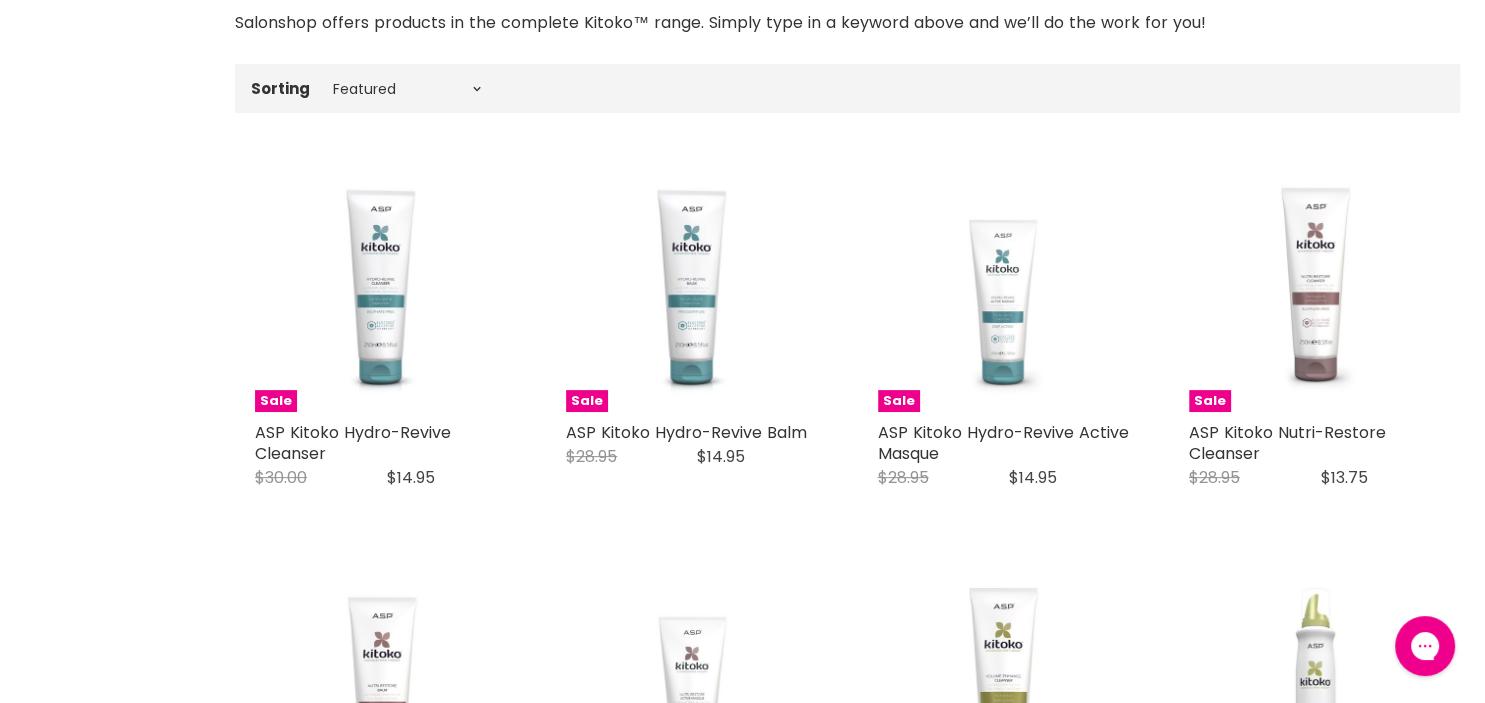 scroll, scrollTop: 0, scrollLeft: 0, axis: both 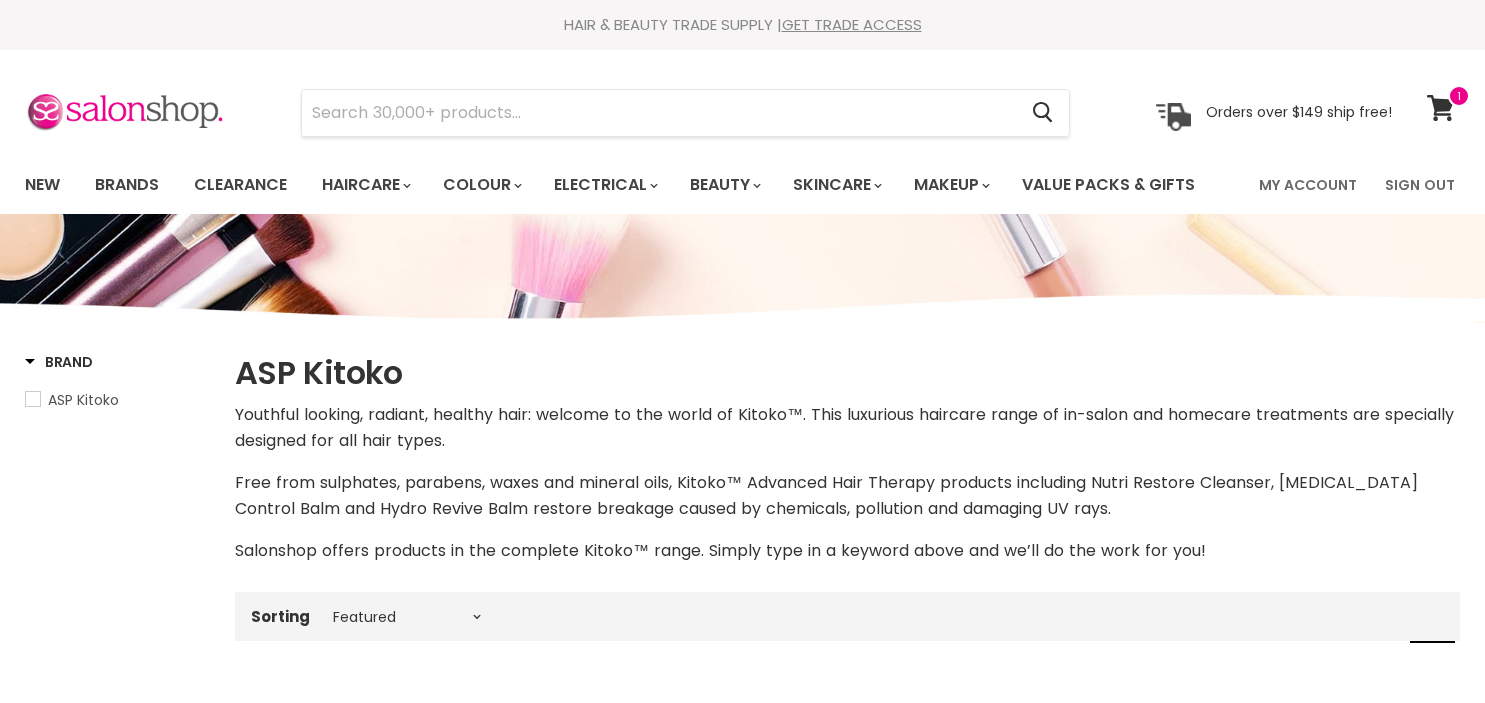 select on "manual" 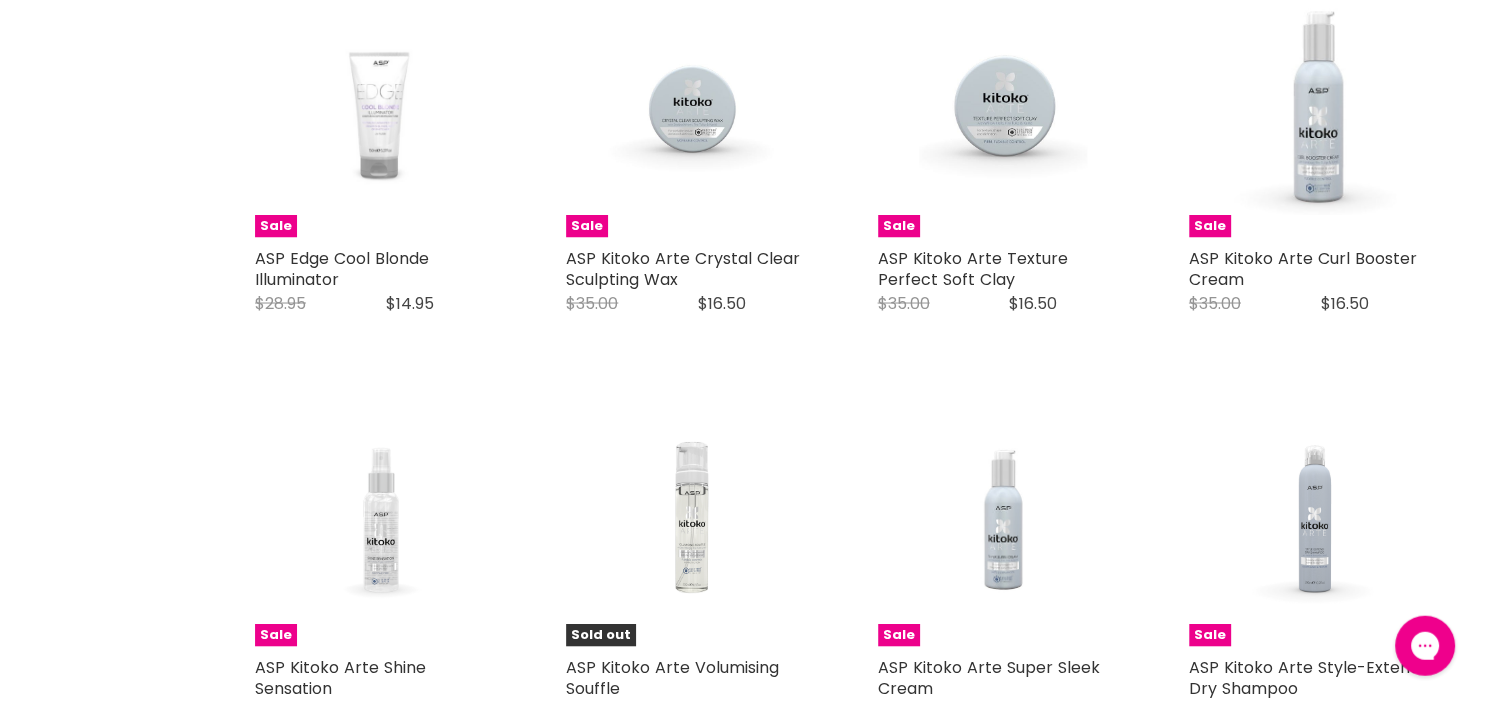 scroll, scrollTop: 3590, scrollLeft: 0, axis: vertical 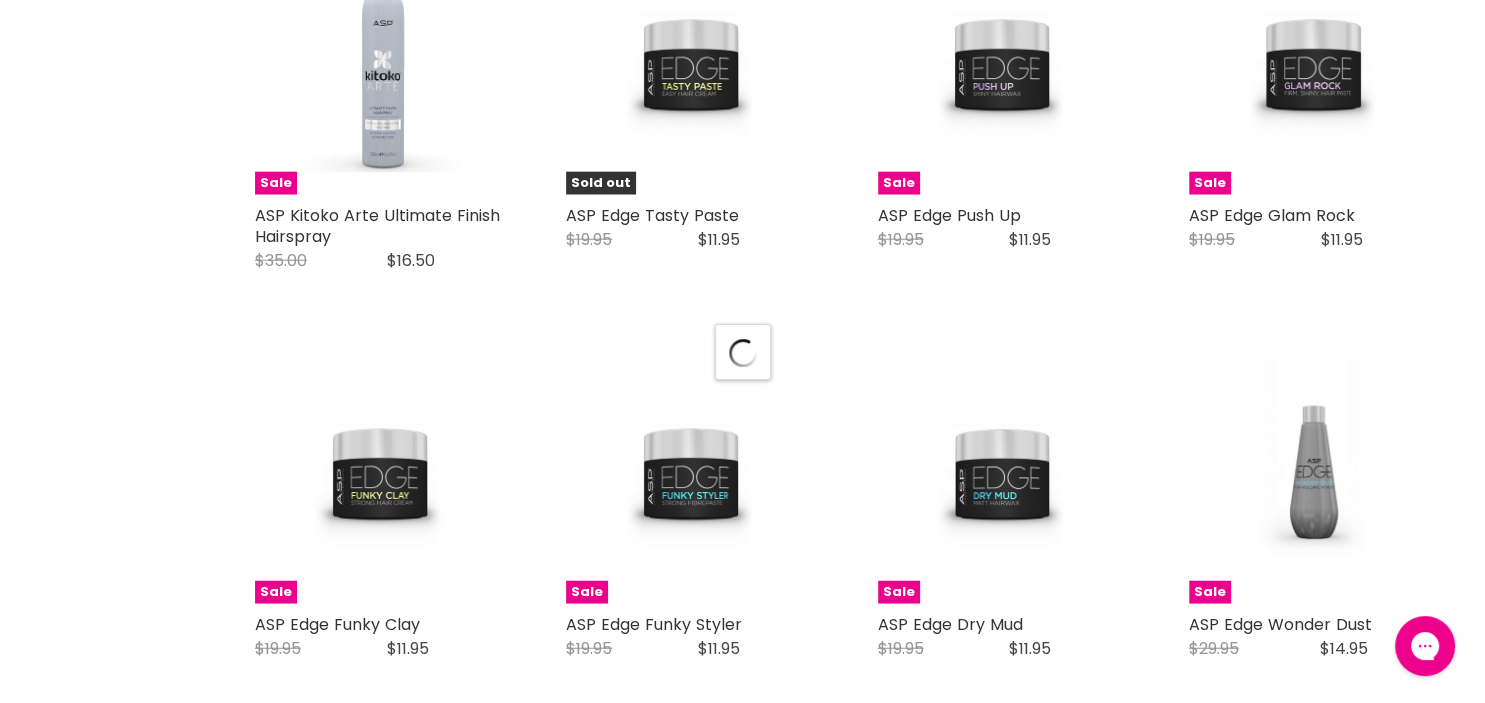 select on "manual" 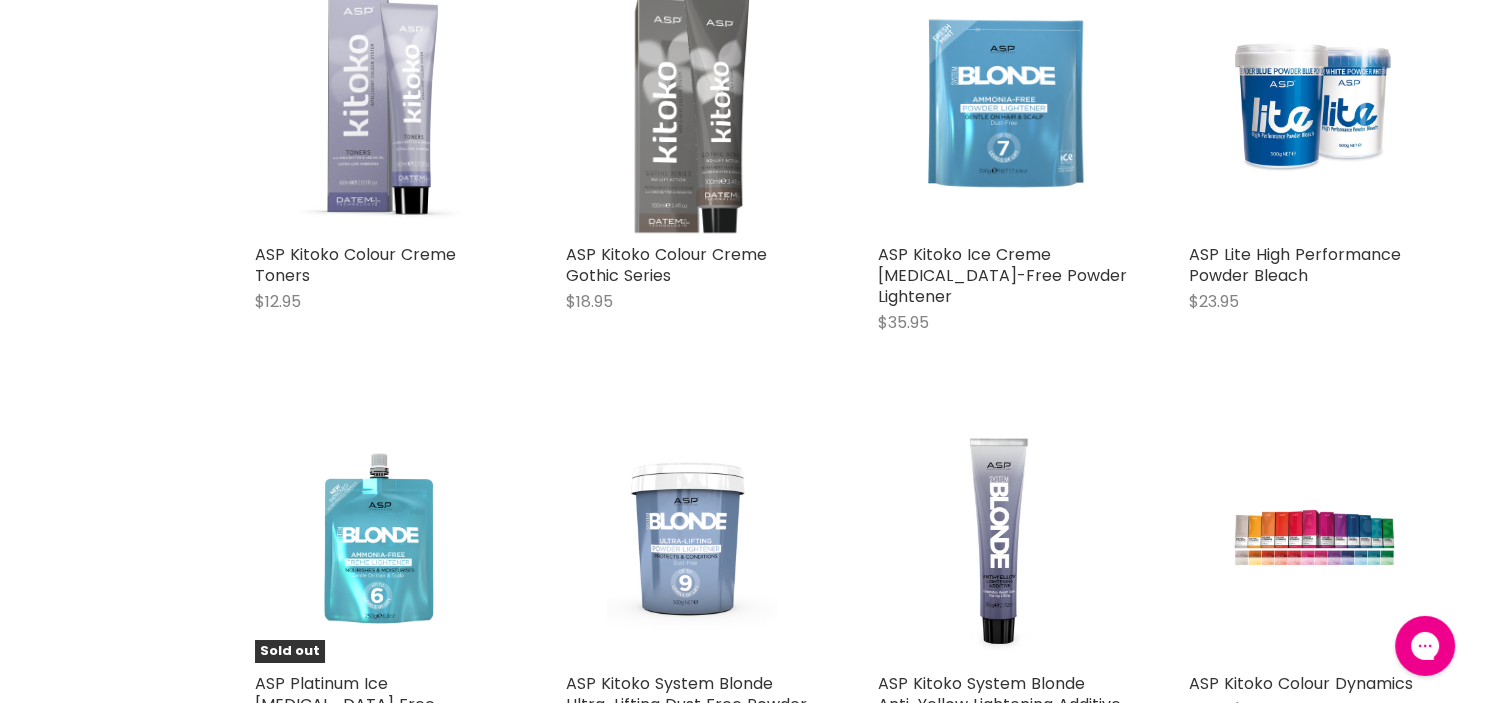 scroll, scrollTop: 7075, scrollLeft: 0, axis: vertical 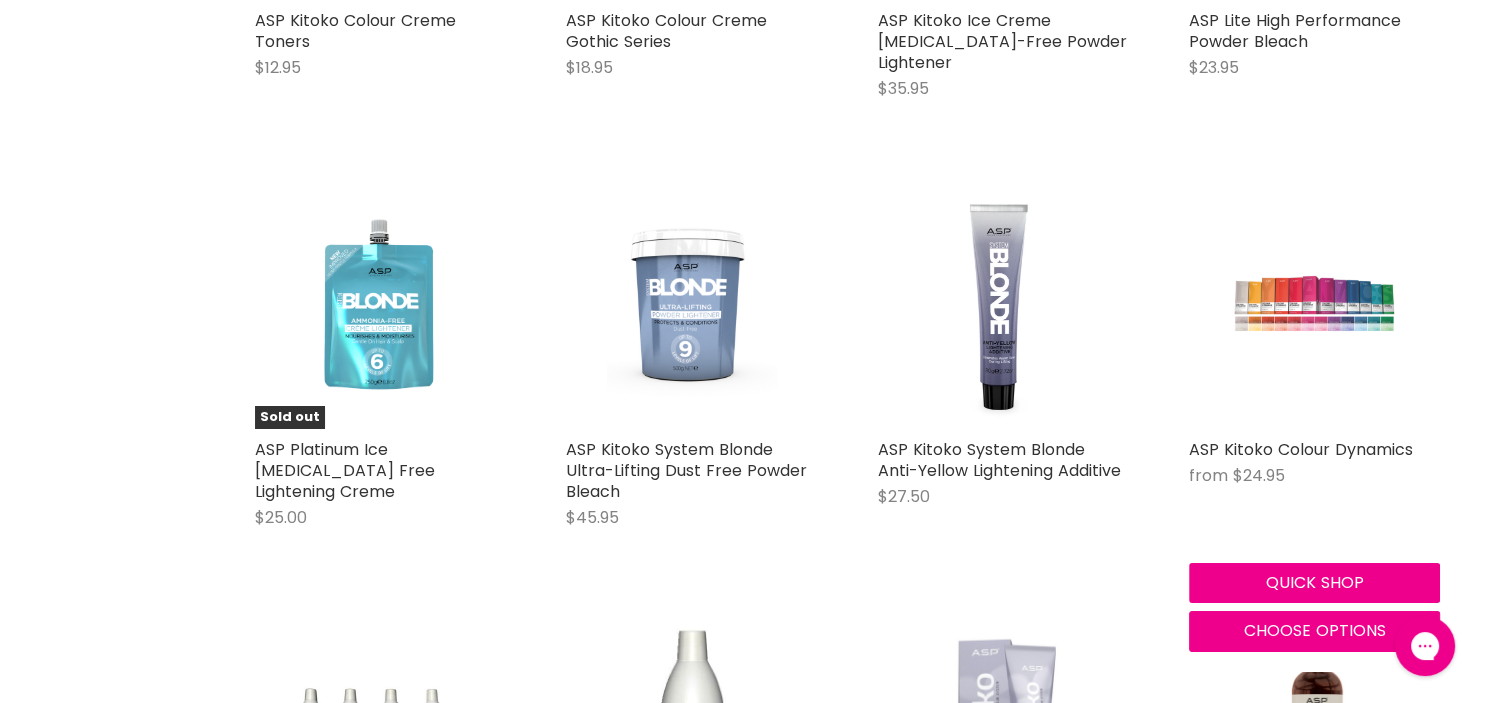 click at bounding box center [1315, 303] 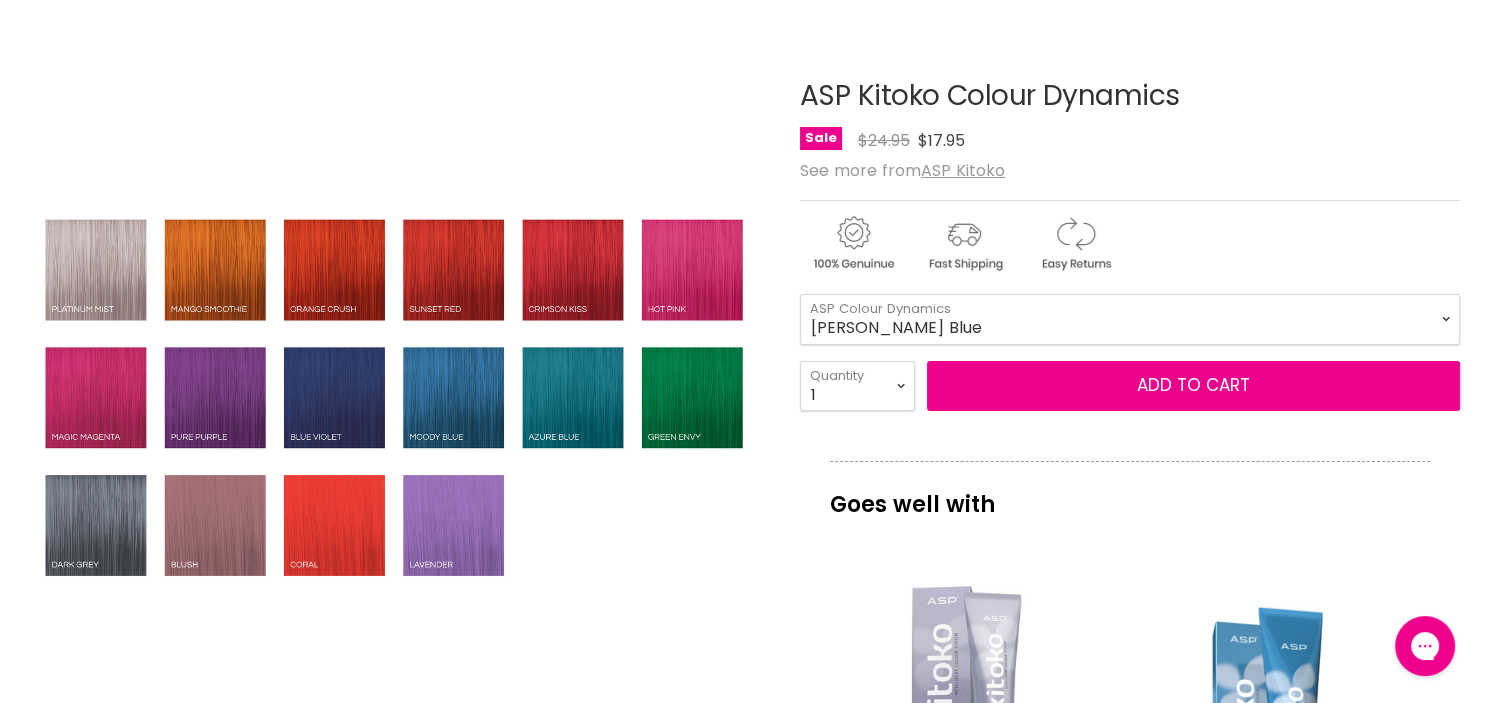 scroll, scrollTop: 0, scrollLeft: 0, axis: both 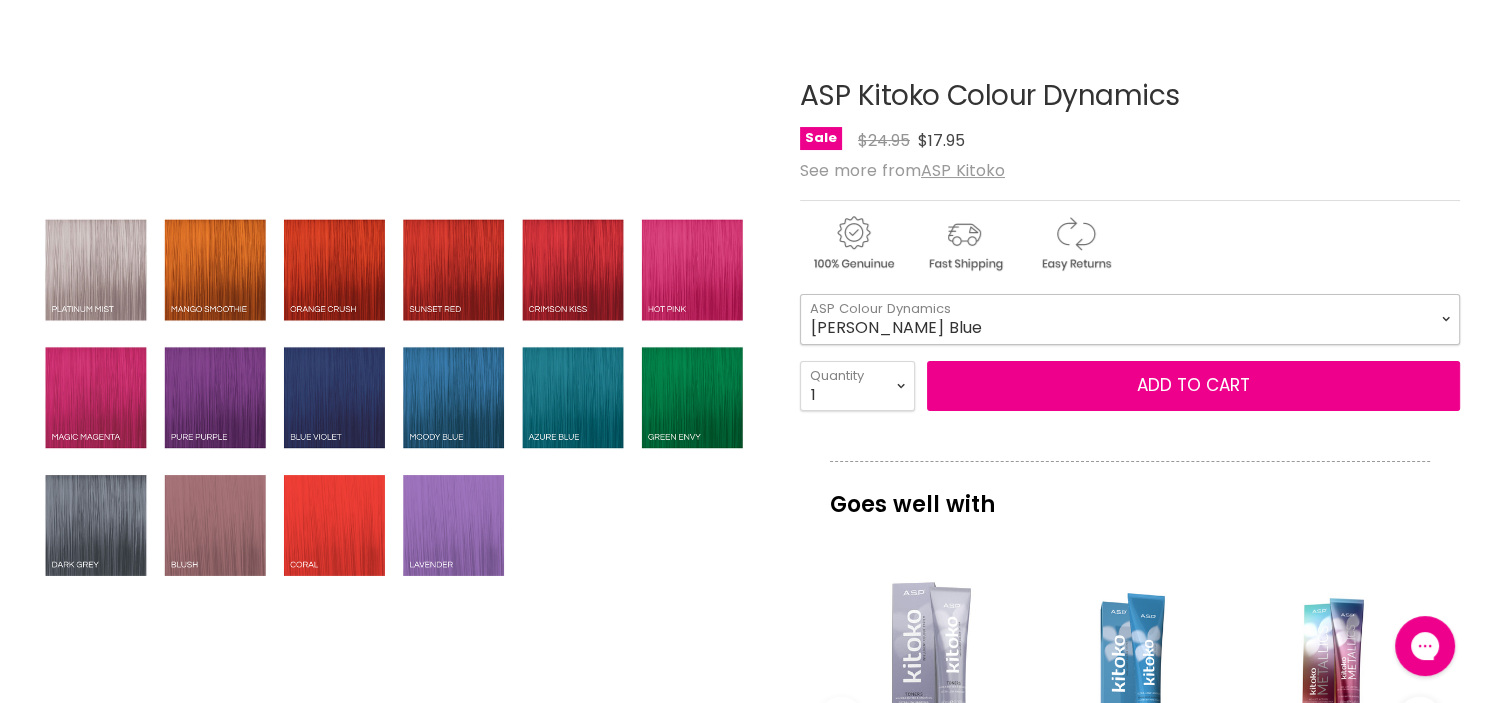 click on "[PERSON_NAME] Blue
Crimson Kiss
Green Pepper
Hot Pink
Magic Magenta
Mango Smoothie
[GEOGRAPHIC_DATA]
Orange Crush
Platinum Mist
Pure Purple
Sunset Red
Azure Blue
Dark Grey
Green Envy" at bounding box center (1130, 319) 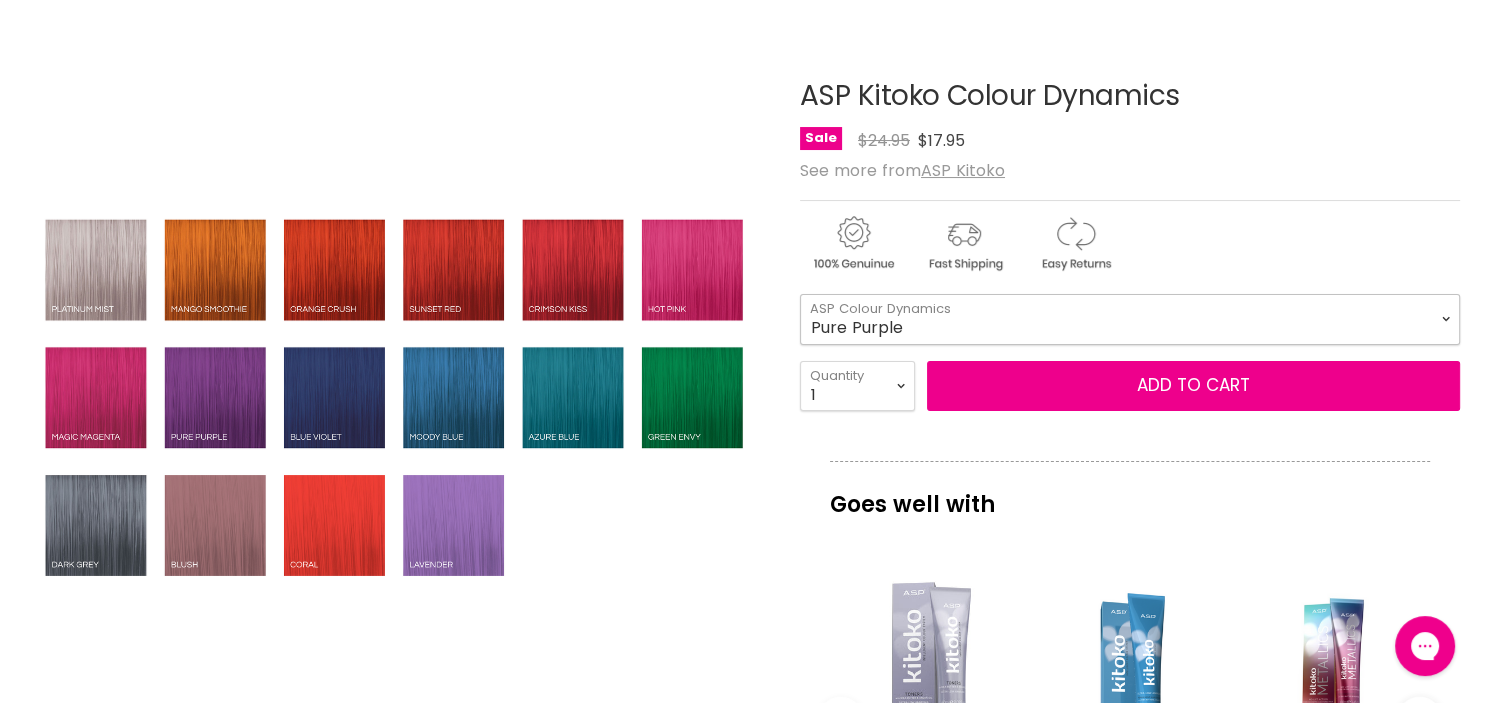 click on "Pure Purple" at bounding box center [0, 0] 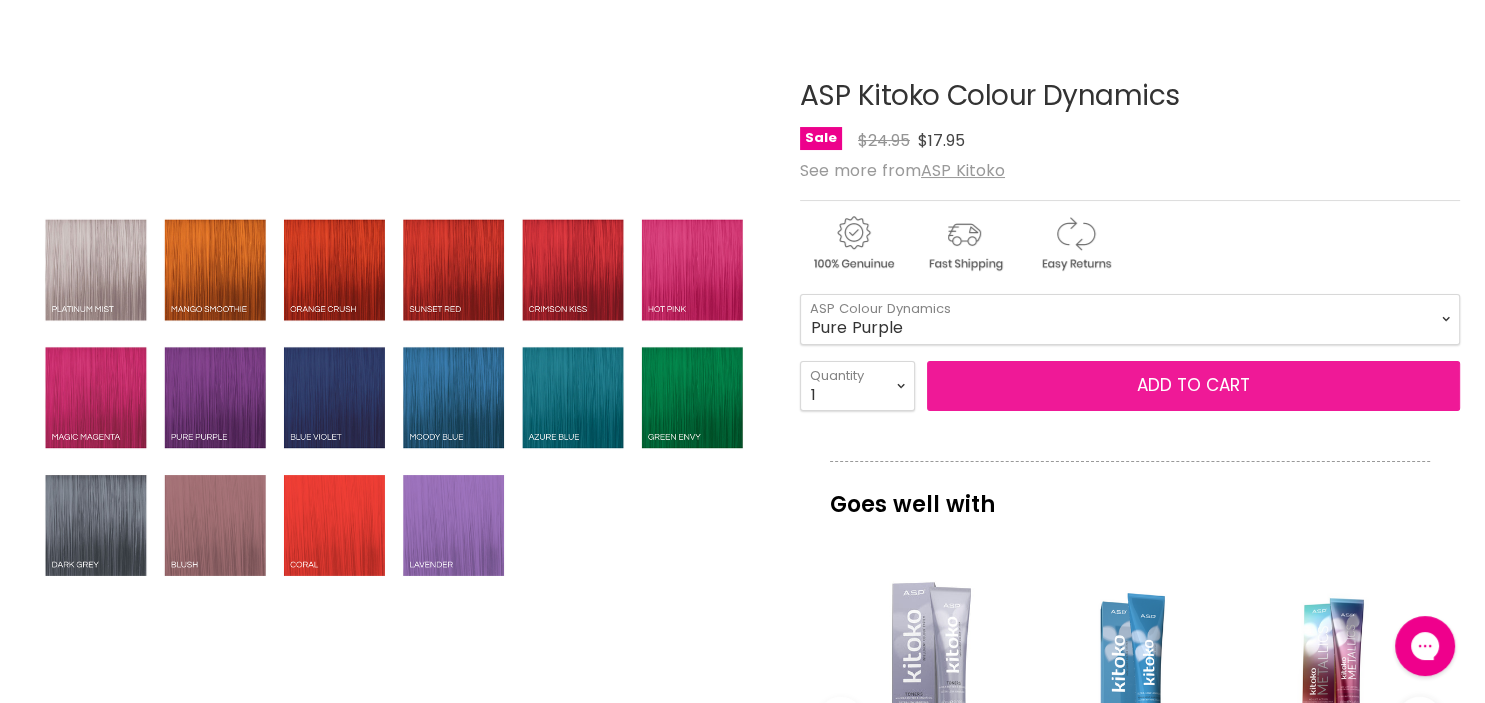 click on "Add to cart" at bounding box center [1193, 386] 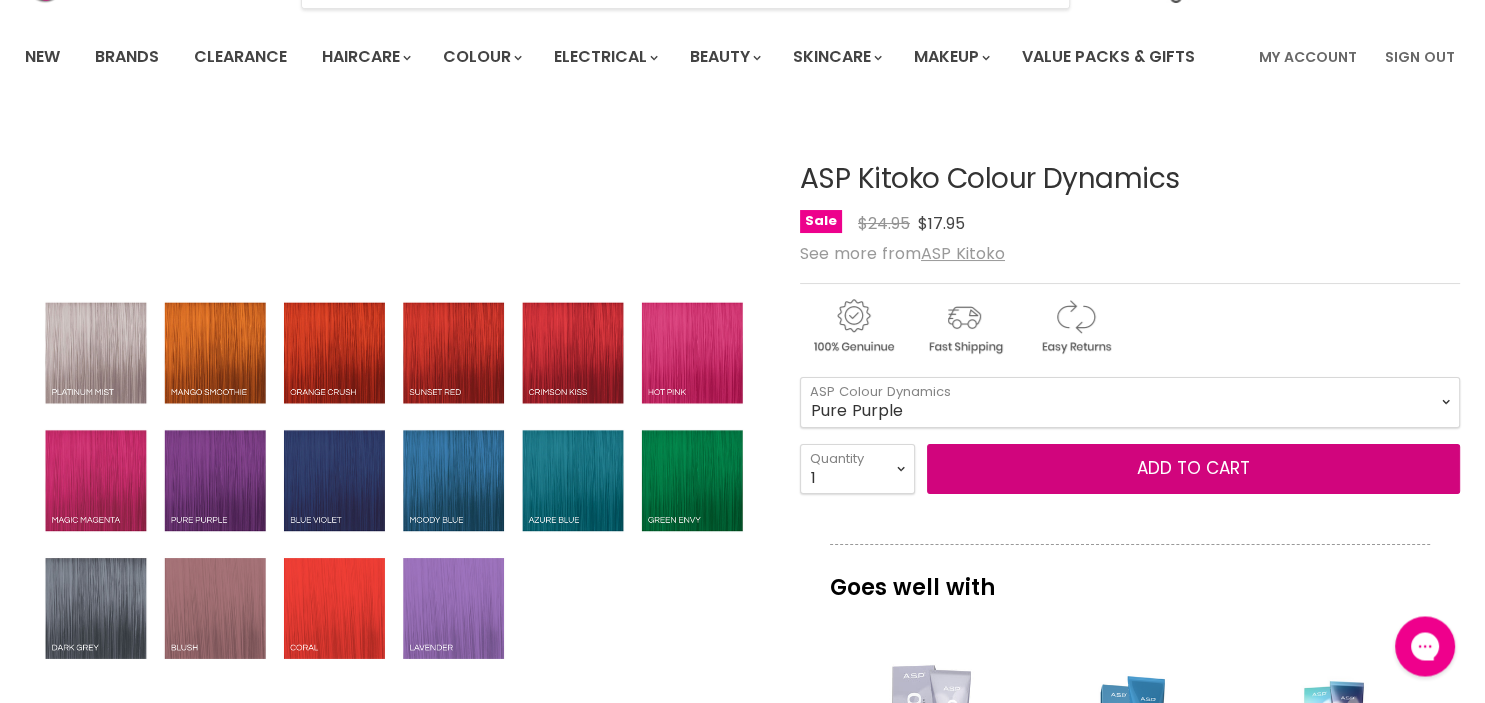 scroll, scrollTop: 211, scrollLeft: 0, axis: vertical 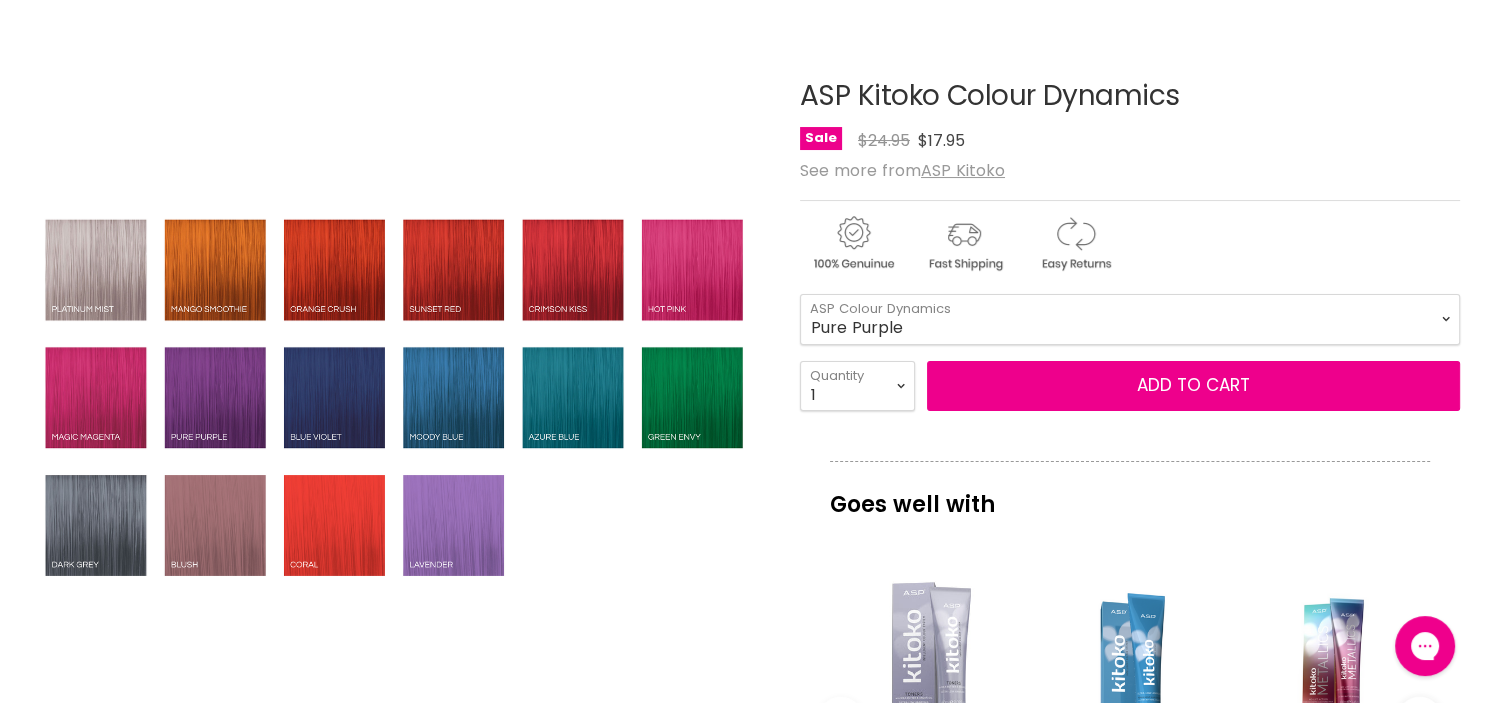 click on "ASP Kitoko Colour Dynamics" at bounding box center [1130, 96] 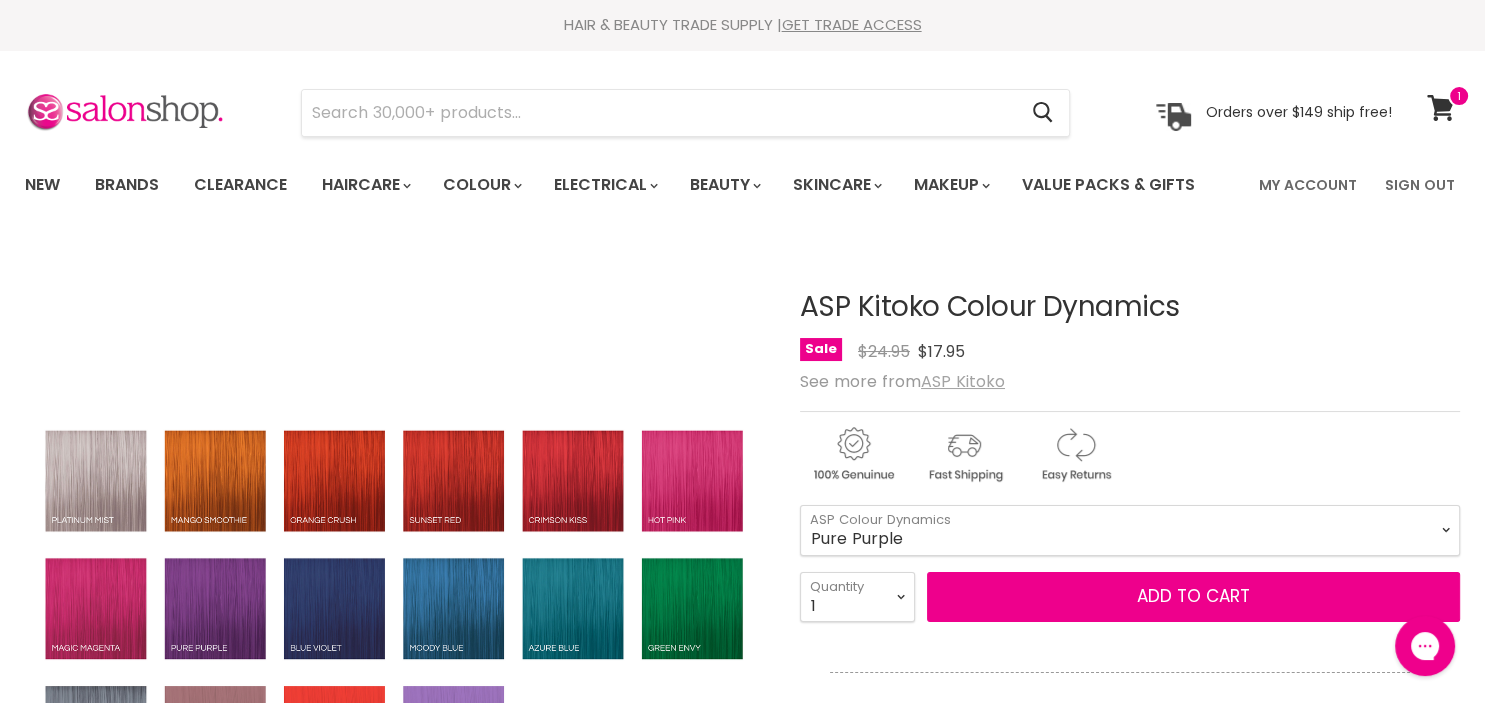 click on "ASP Kitoko" at bounding box center [963, 381] 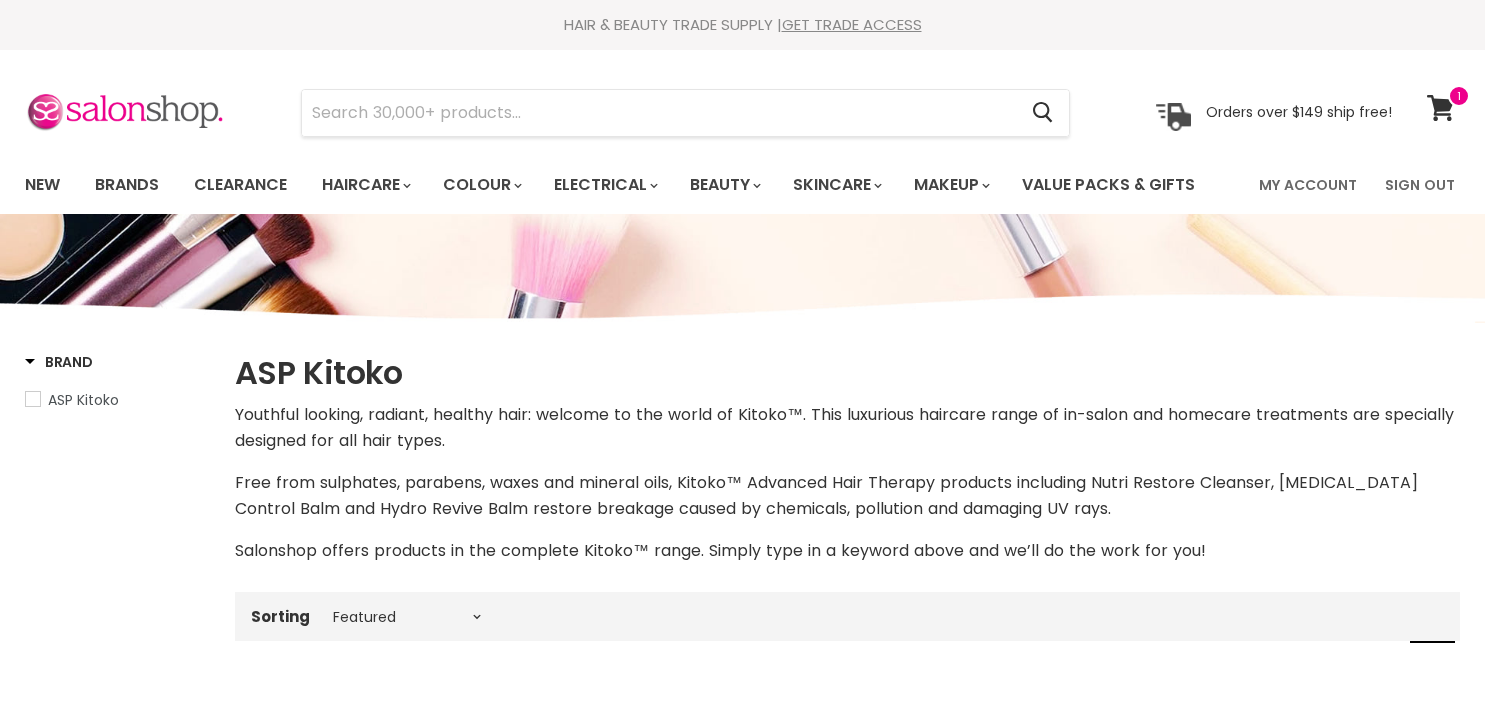 select on "manual" 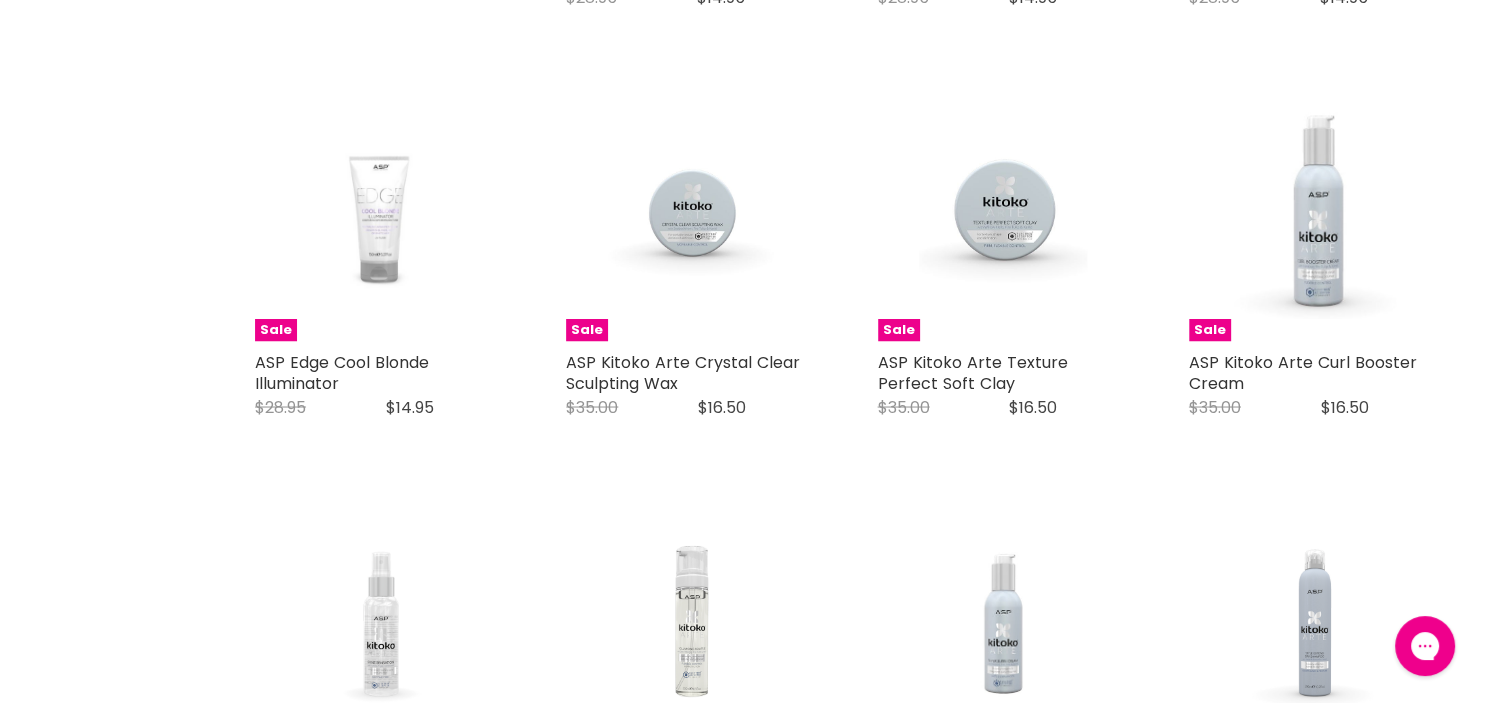 scroll, scrollTop: 0, scrollLeft: 0, axis: both 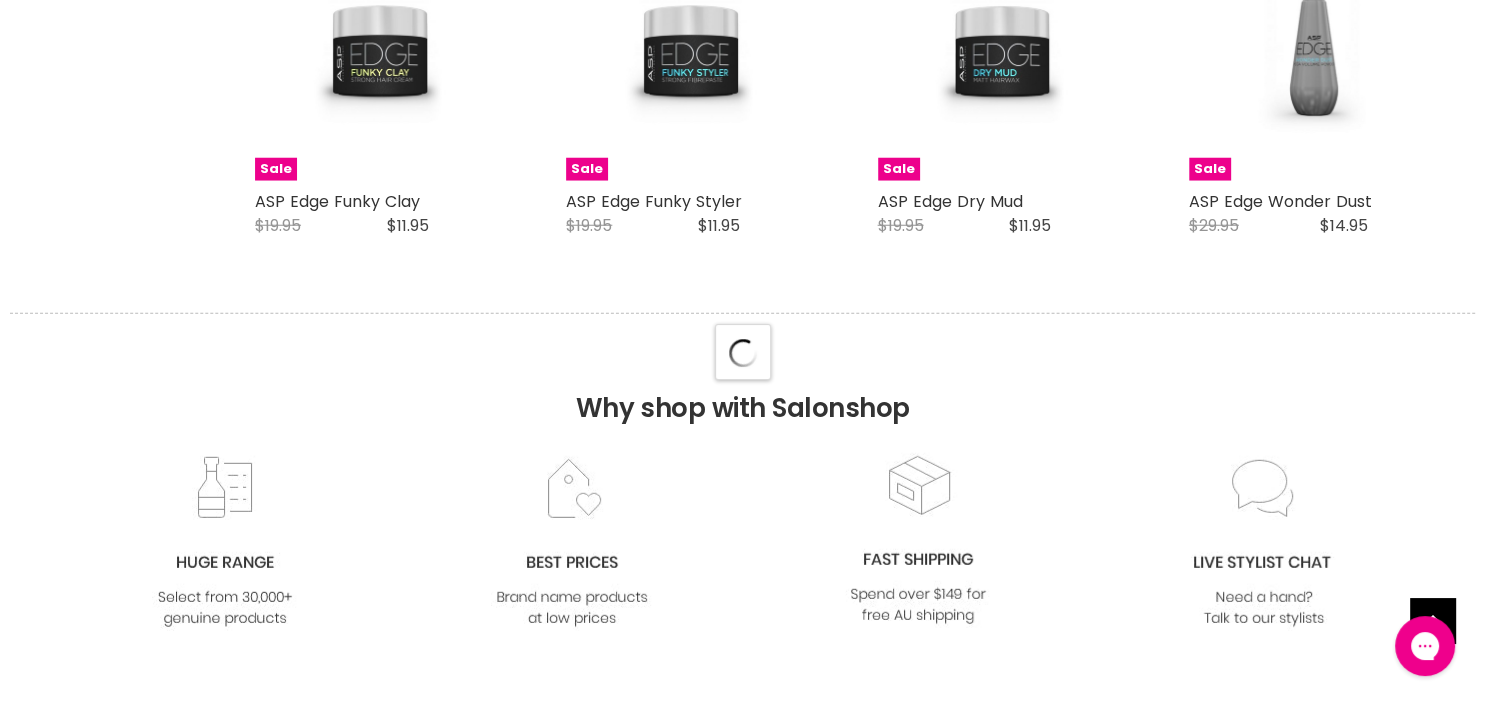 select on "manual" 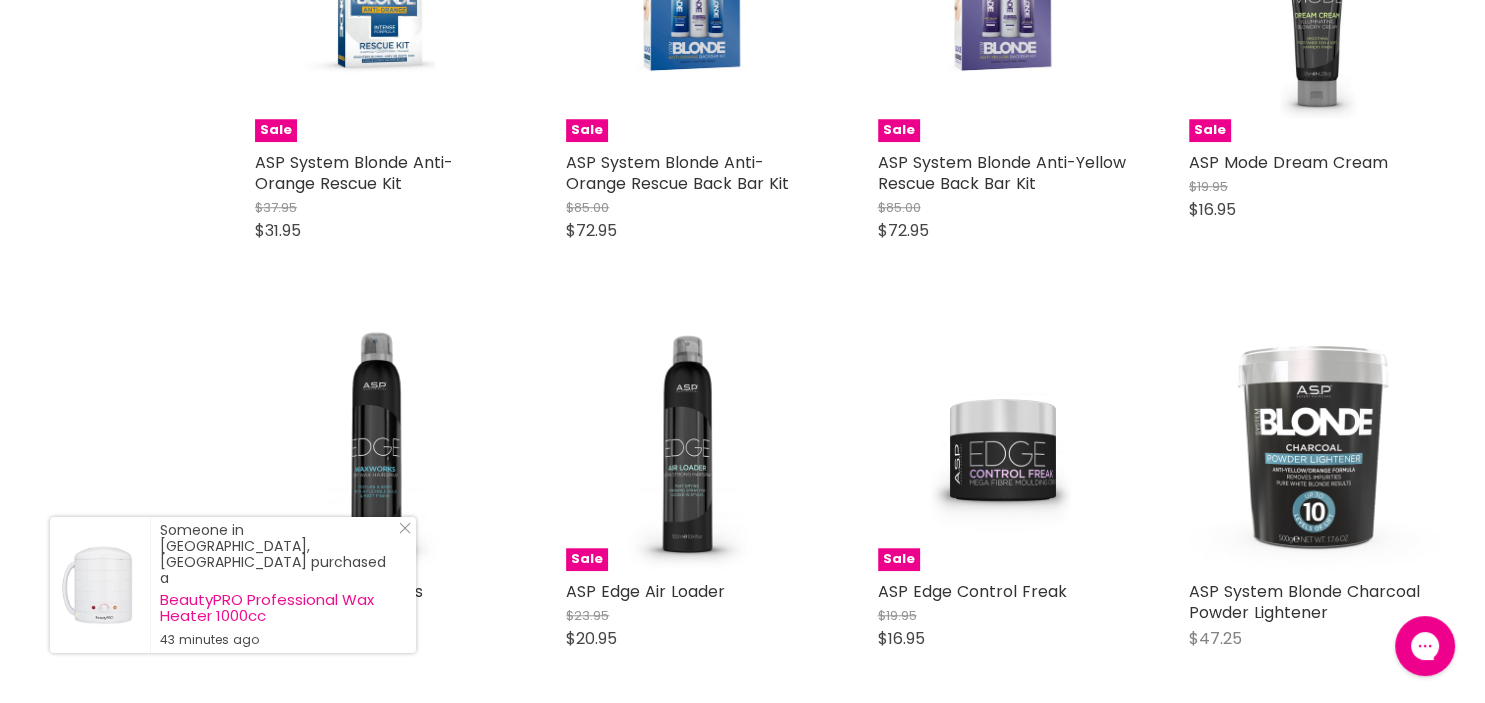 scroll, scrollTop: 9504, scrollLeft: 0, axis: vertical 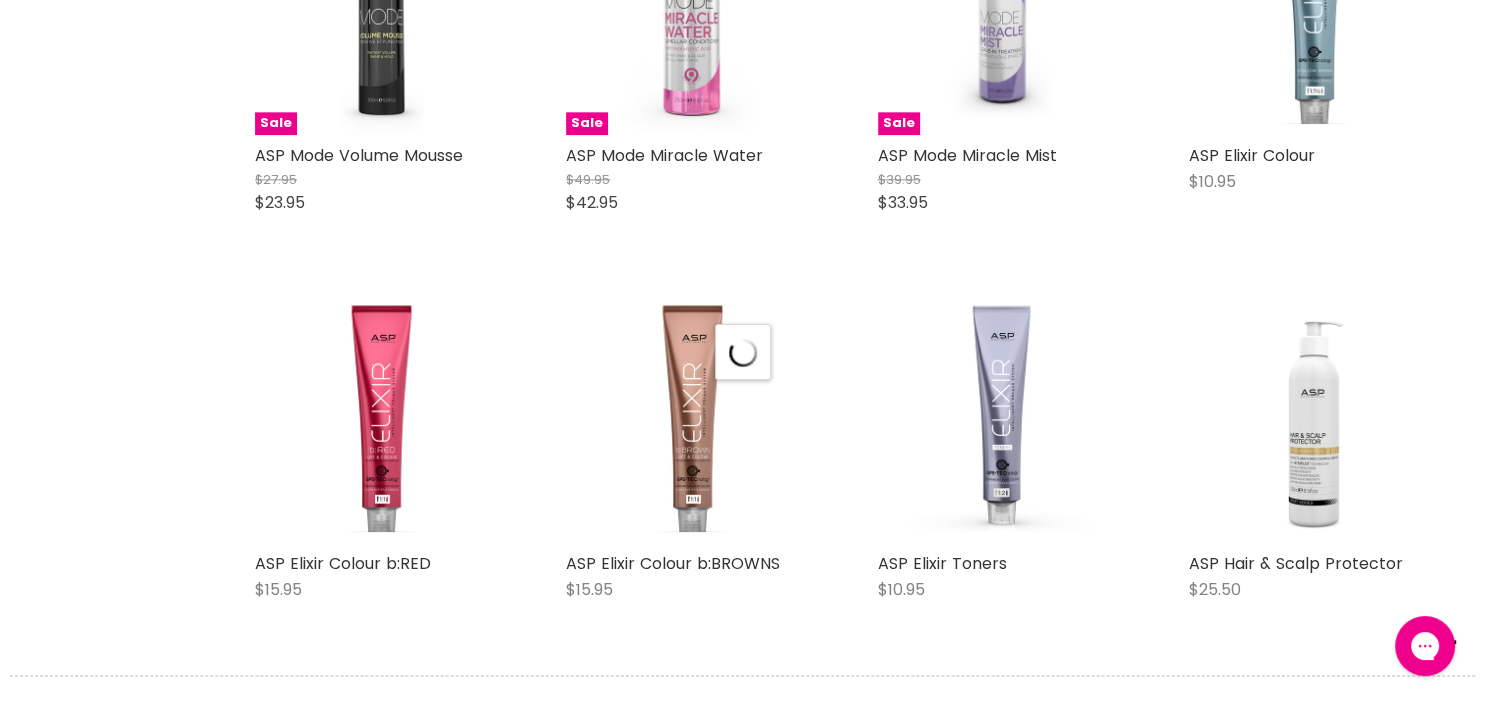 select on "manual" 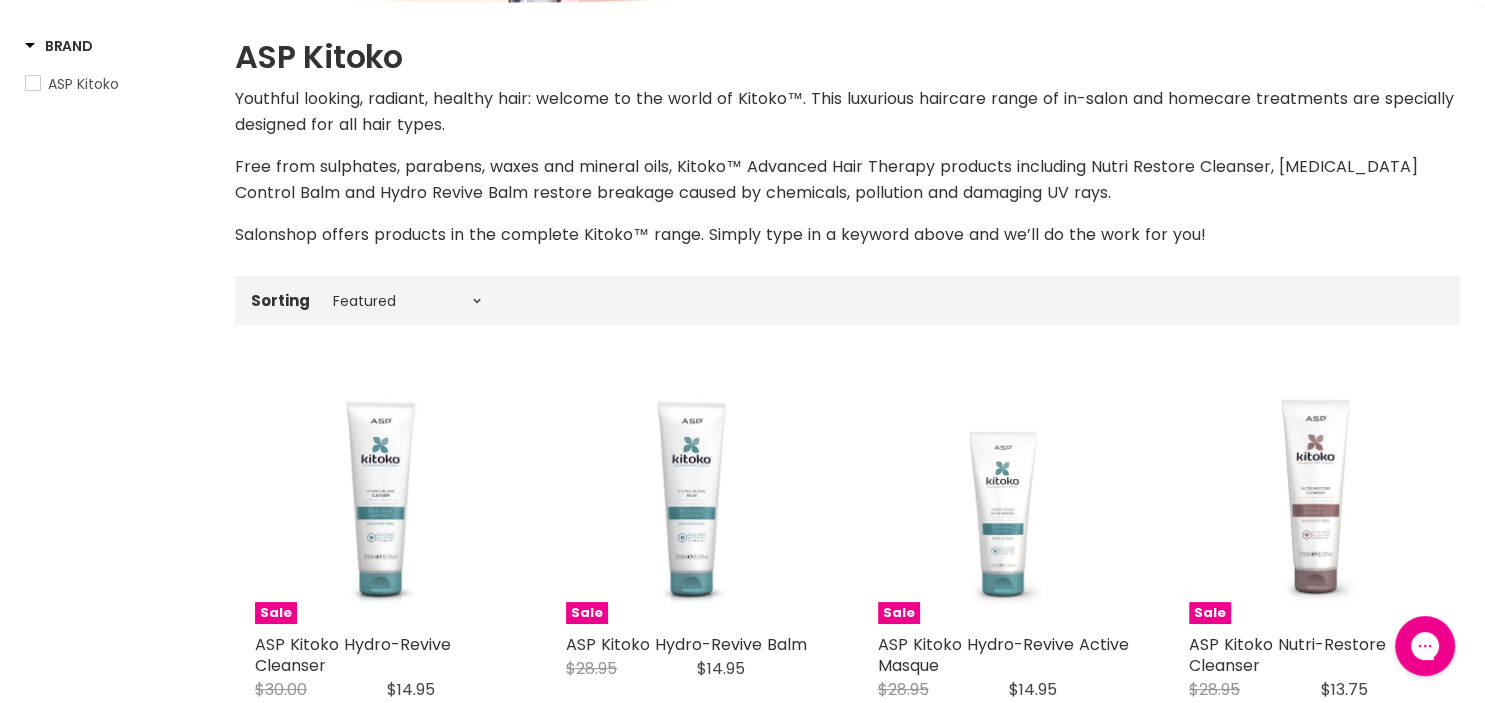 scroll, scrollTop: 0, scrollLeft: 0, axis: both 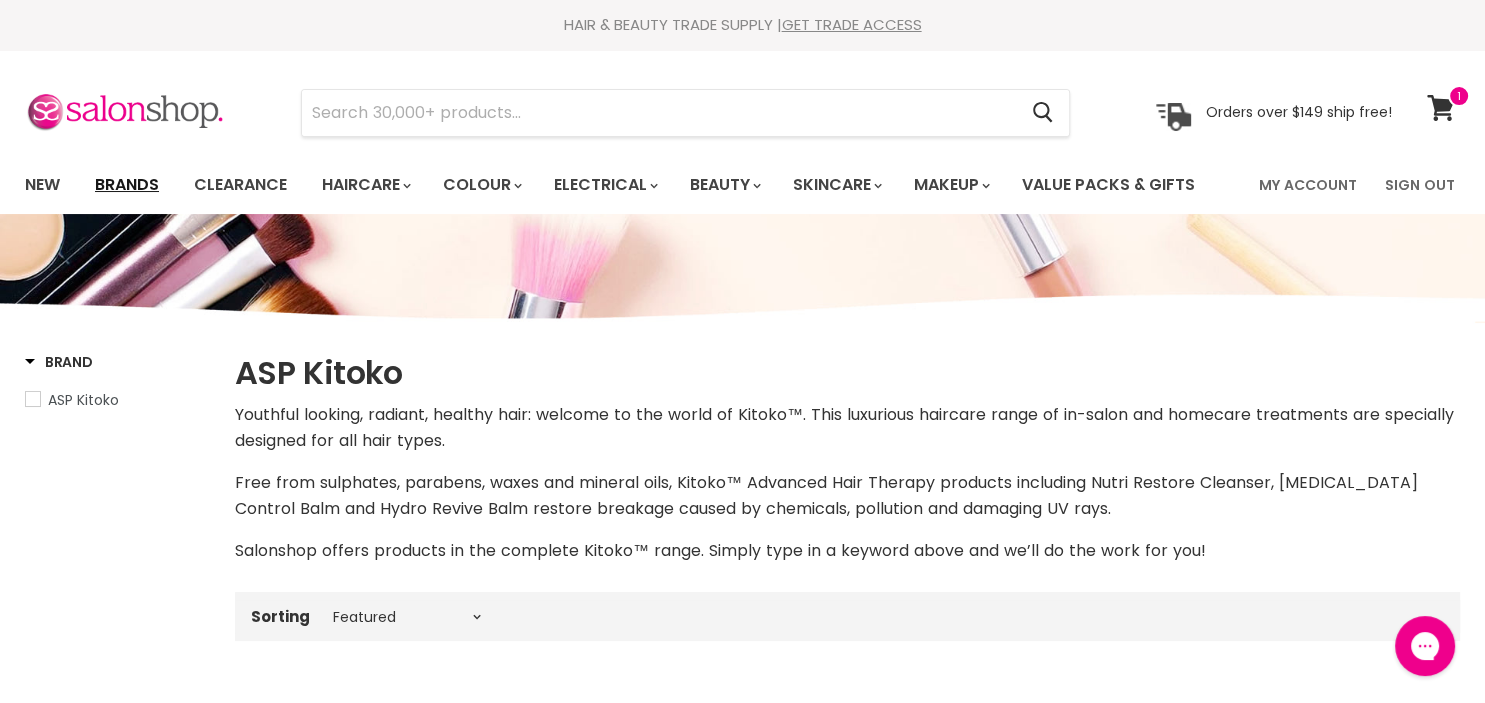 click on "Brands" at bounding box center [127, 185] 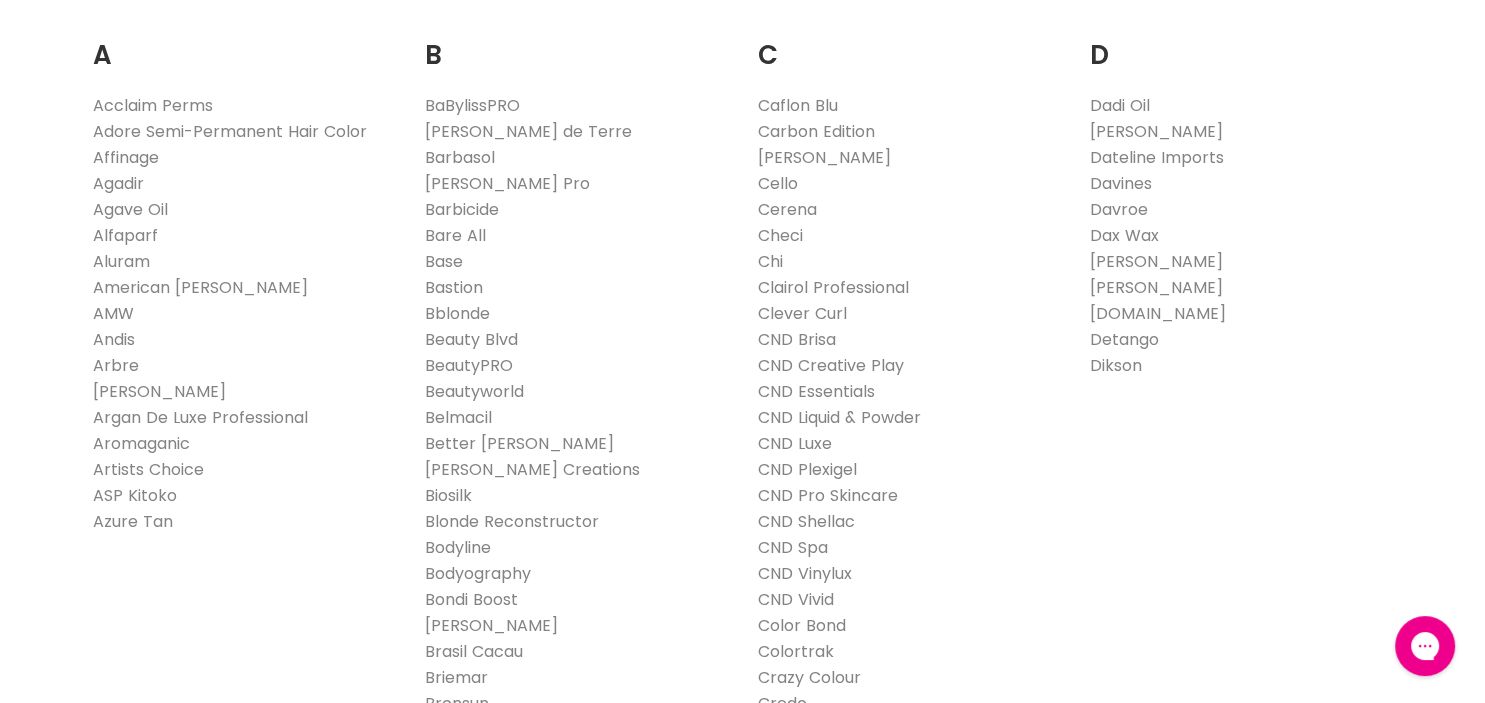 scroll, scrollTop: 0, scrollLeft: 0, axis: both 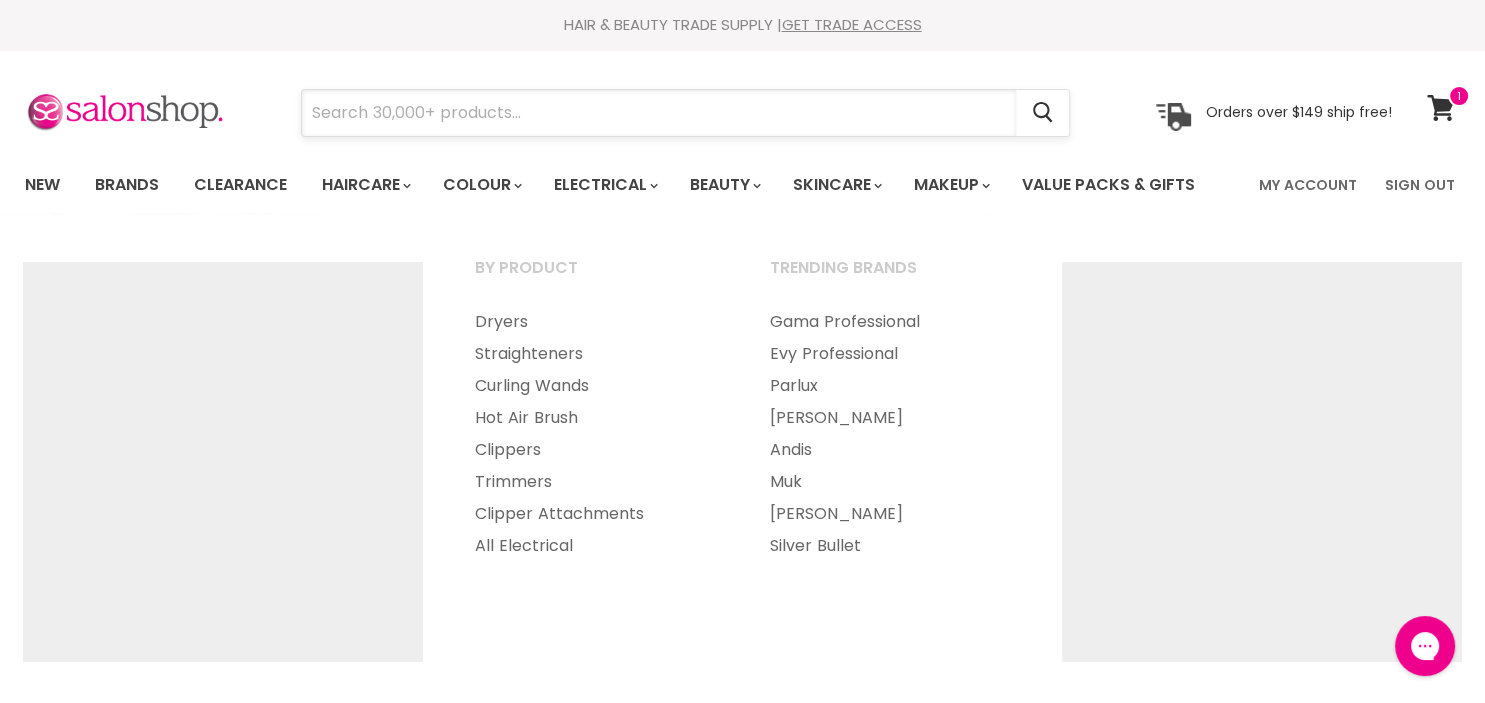 click at bounding box center [659, 113] 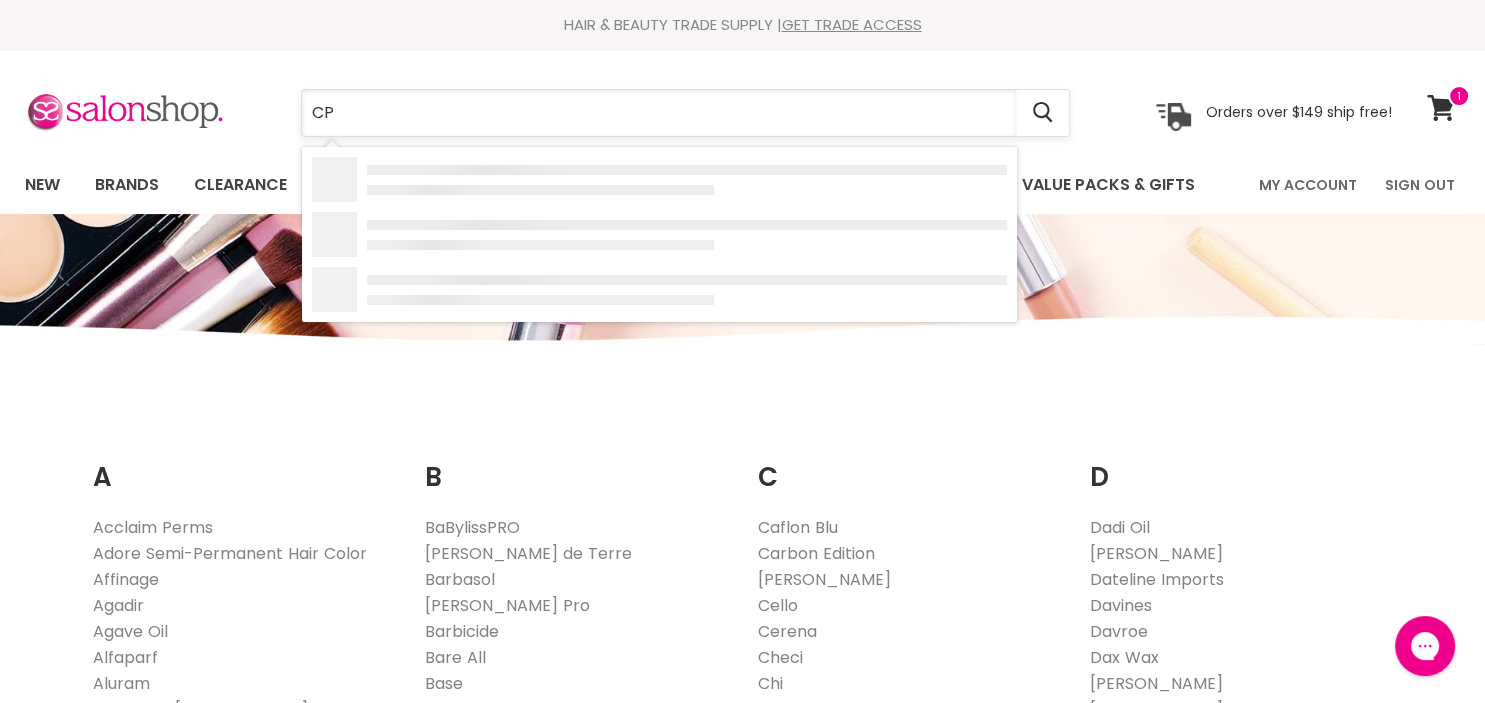 type on "CPR" 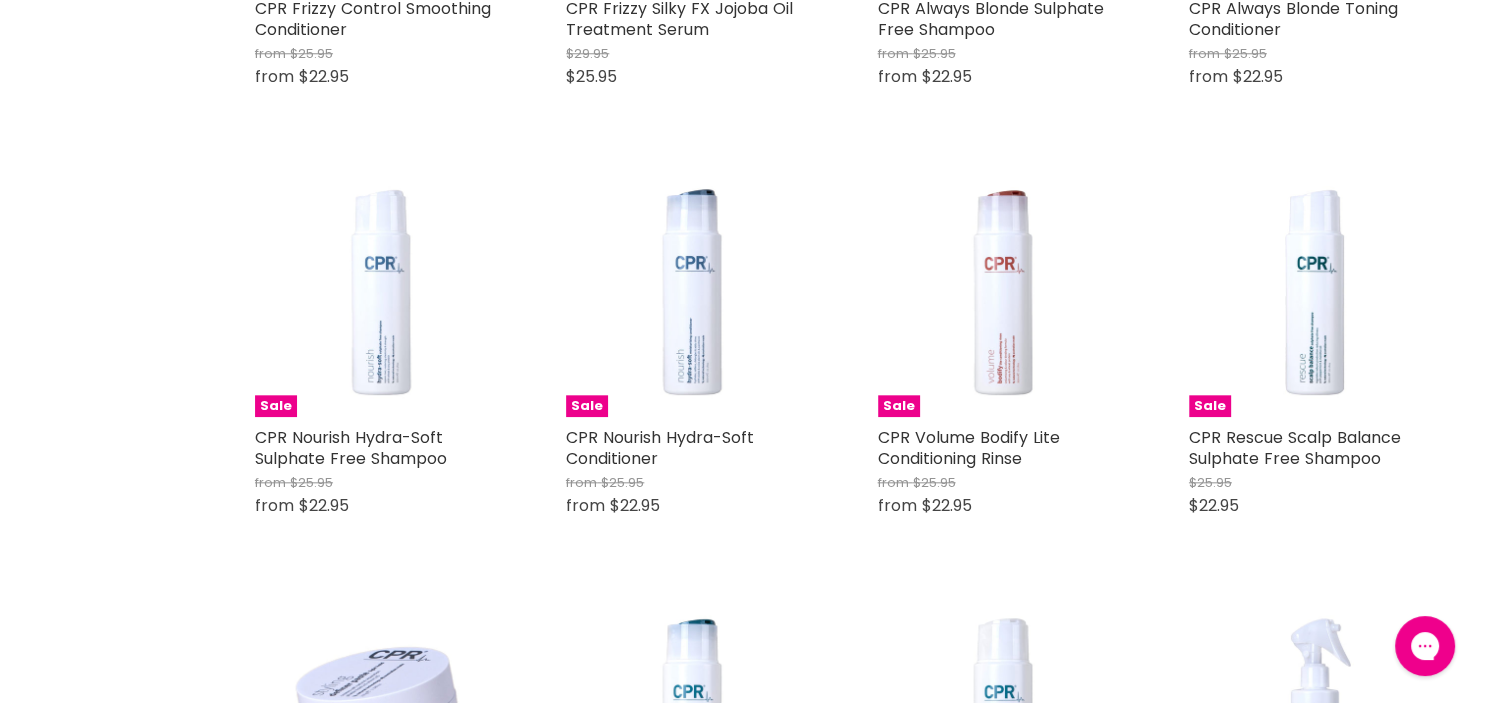 scroll, scrollTop: 2428, scrollLeft: 0, axis: vertical 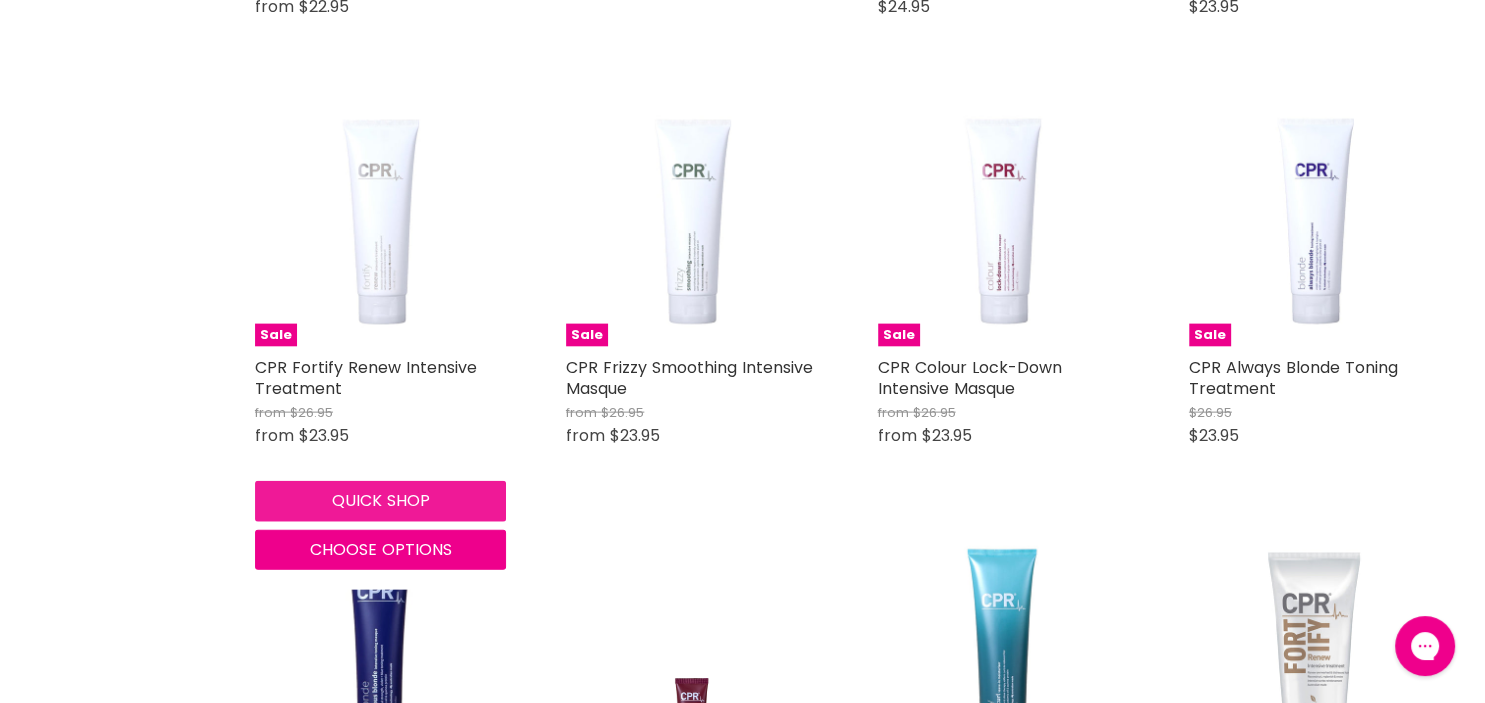 click on "Quick shop" at bounding box center [380, 501] 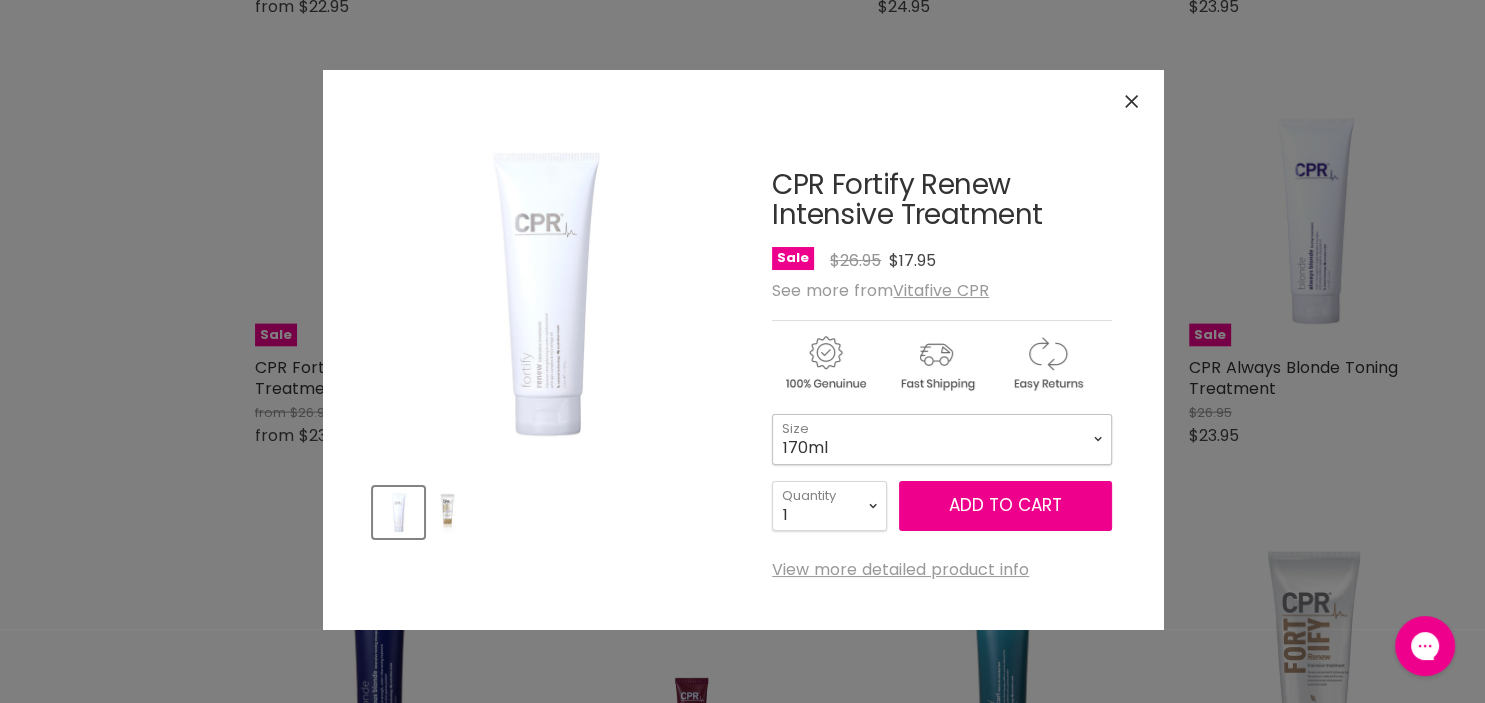 click on "170ml
500ml" at bounding box center (942, 439) 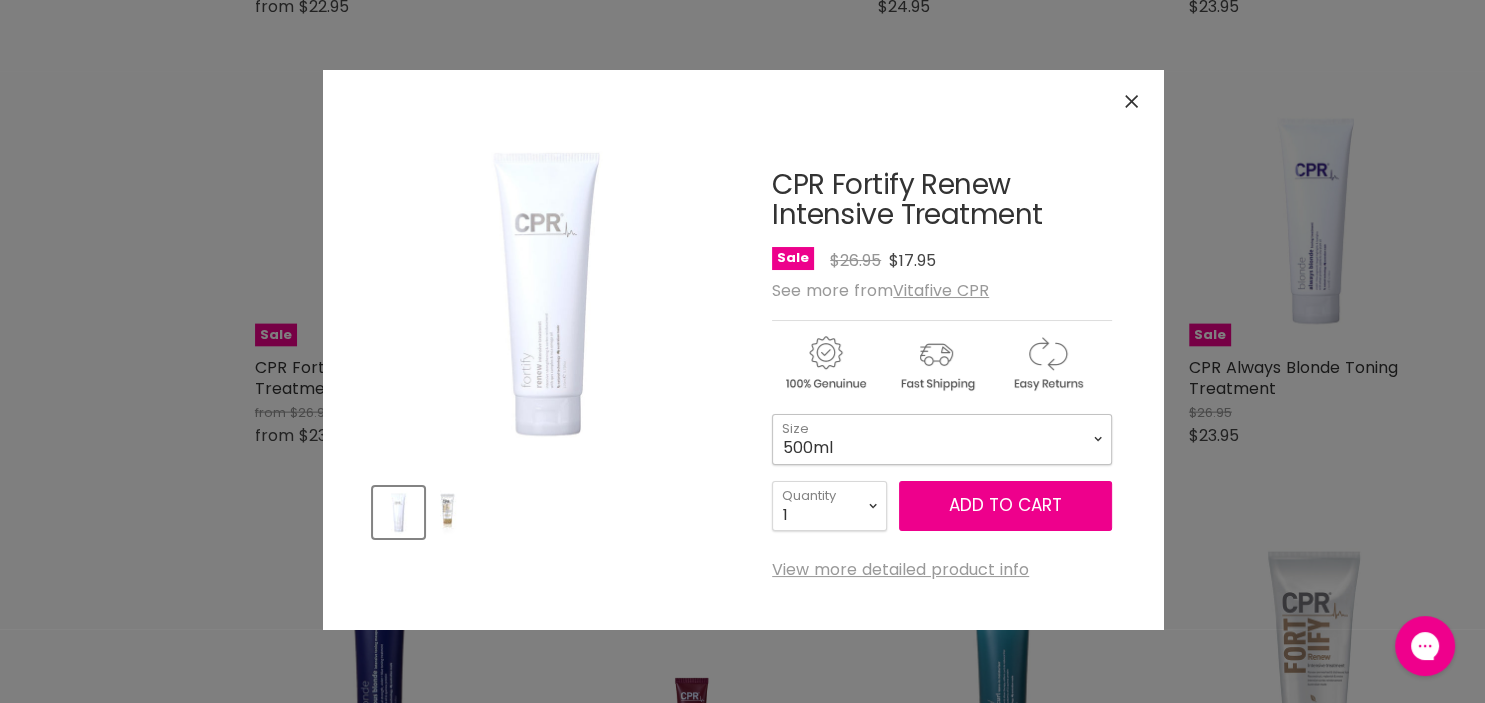 click on "500ml" at bounding box center (0, 0) 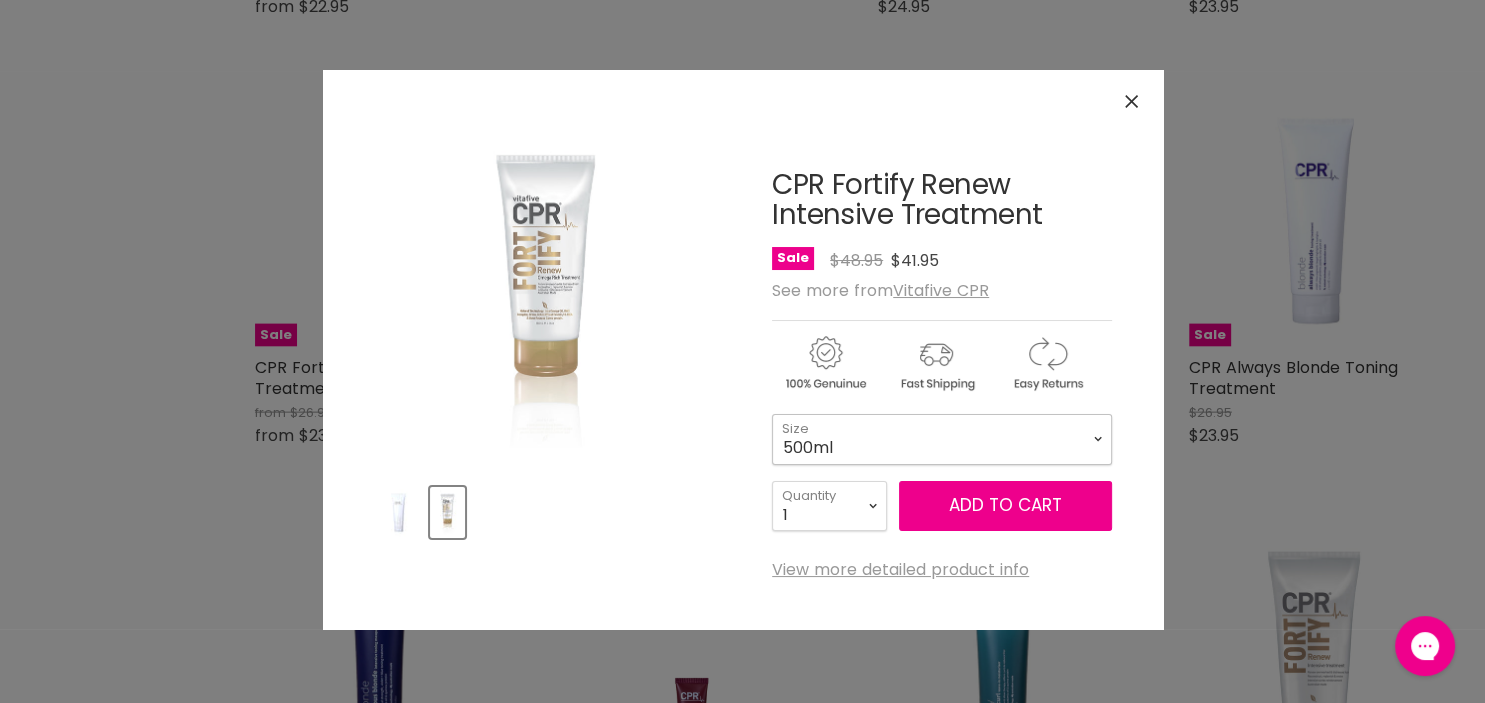 click on "170ml
500ml" at bounding box center (942, 439) 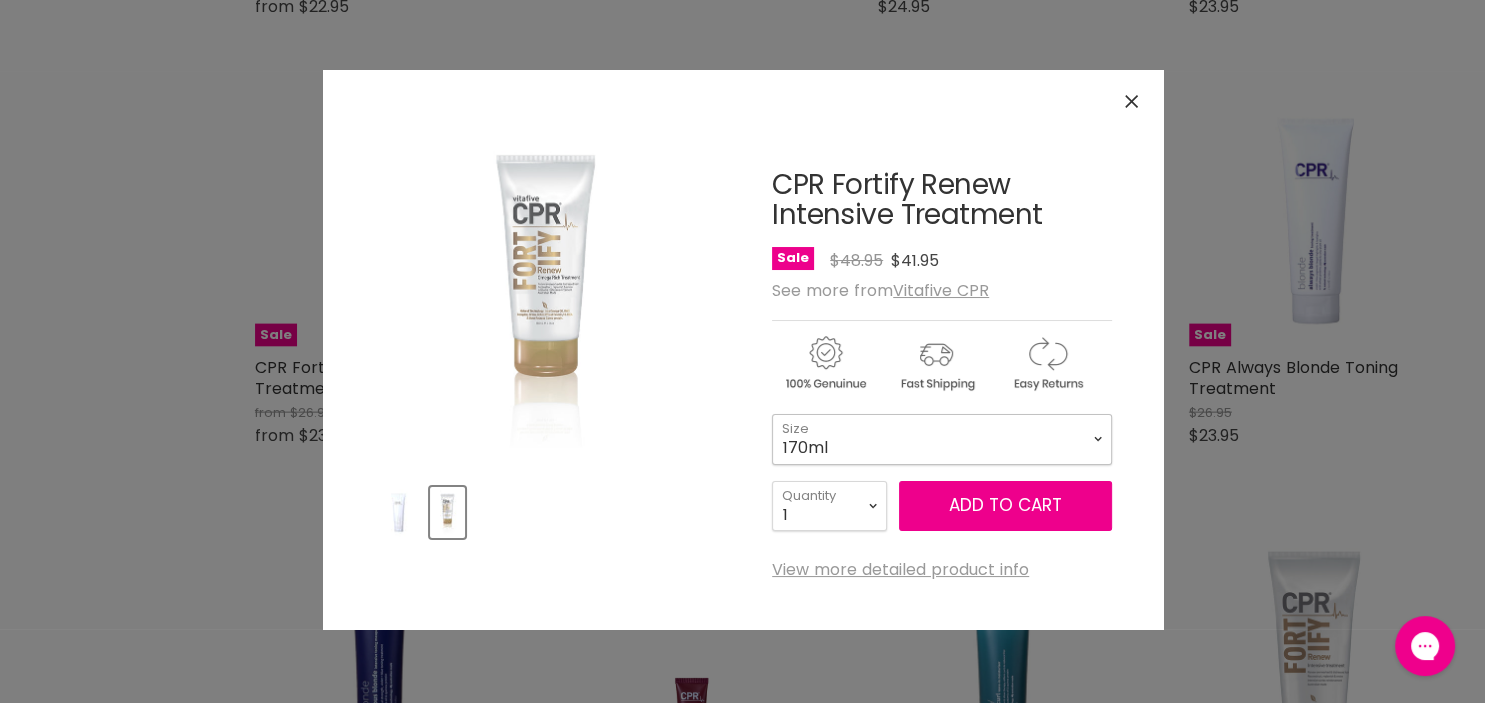 click on "170ml" at bounding box center (0, 0) 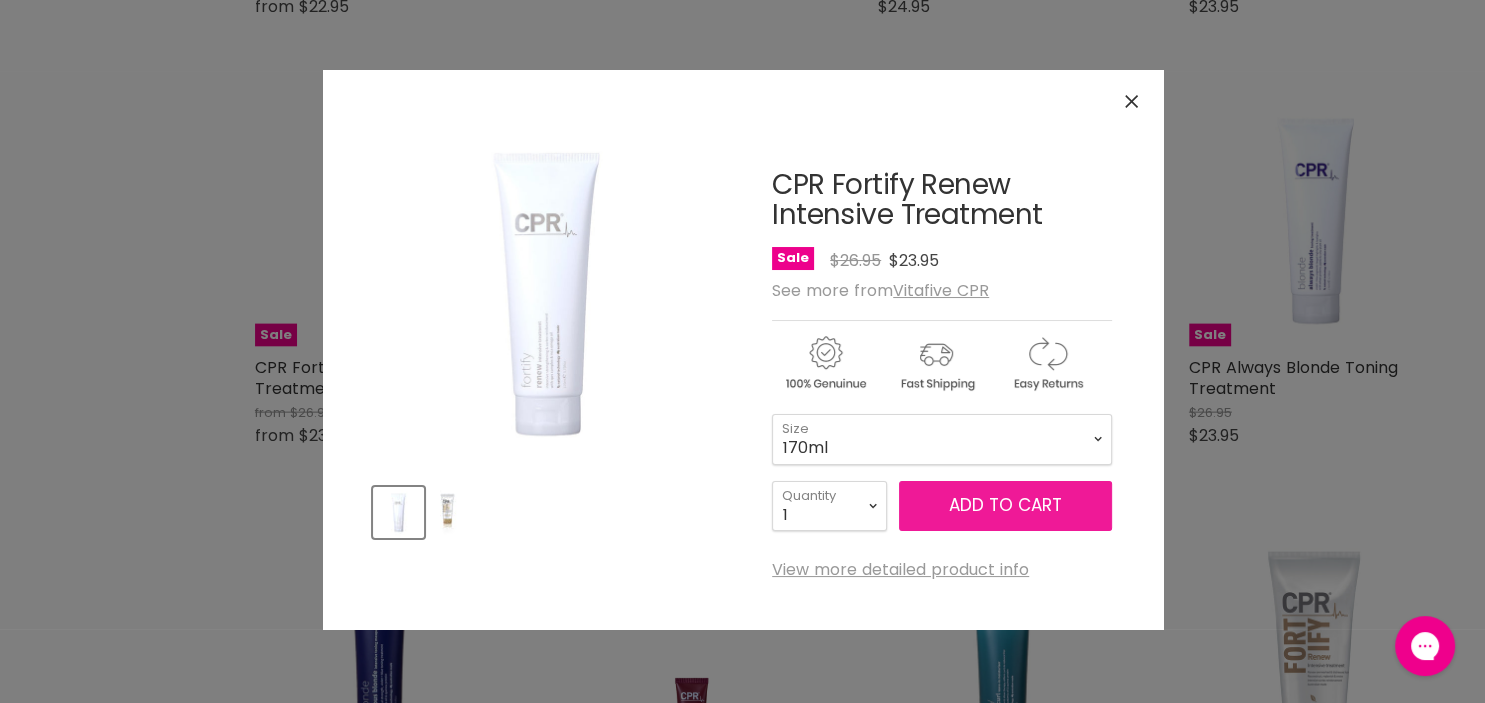 click on "Add to cart" at bounding box center [1005, 506] 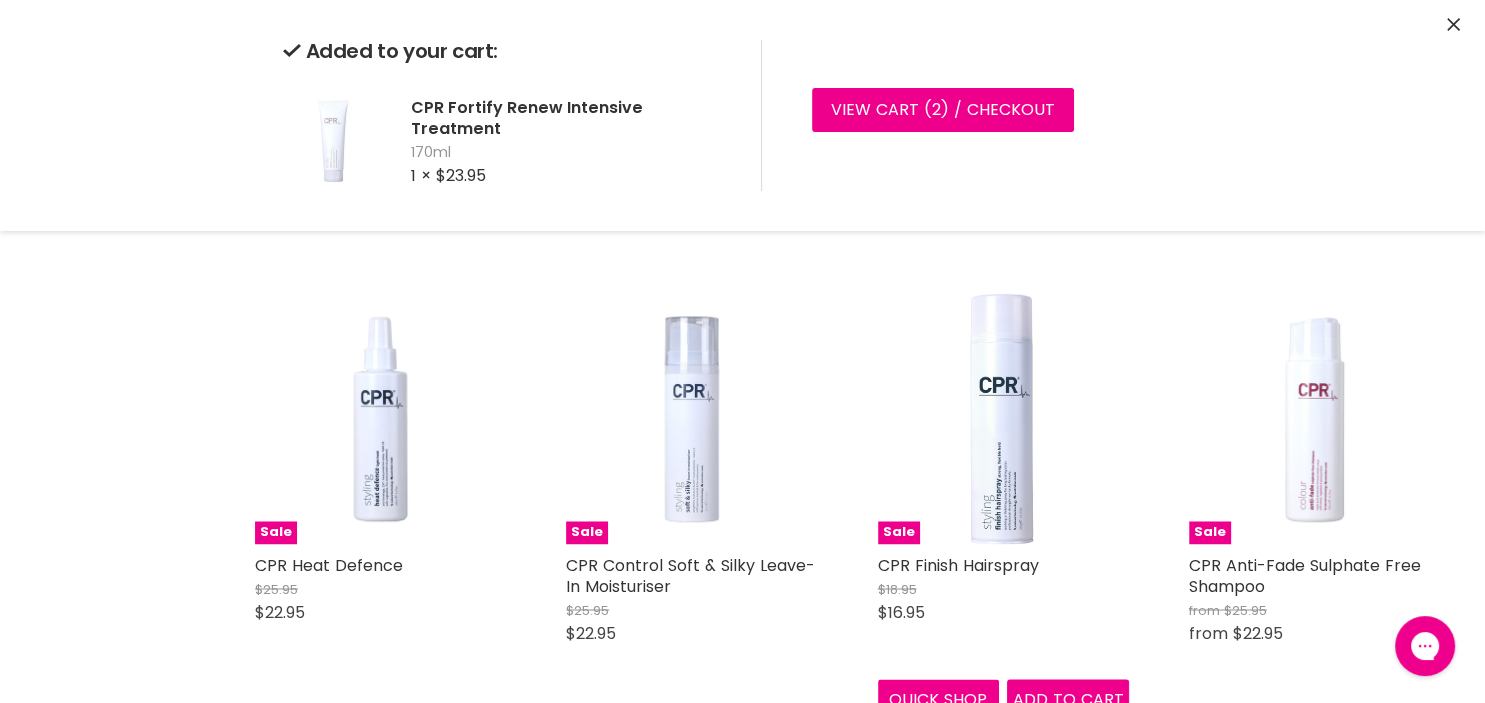 scroll, scrollTop: 2323, scrollLeft: 0, axis: vertical 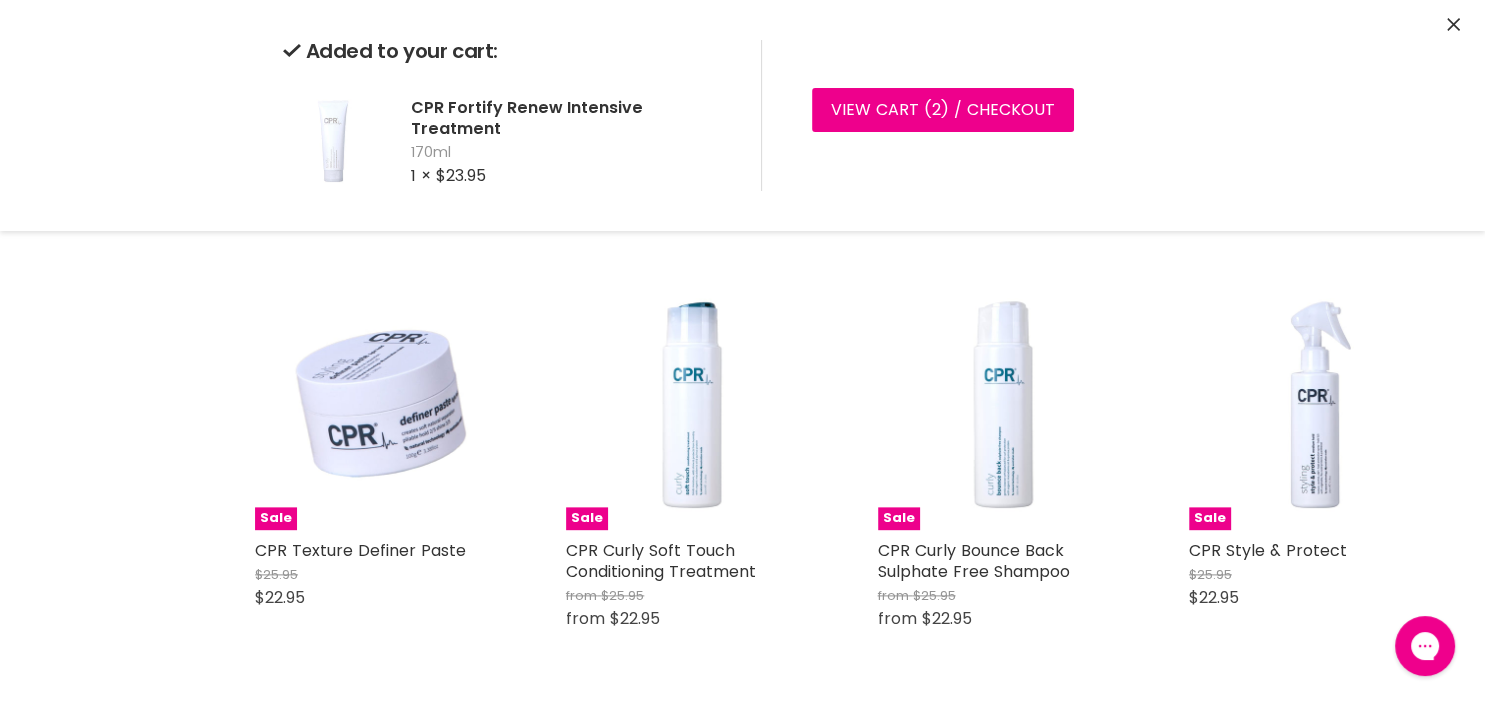 click 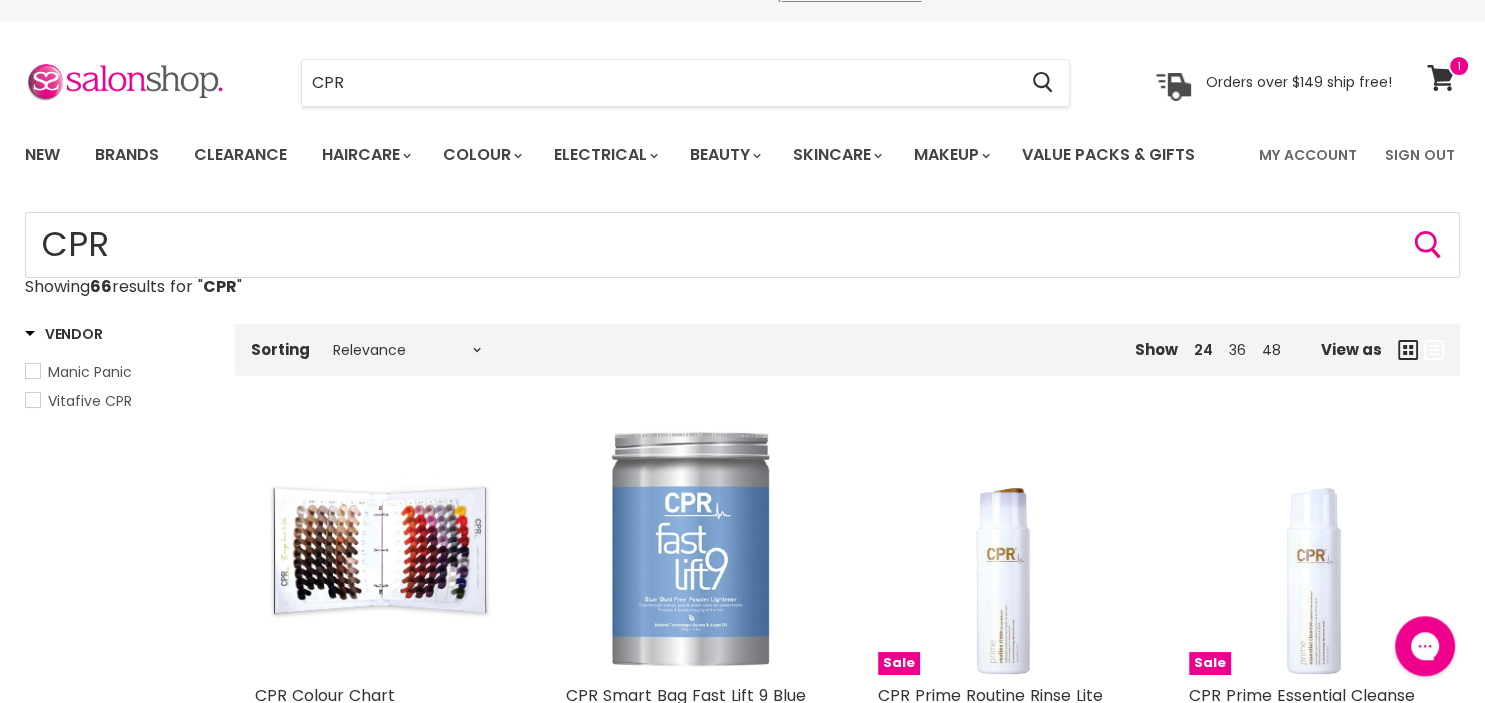 scroll, scrollTop: 0, scrollLeft: 0, axis: both 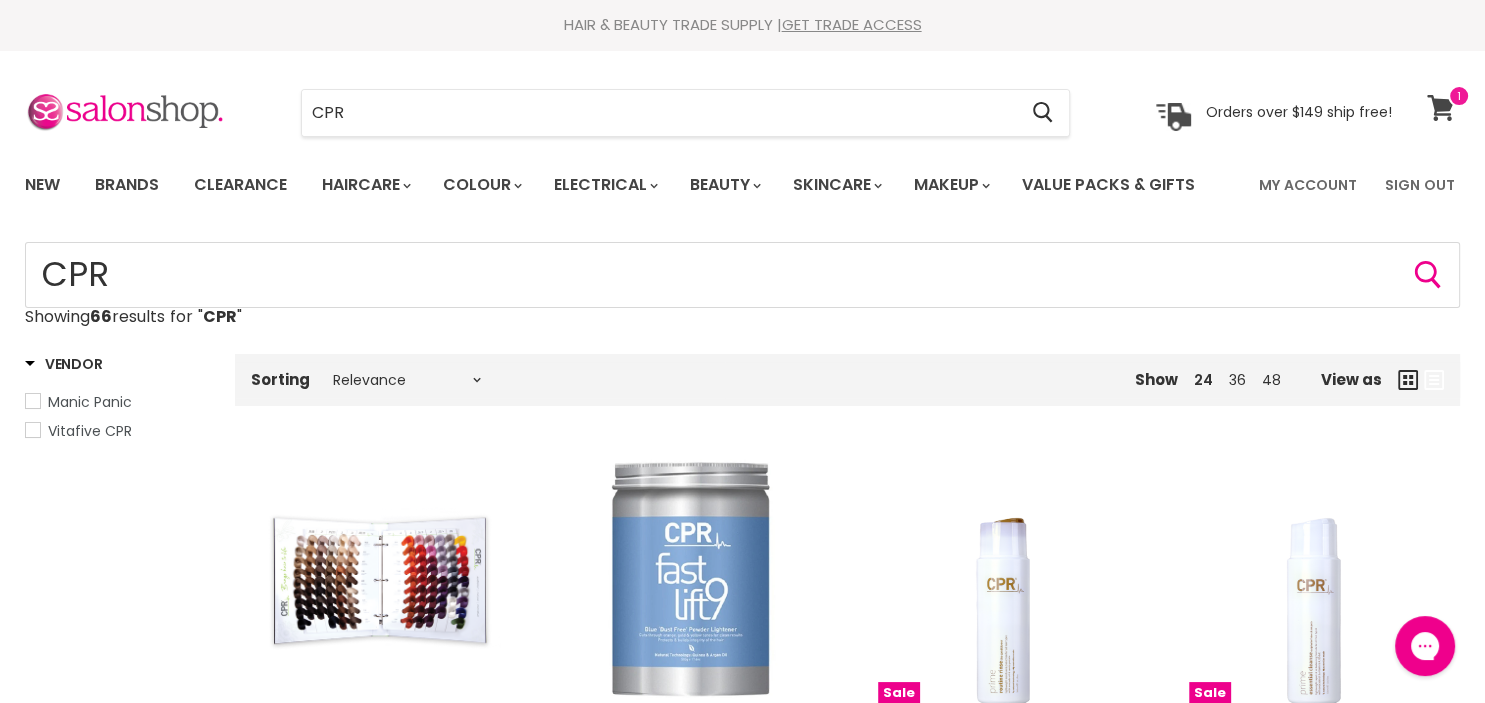 click 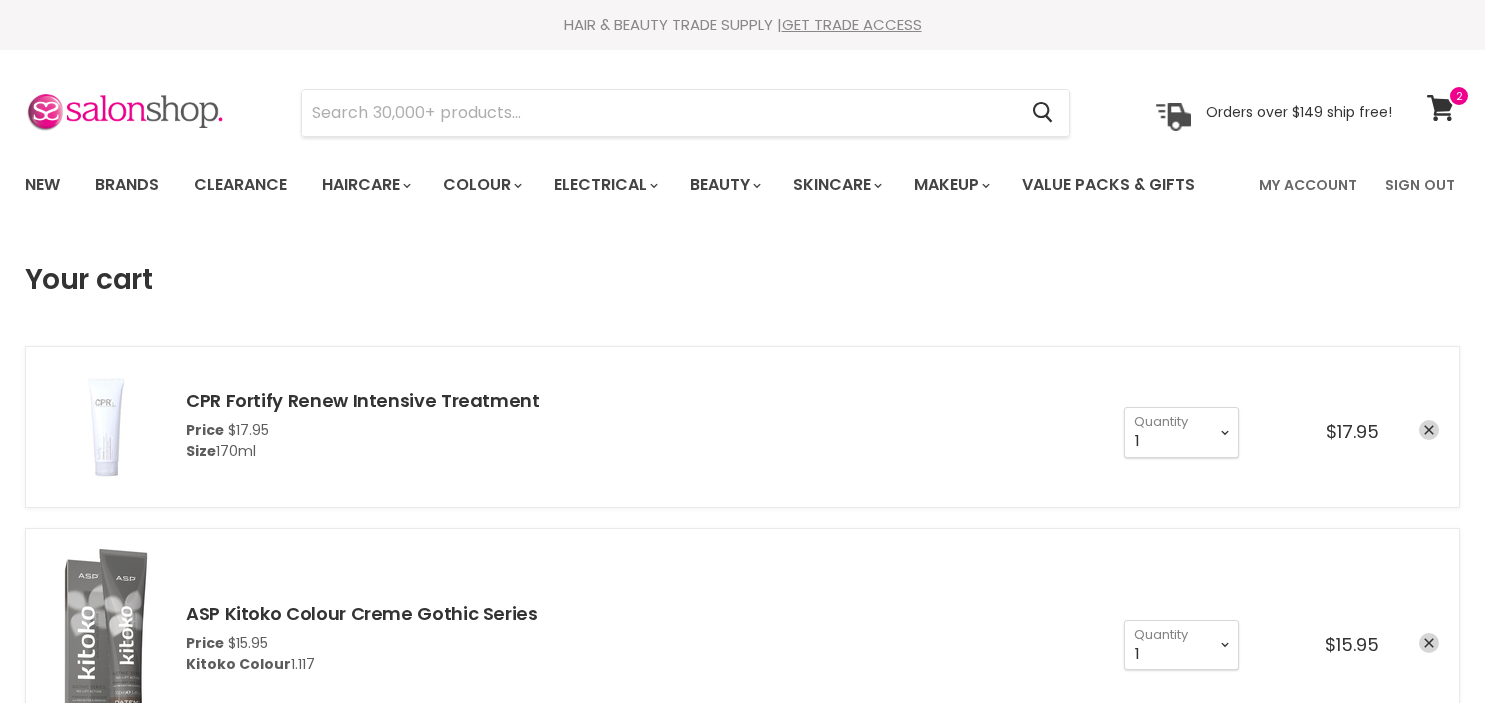 scroll, scrollTop: 0, scrollLeft: 0, axis: both 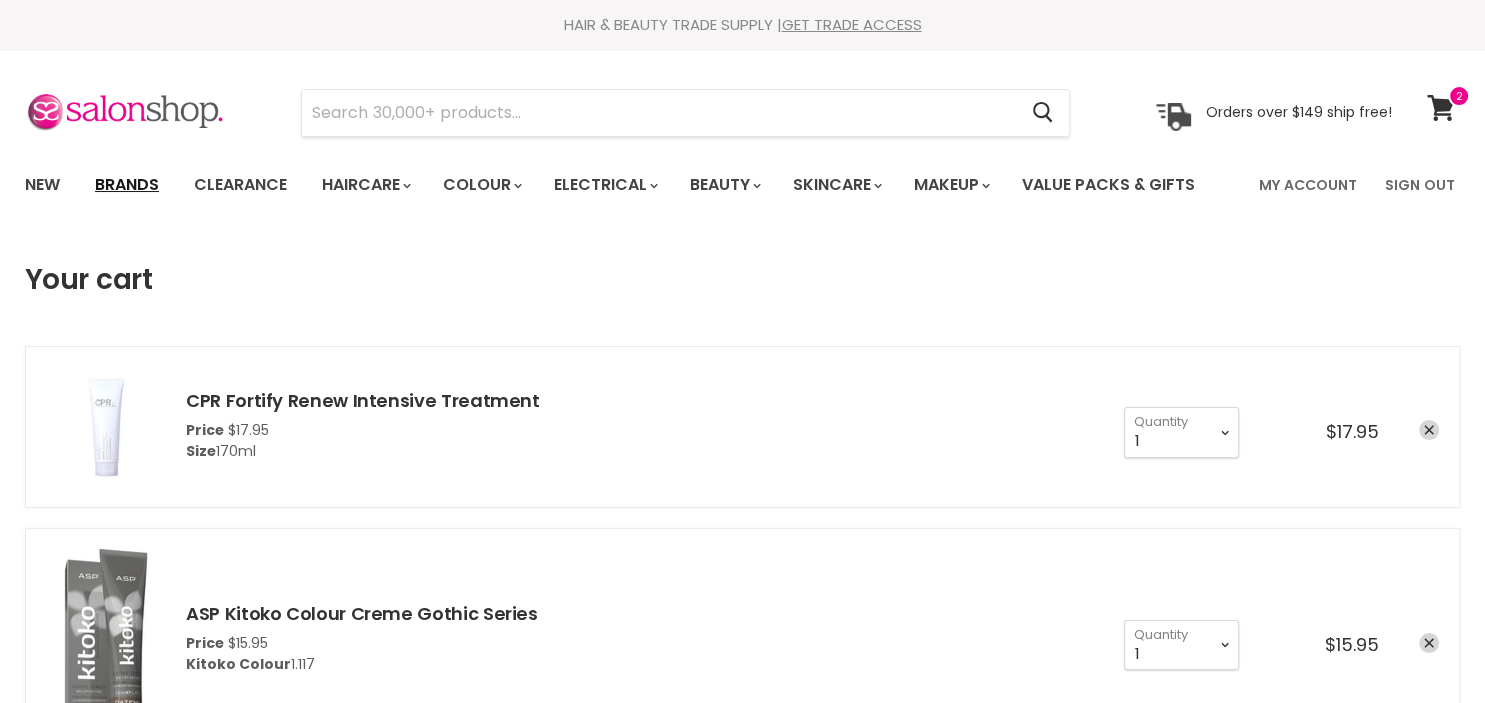 click on "Brands" at bounding box center (127, 185) 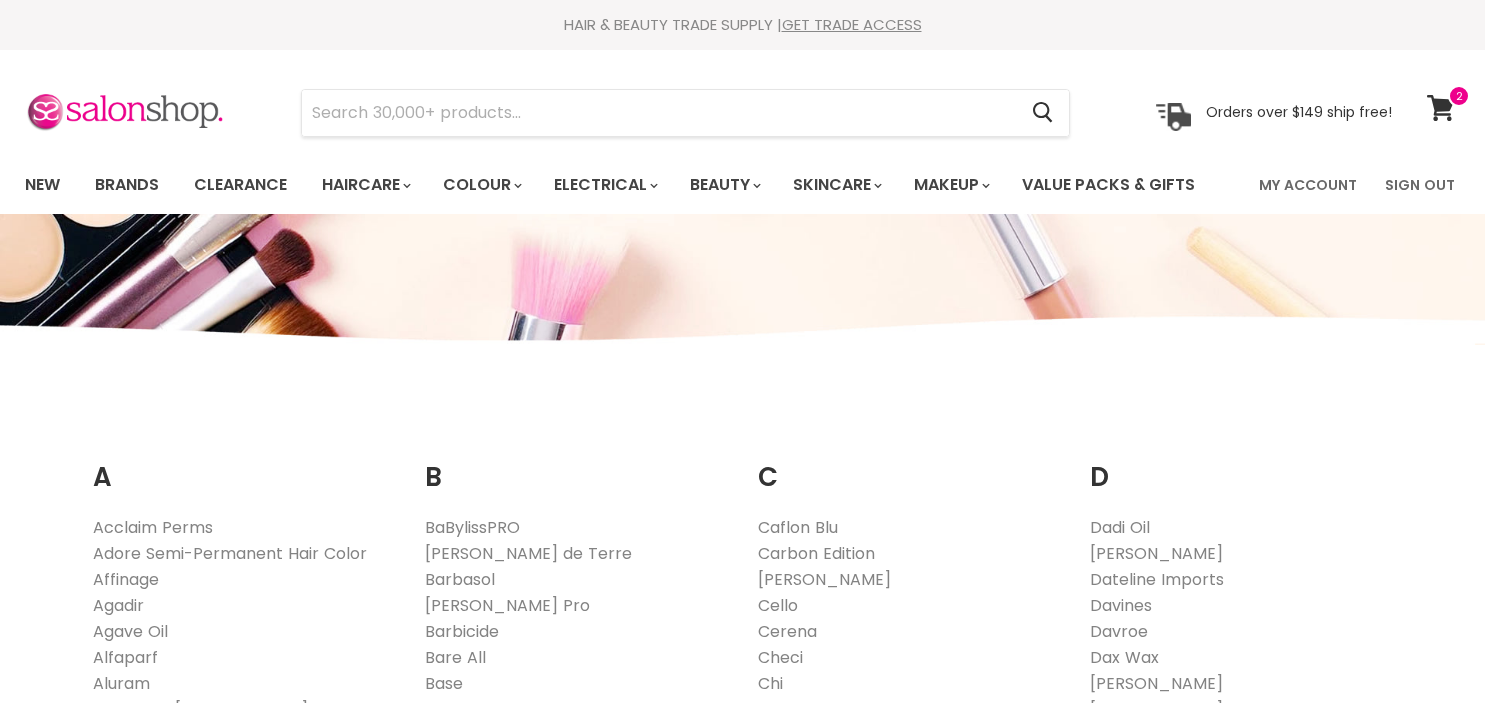 scroll, scrollTop: 422, scrollLeft: 0, axis: vertical 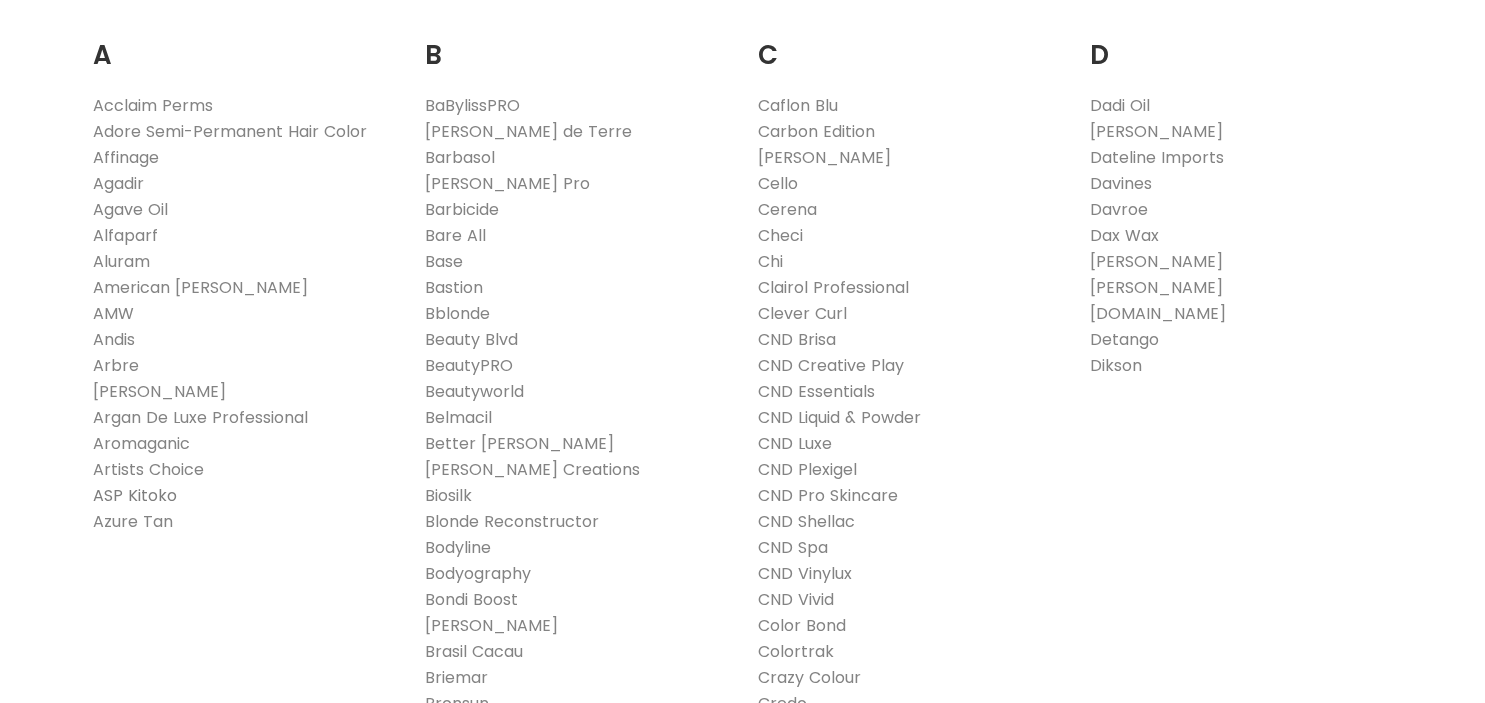 click on "ASP Kitoko" at bounding box center (135, 495) 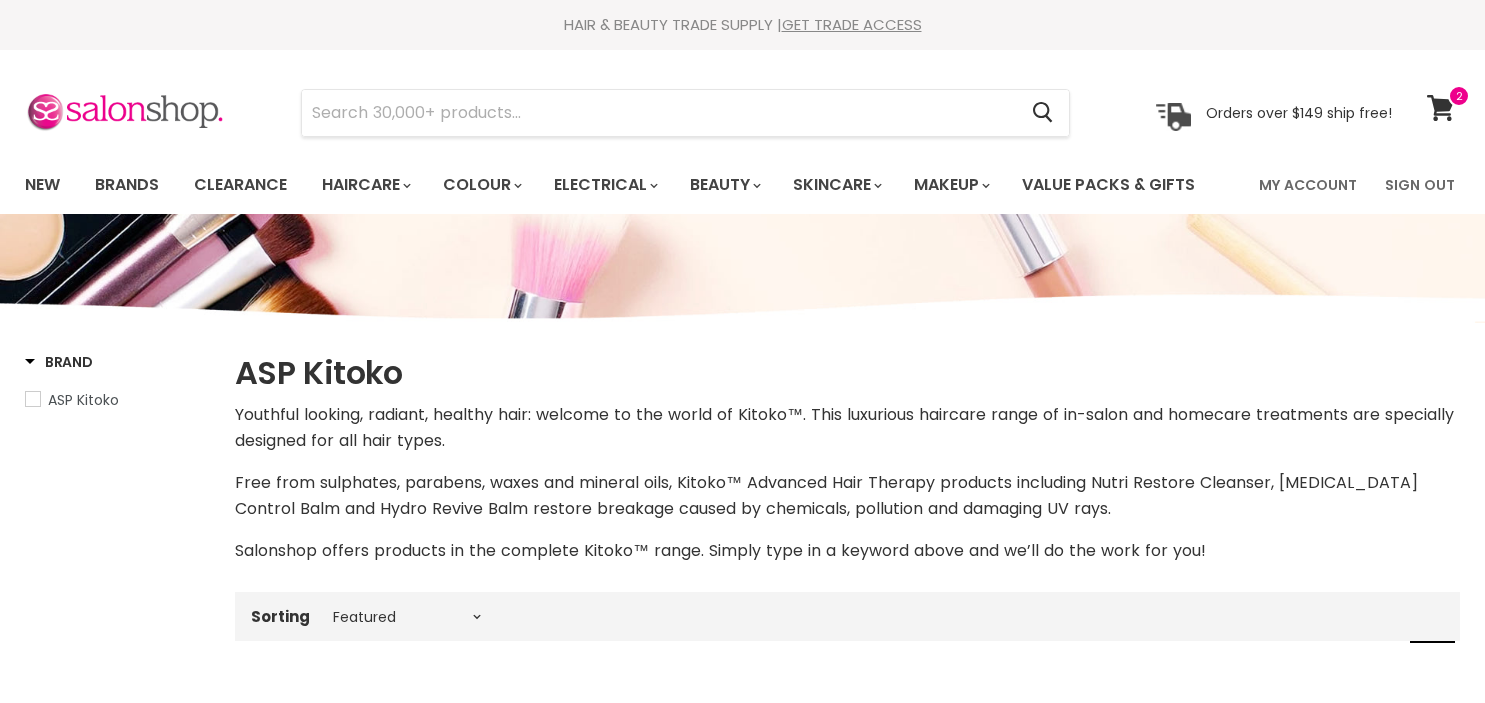 select on "manual" 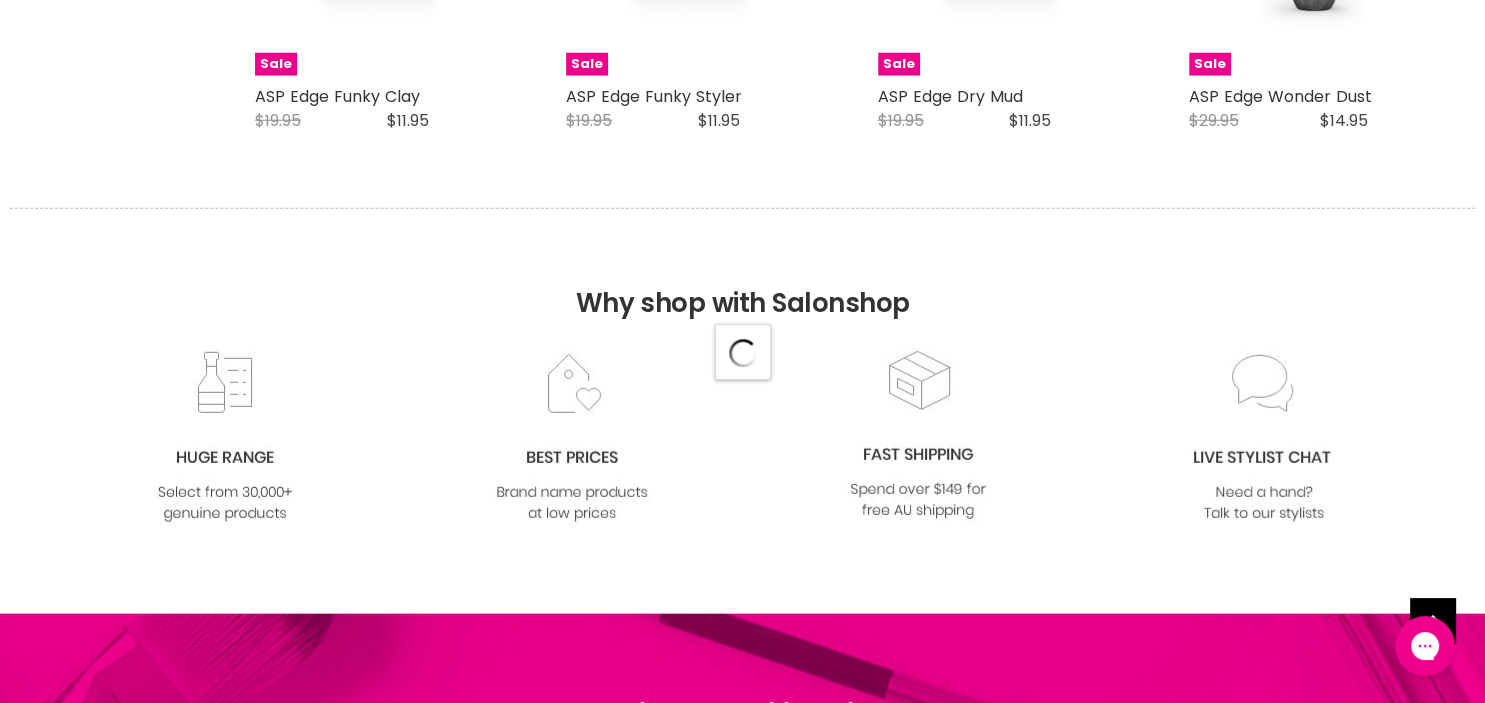 scroll, scrollTop: 0, scrollLeft: 0, axis: both 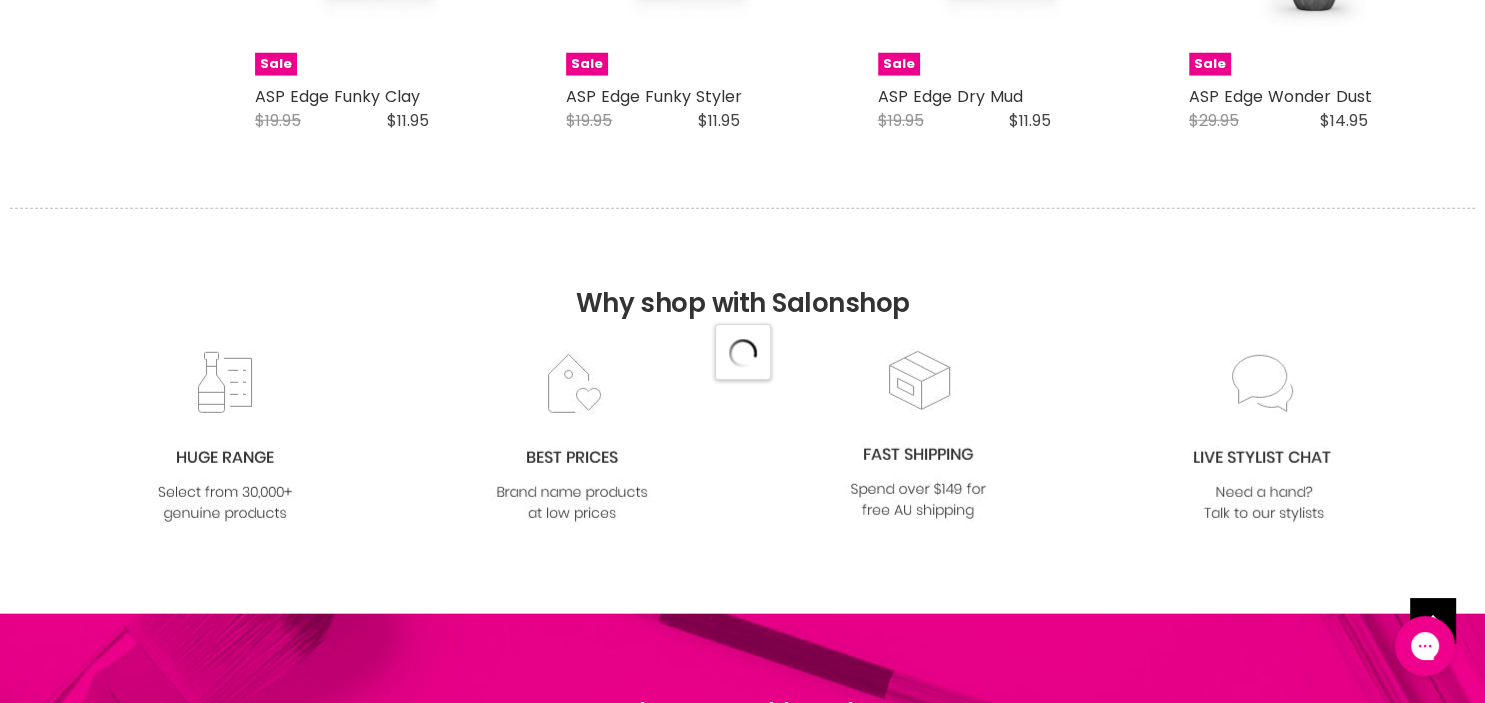 select on "manual" 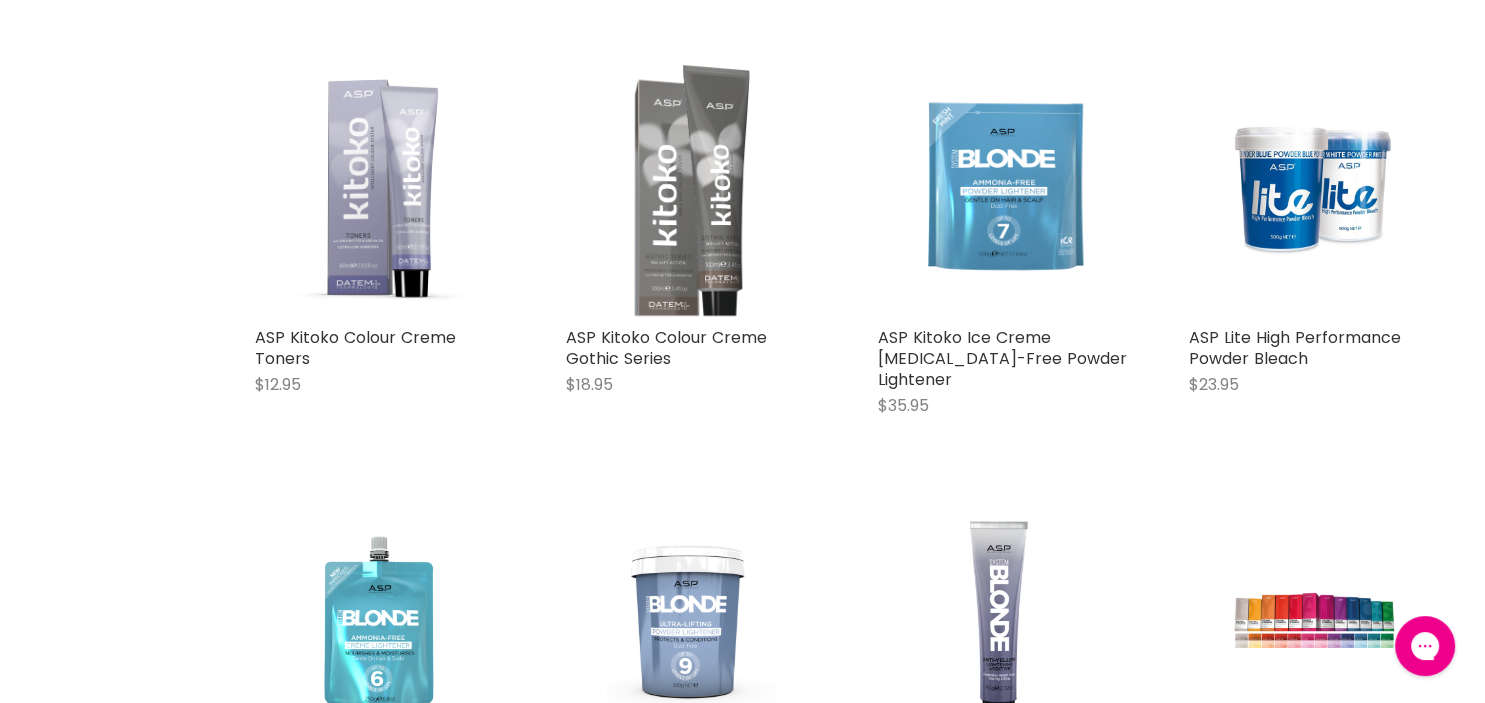 scroll, scrollTop: 7180, scrollLeft: 0, axis: vertical 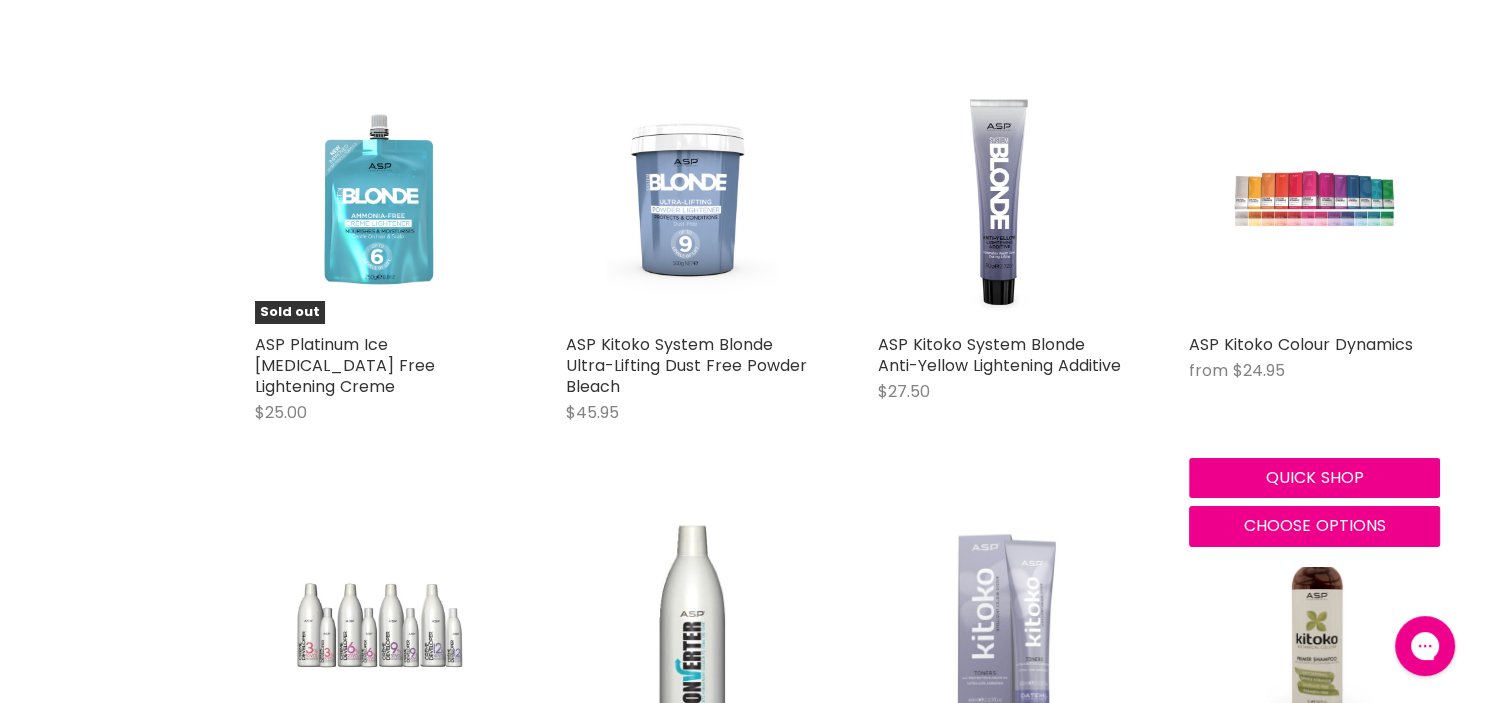 click at bounding box center [1315, 198] 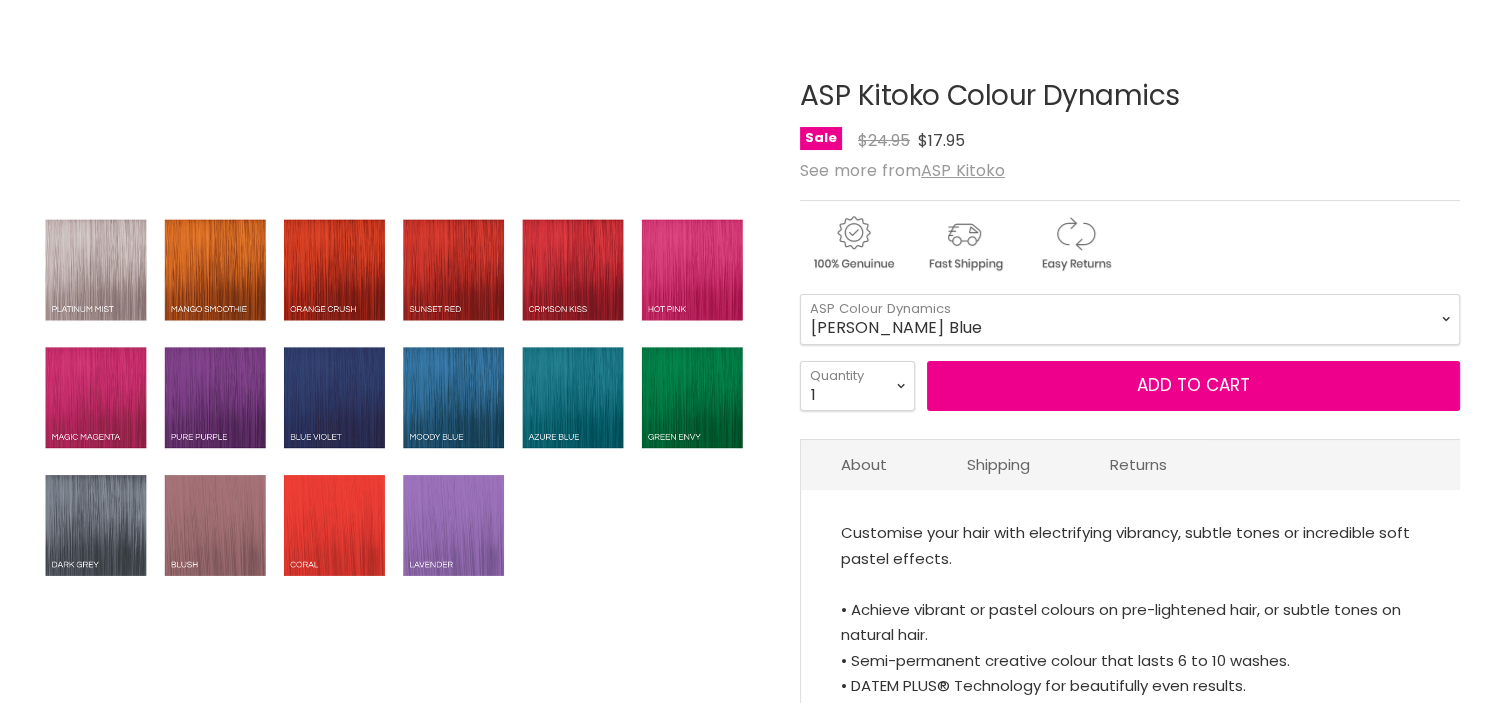 scroll, scrollTop: 211, scrollLeft: 0, axis: vertical 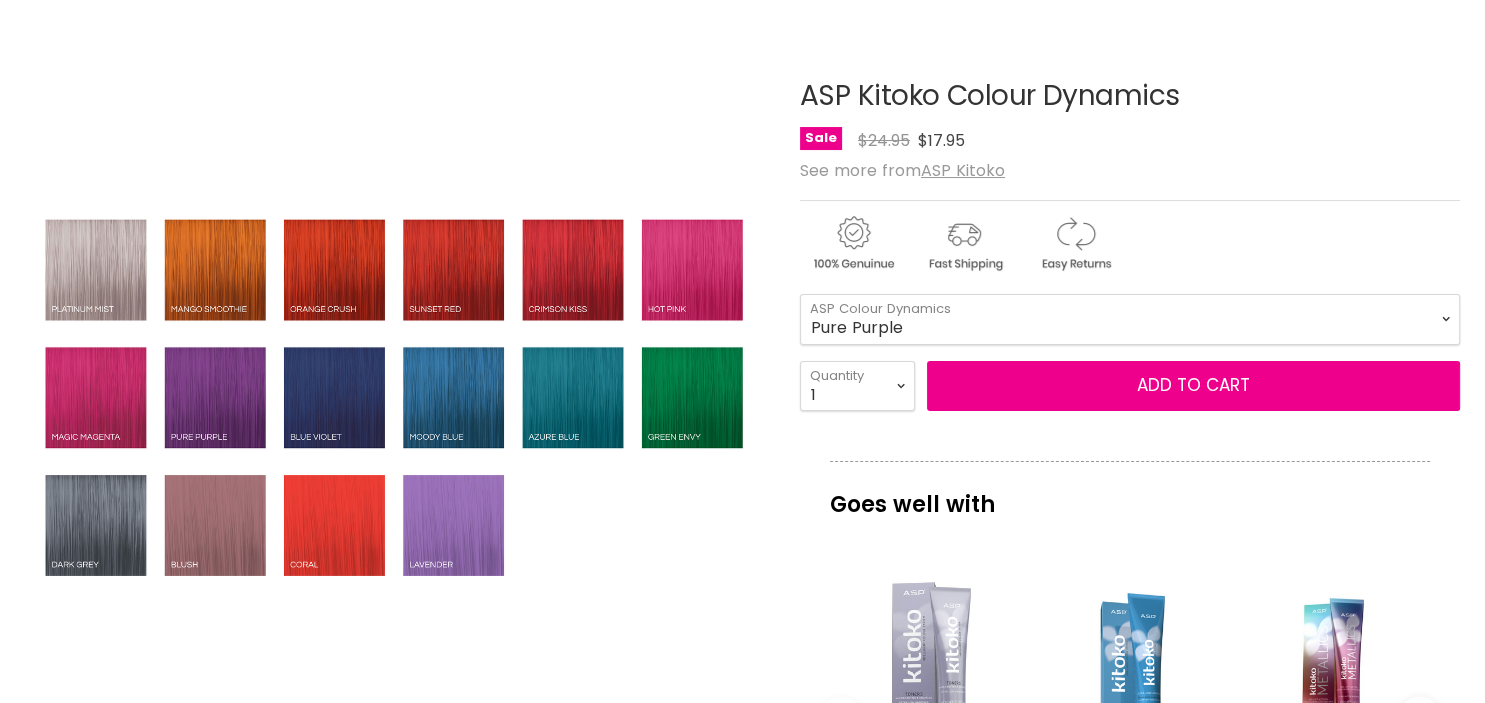 click on "Pure Purple" at bounding box center [0, 0] 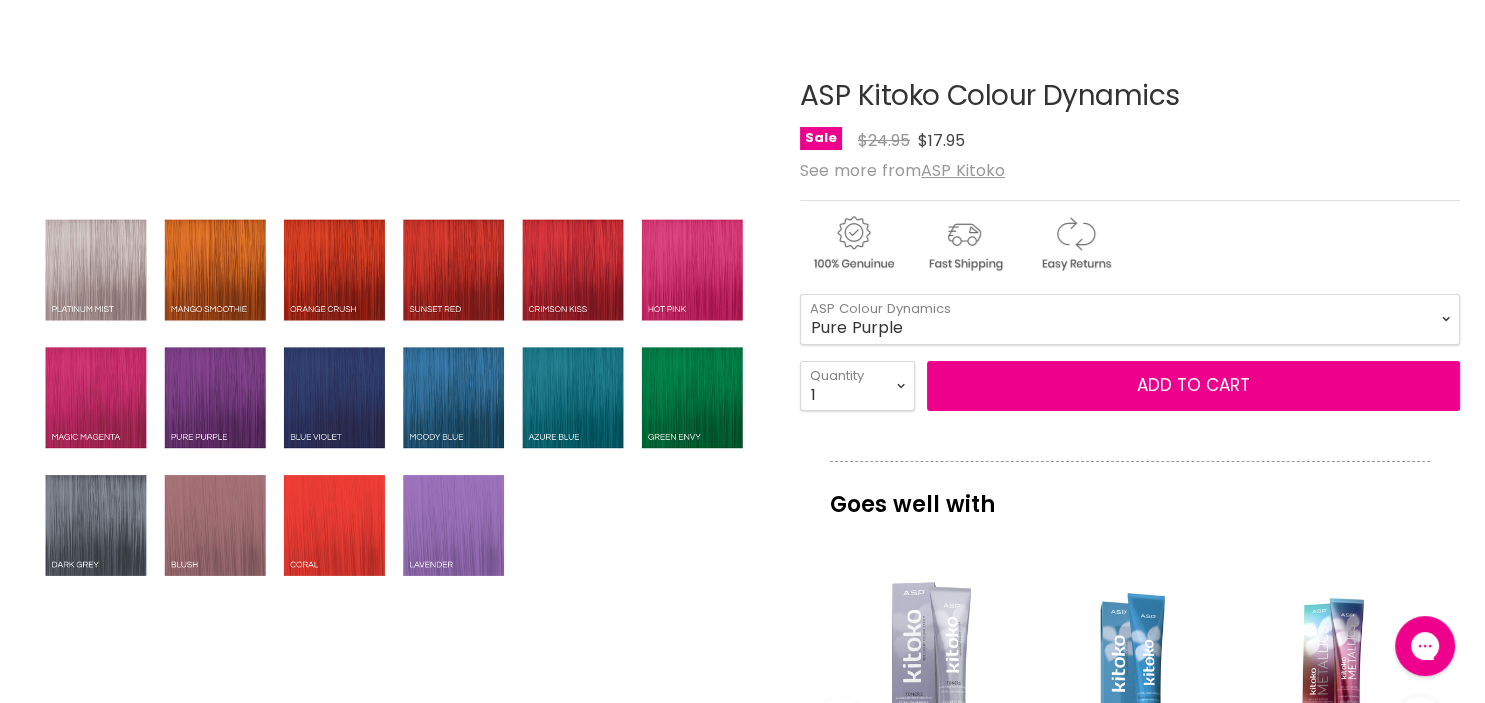 scroll, scrollTop: 0, scrollLeft: 0, axis: both 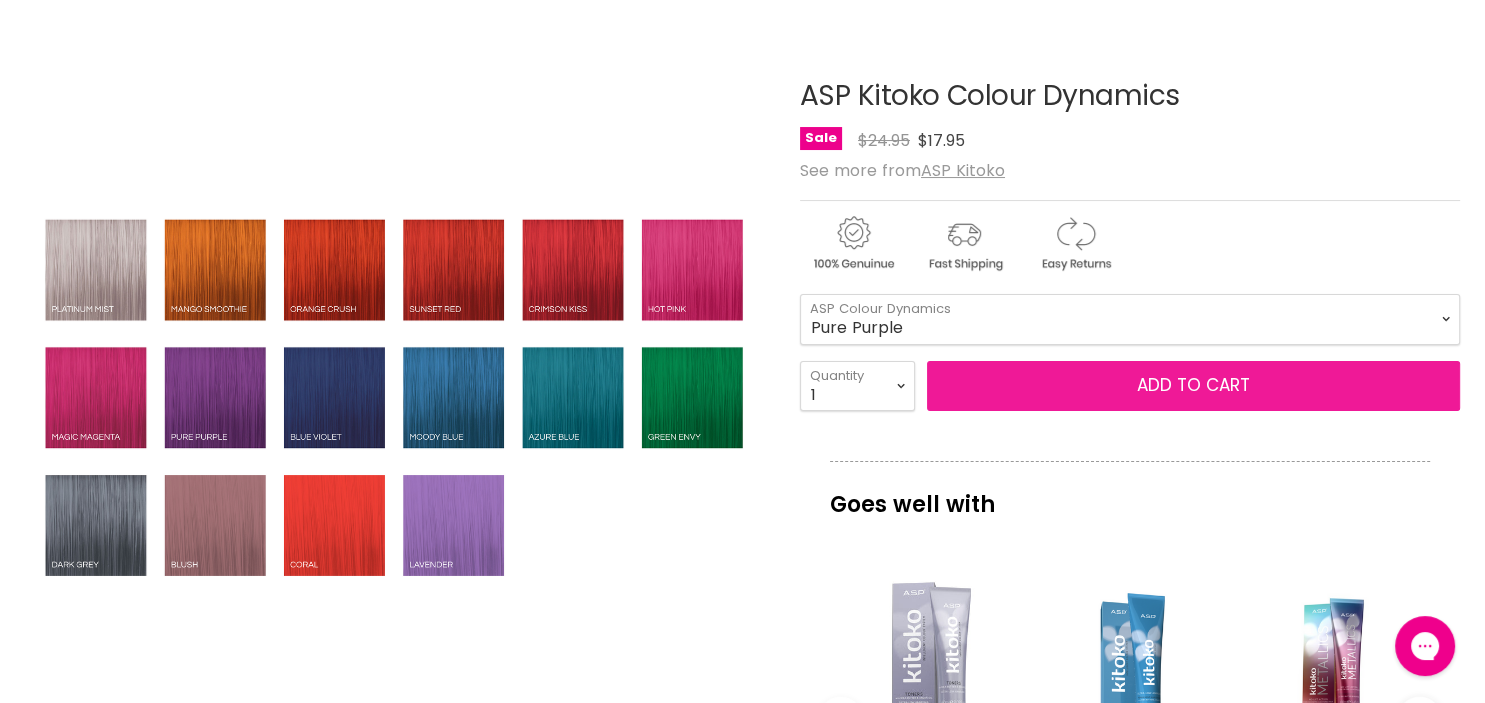 click on "Add to cart" at bounding box center (1193, 386) 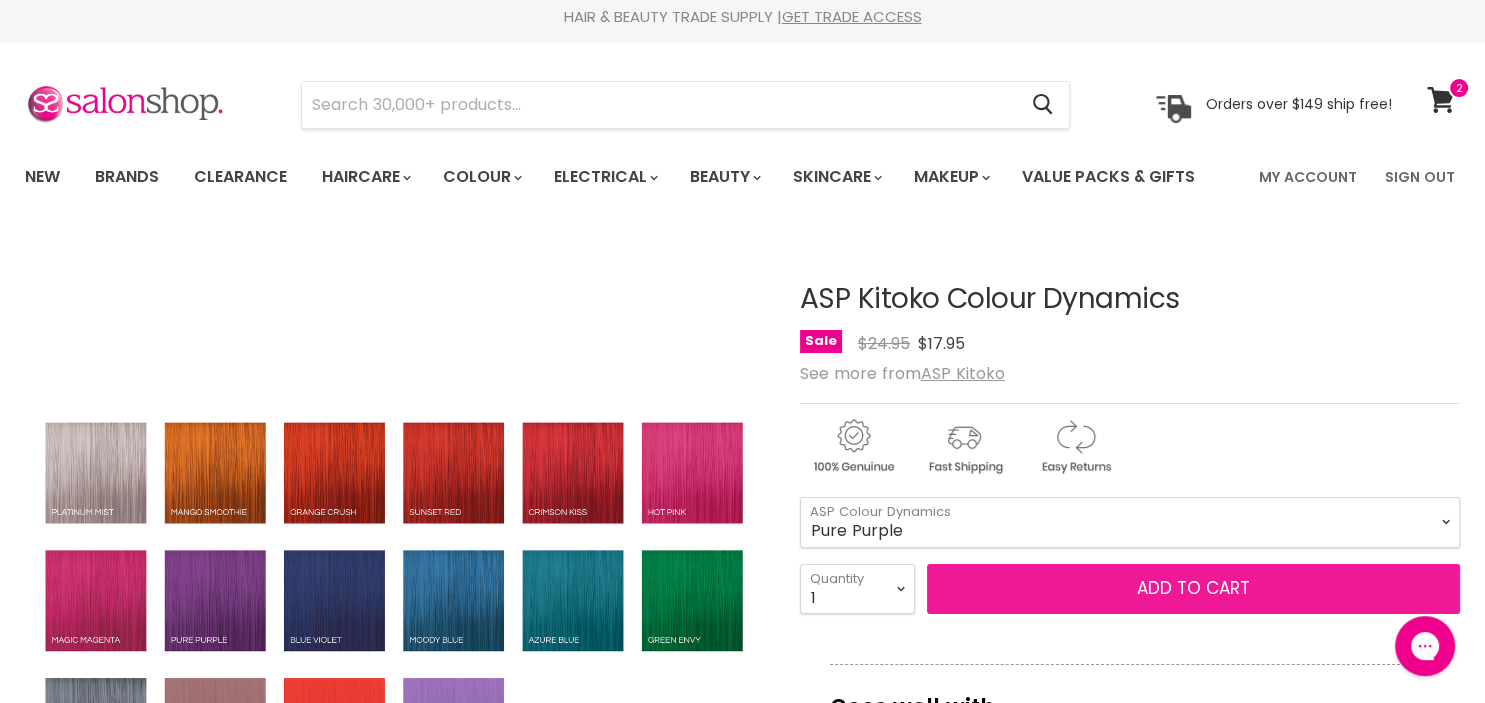 scroll, scrollTop: 0, scrollLeft: 0, axis: both 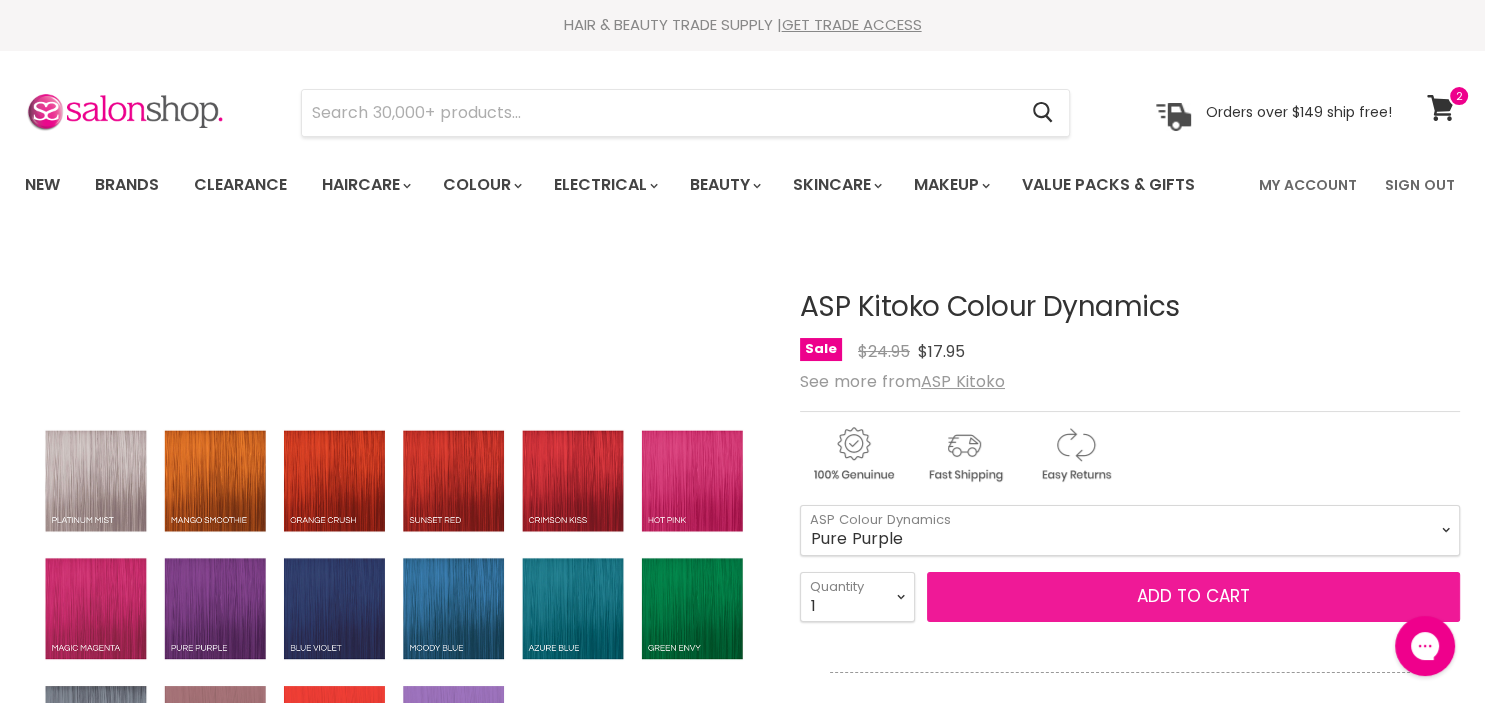 click on "Add to cart" at bounding box center [1193, 597] 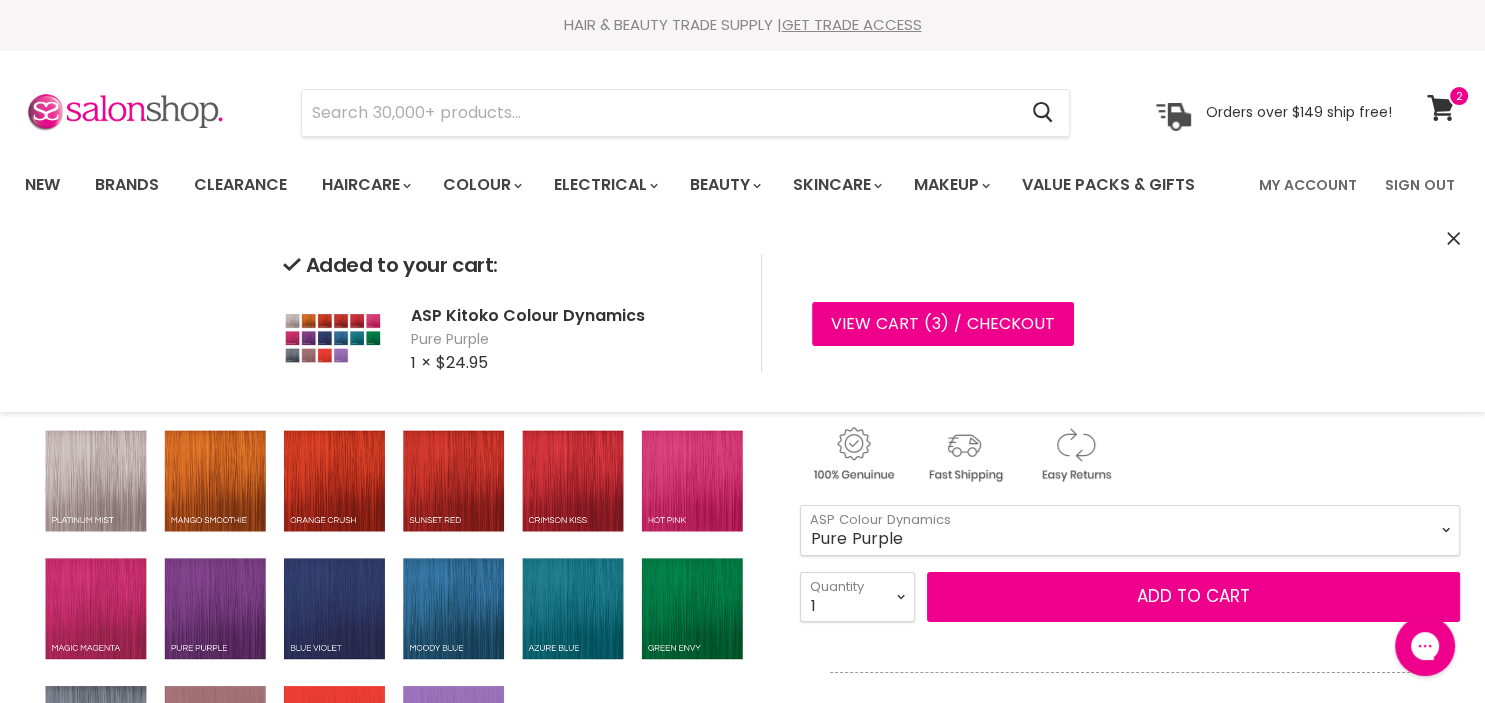 click at bounding box center [1130, 450] 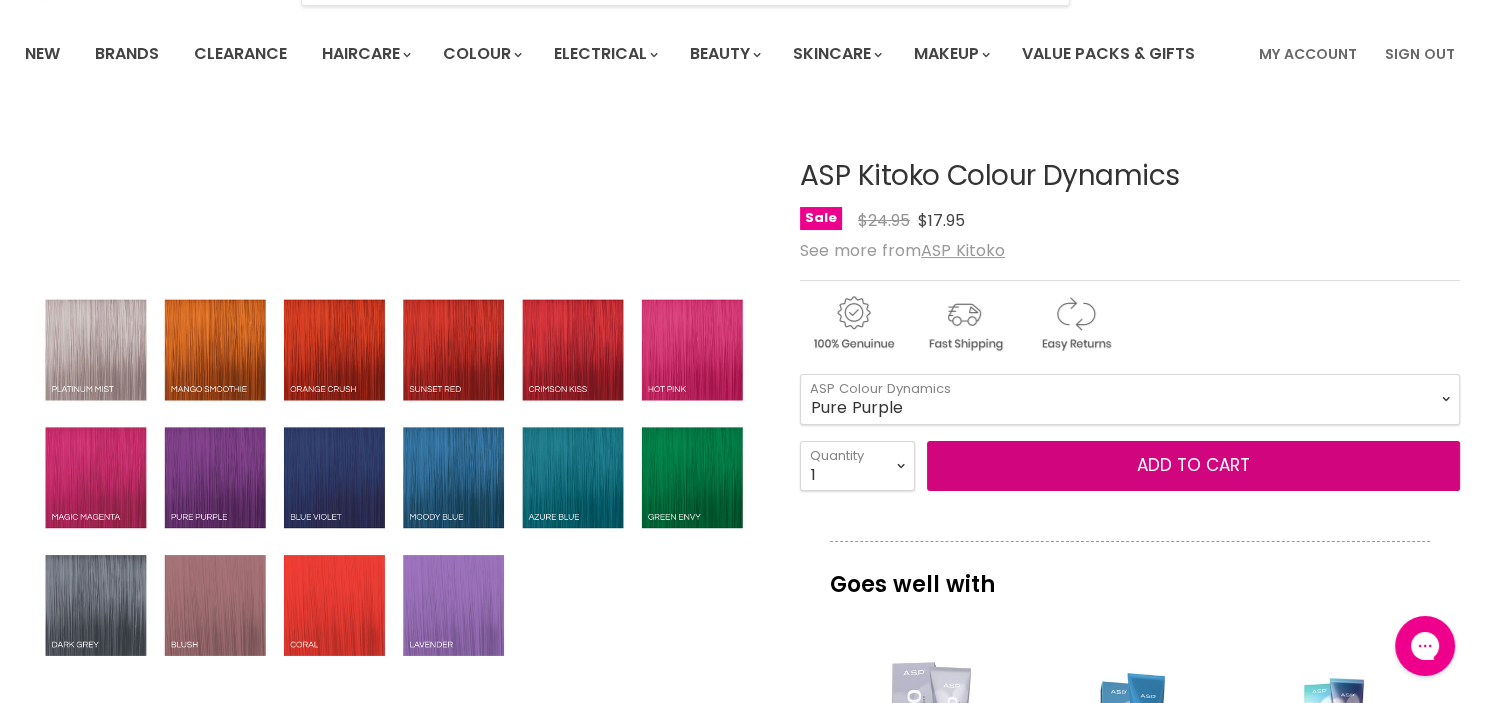 scroll, scrollTop: 211, scrollLeft: 0, axis: vertical 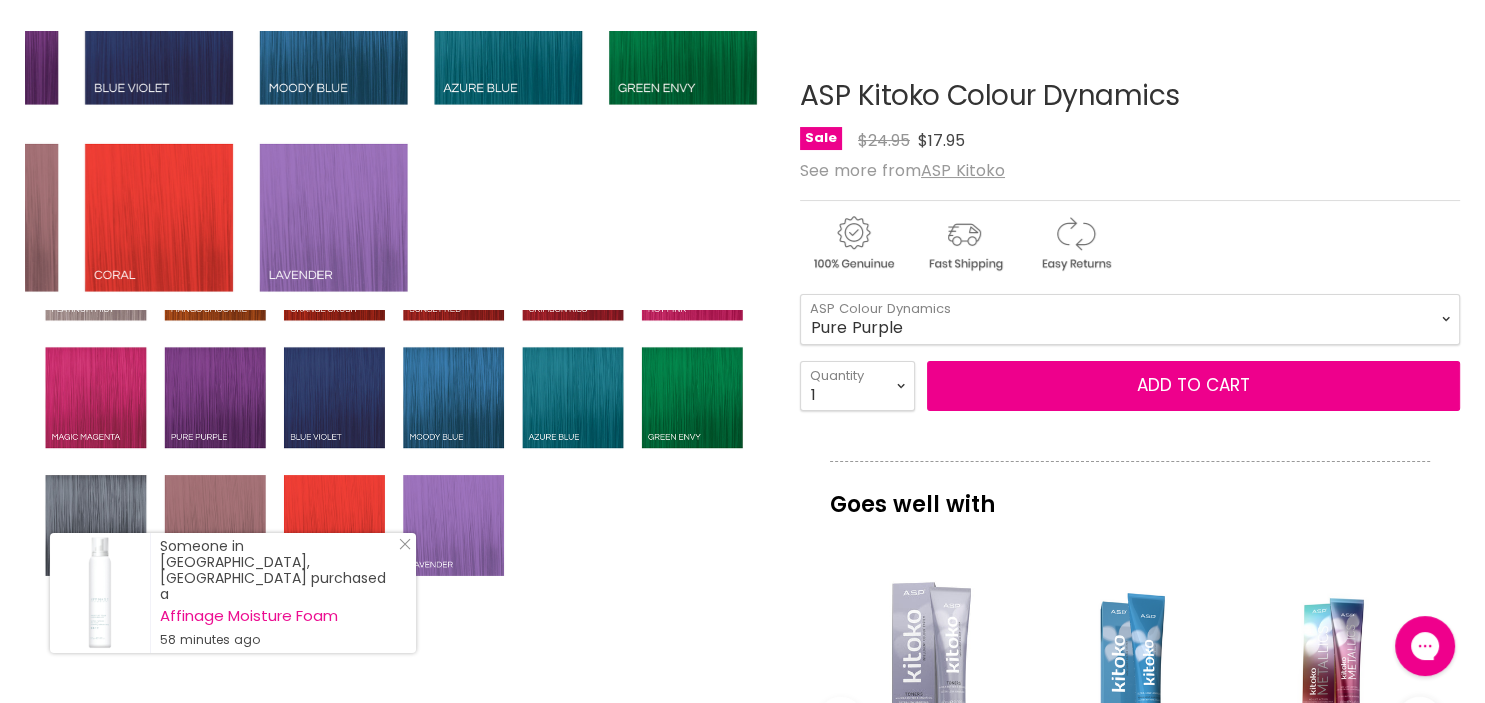 click on "Click or scroll to zoom
Tap or pinch to zoom" at bounding box center [394, 400] 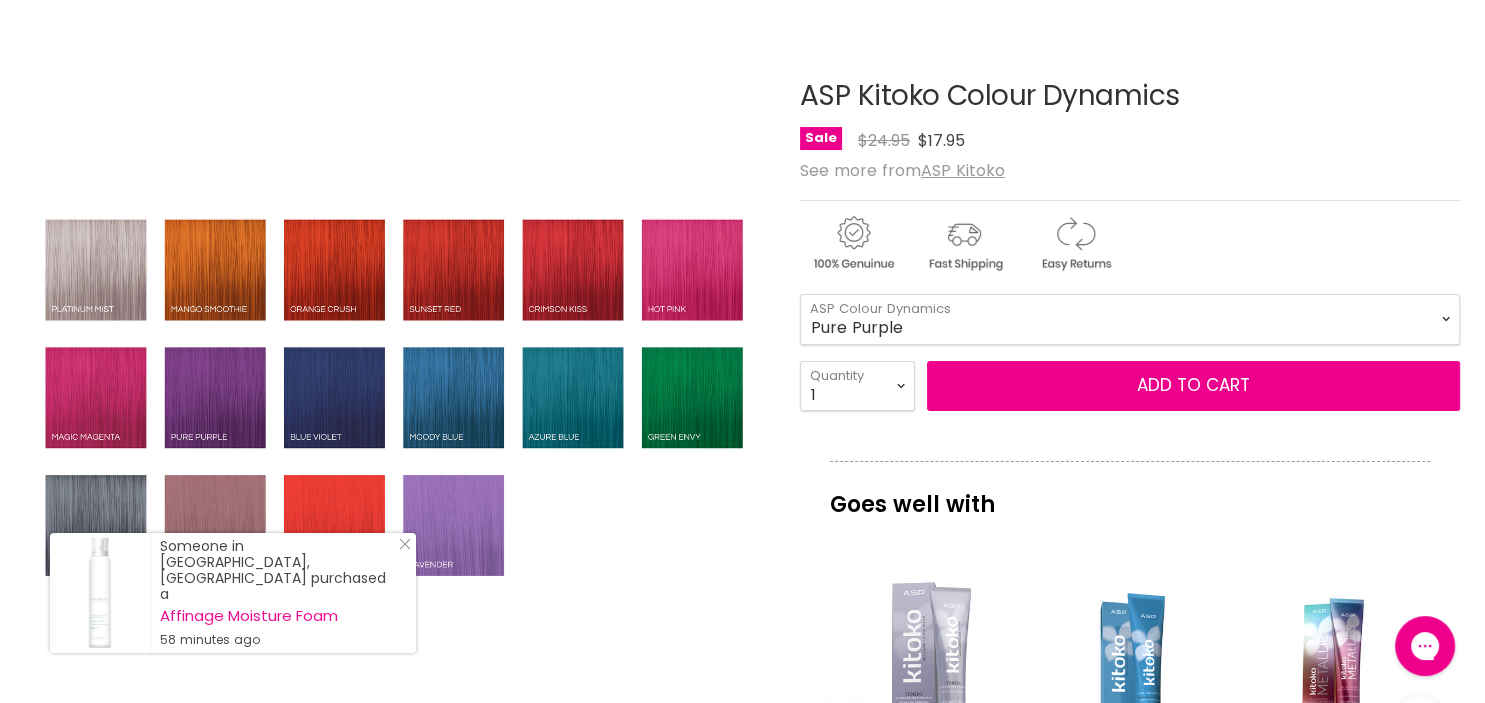 click on "Click or scroll to zoom
Tap or pinch to zoom" at bounding box center [742, 707] 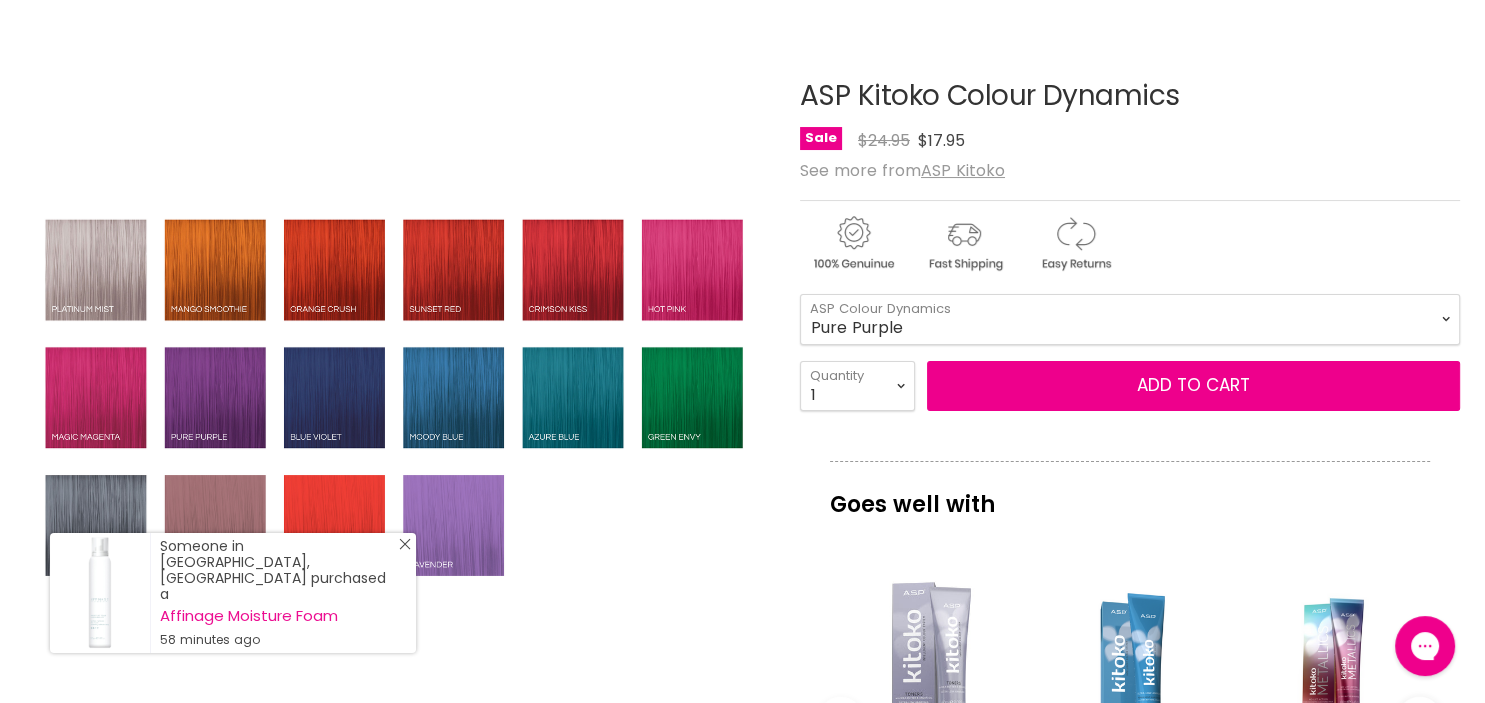click on "Close Icon" 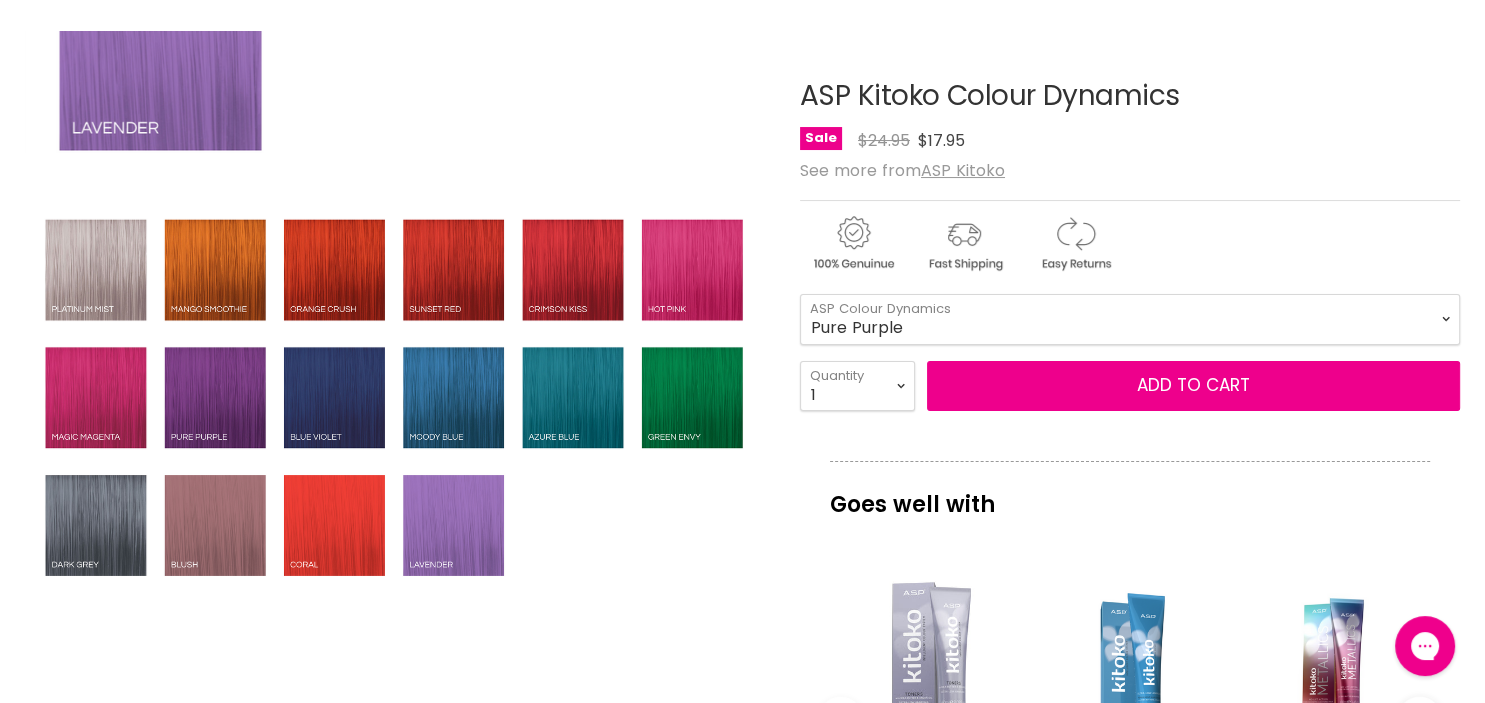 click on "Click or scroll to zoom
Tap or pinch to zoom" at bounding box center (394, 400) 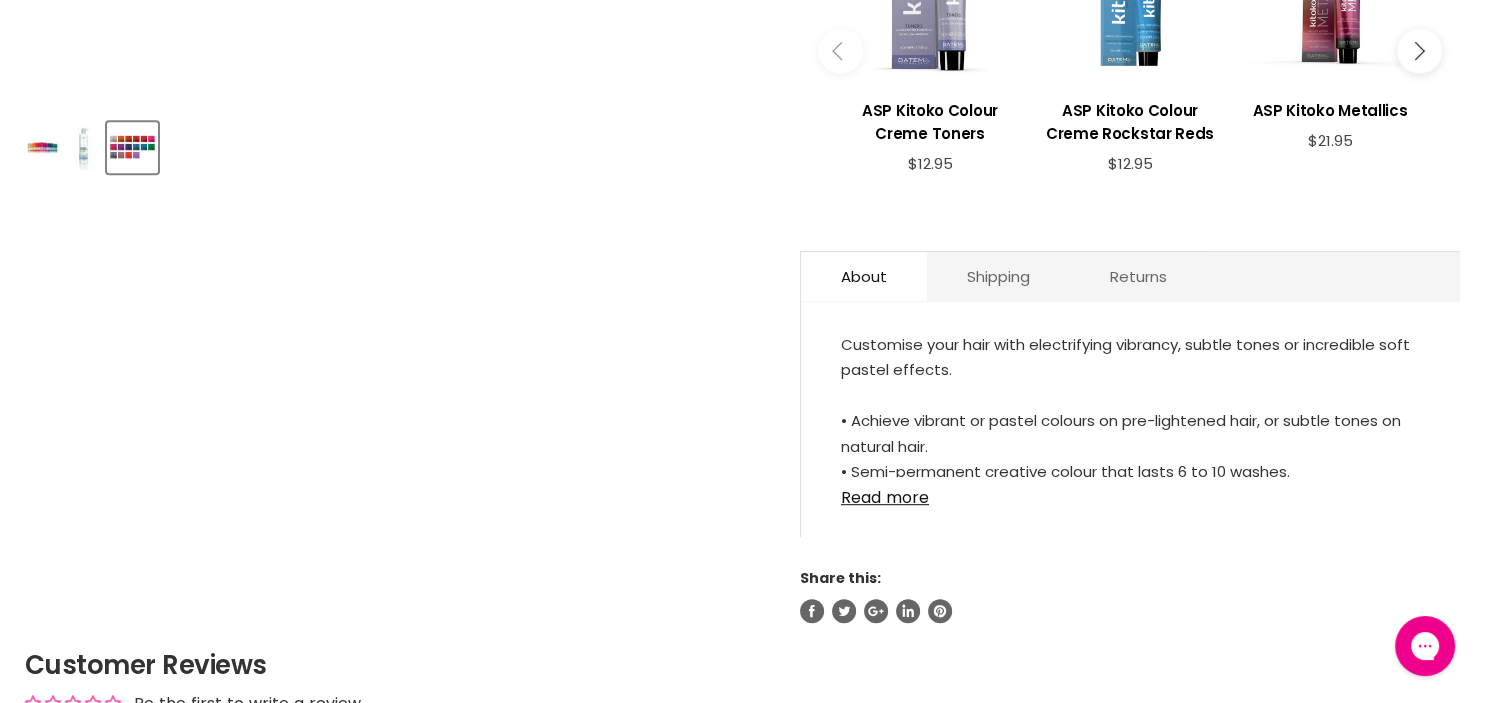 scroll, scrollTop: 0, scrollLeft: 0, axis: both 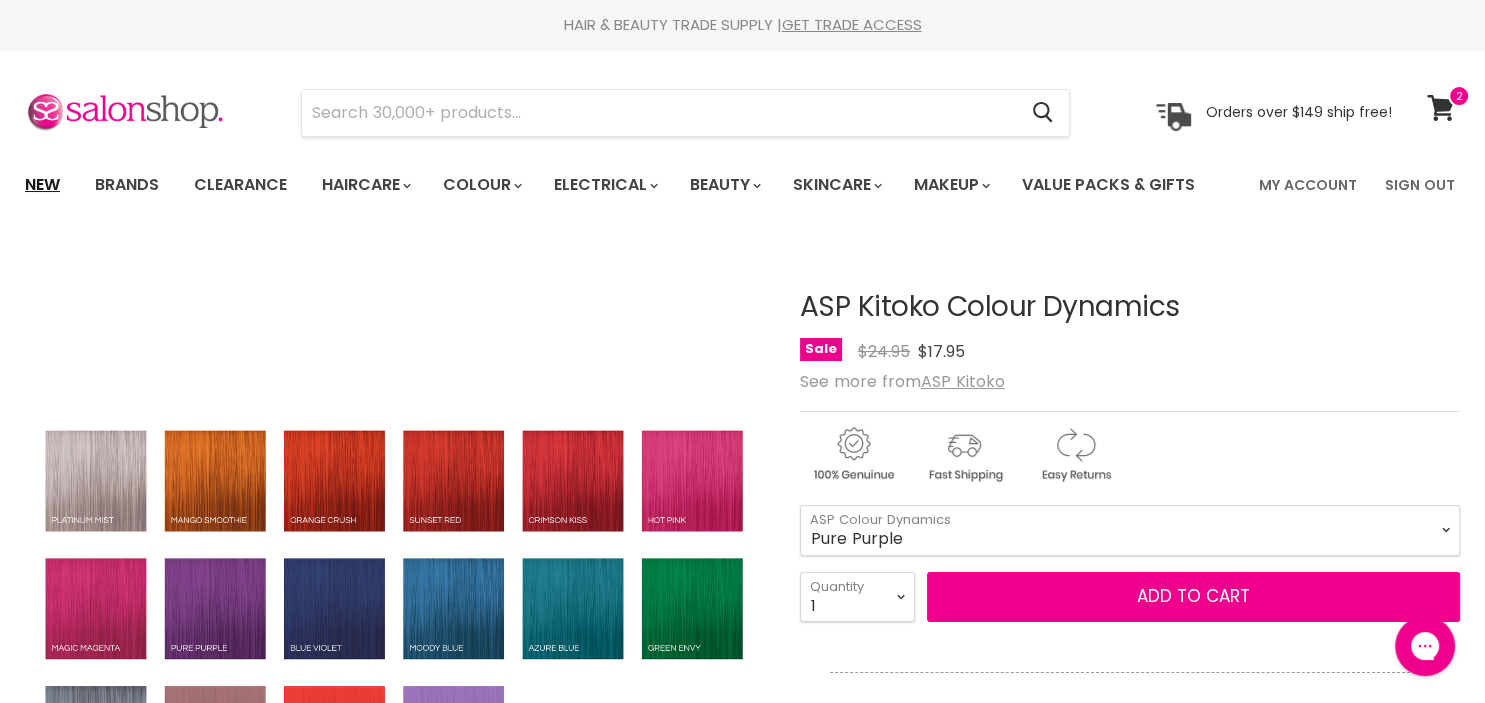 click on "New" at bounding box center [42, 185] 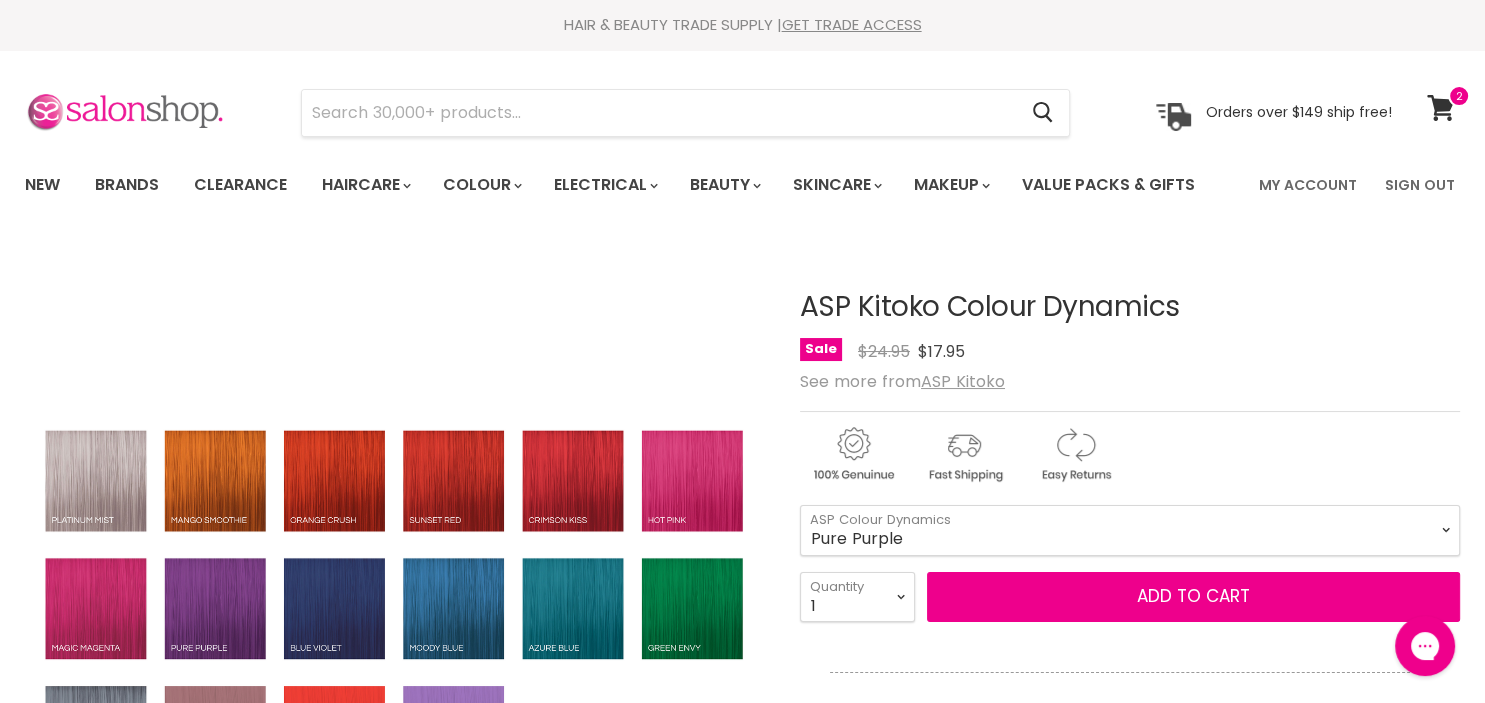 click at bounding box center [125, 113] 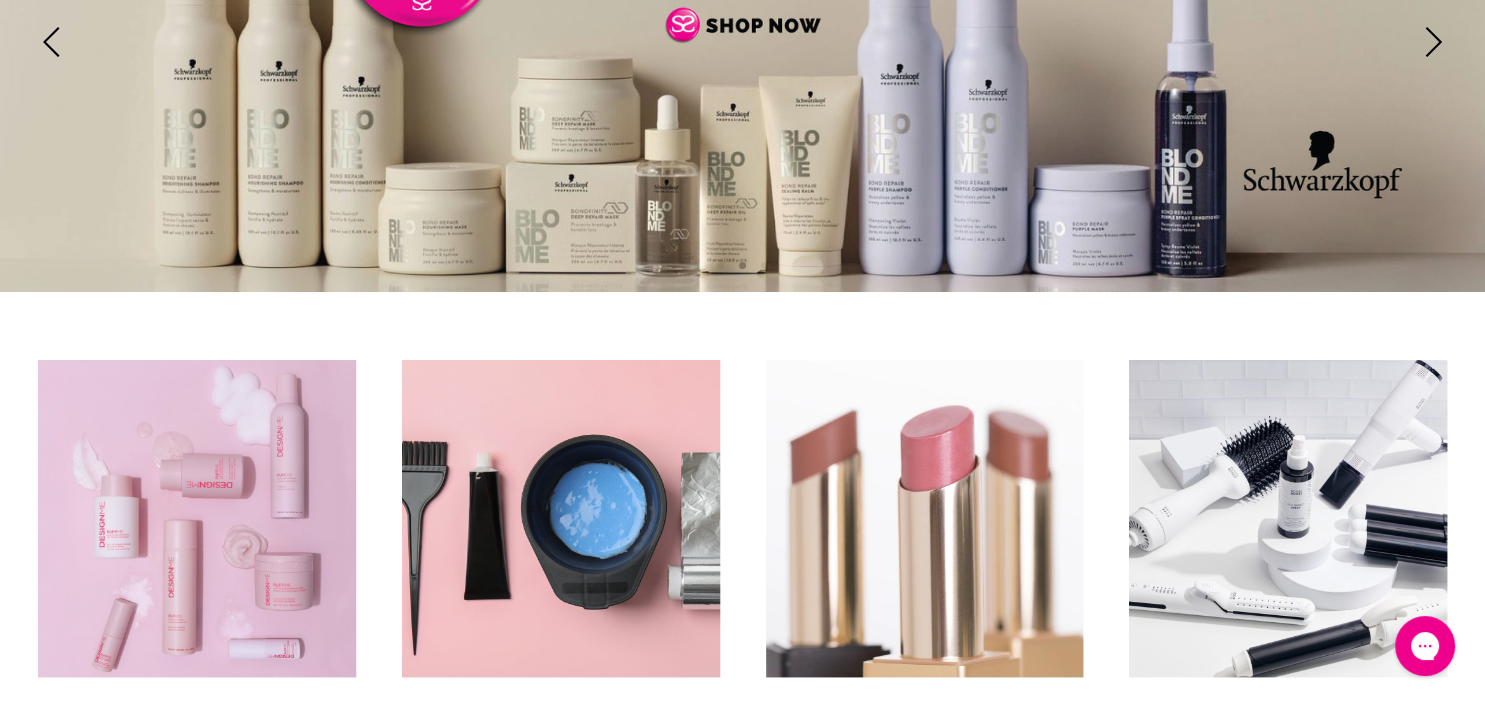 scroll, scrollTop: 0, scrollLeft: 0, axis: both 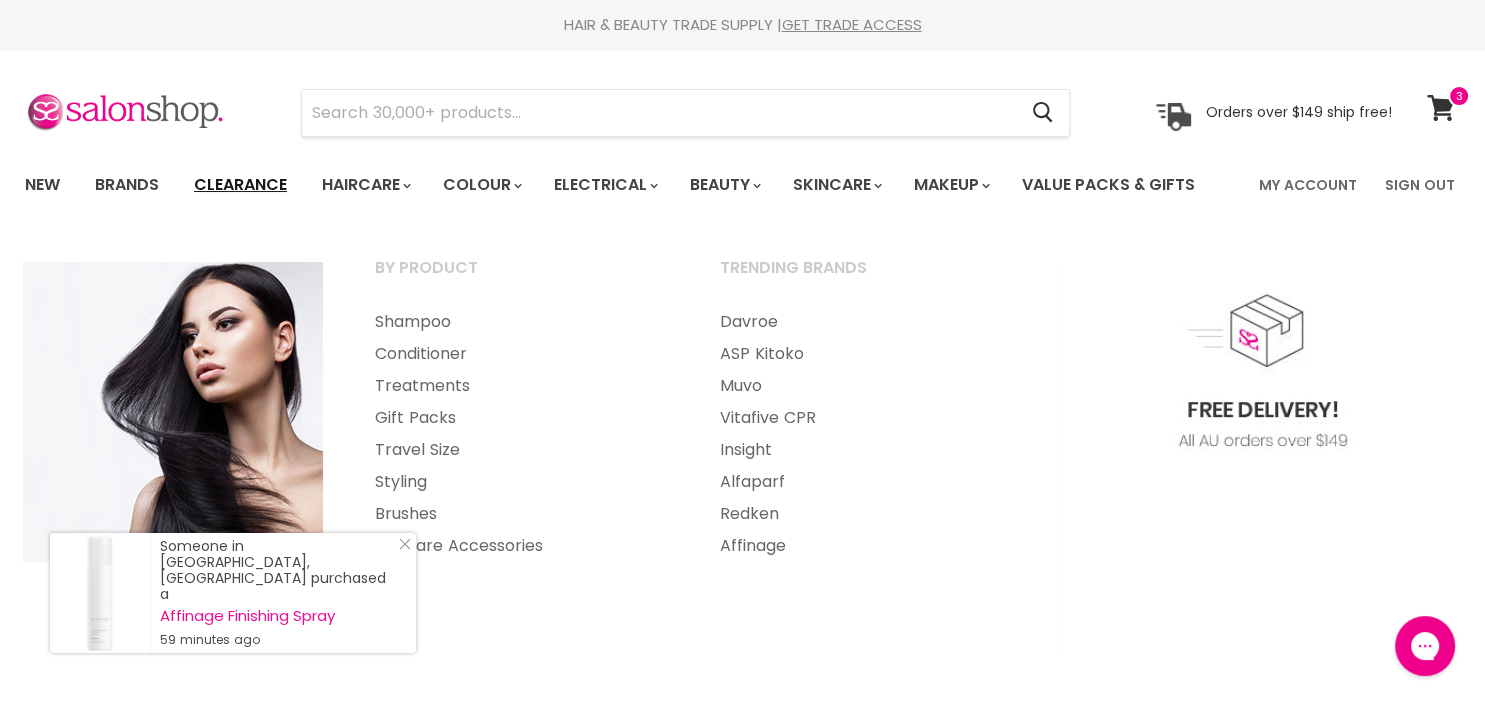 click on "Clearance" at bounding box center [240, 185] 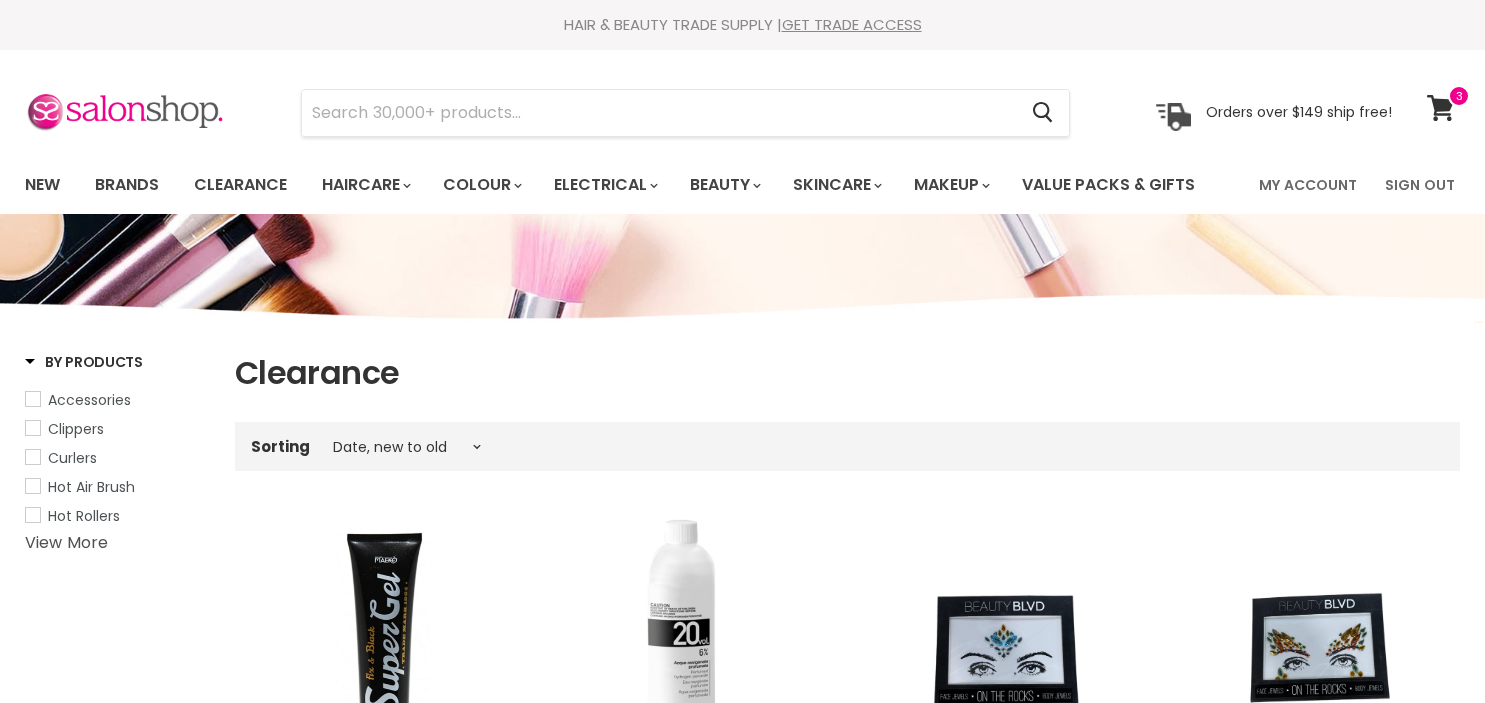 select on "created-descending" 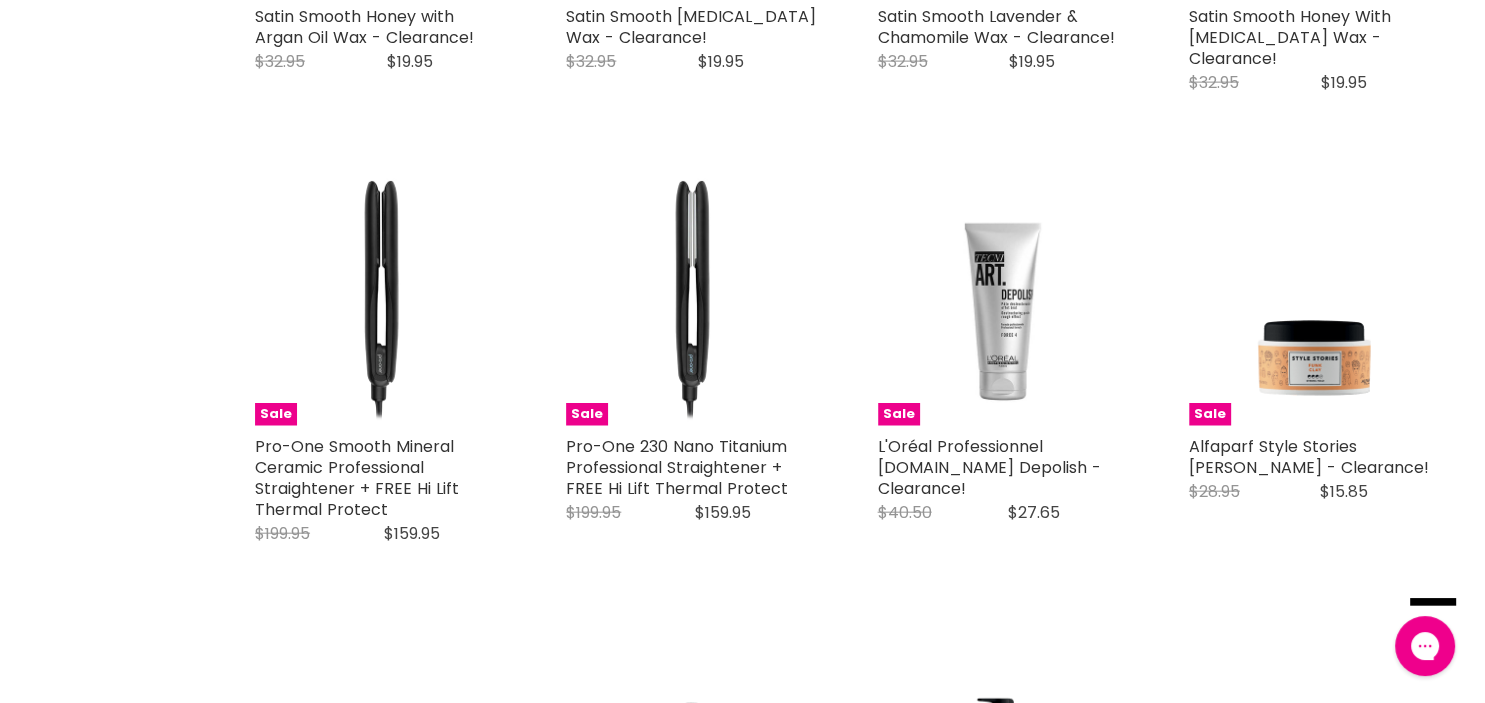 scroll, scrollTop: 4857, scrollLeft: 0, axis: vertical 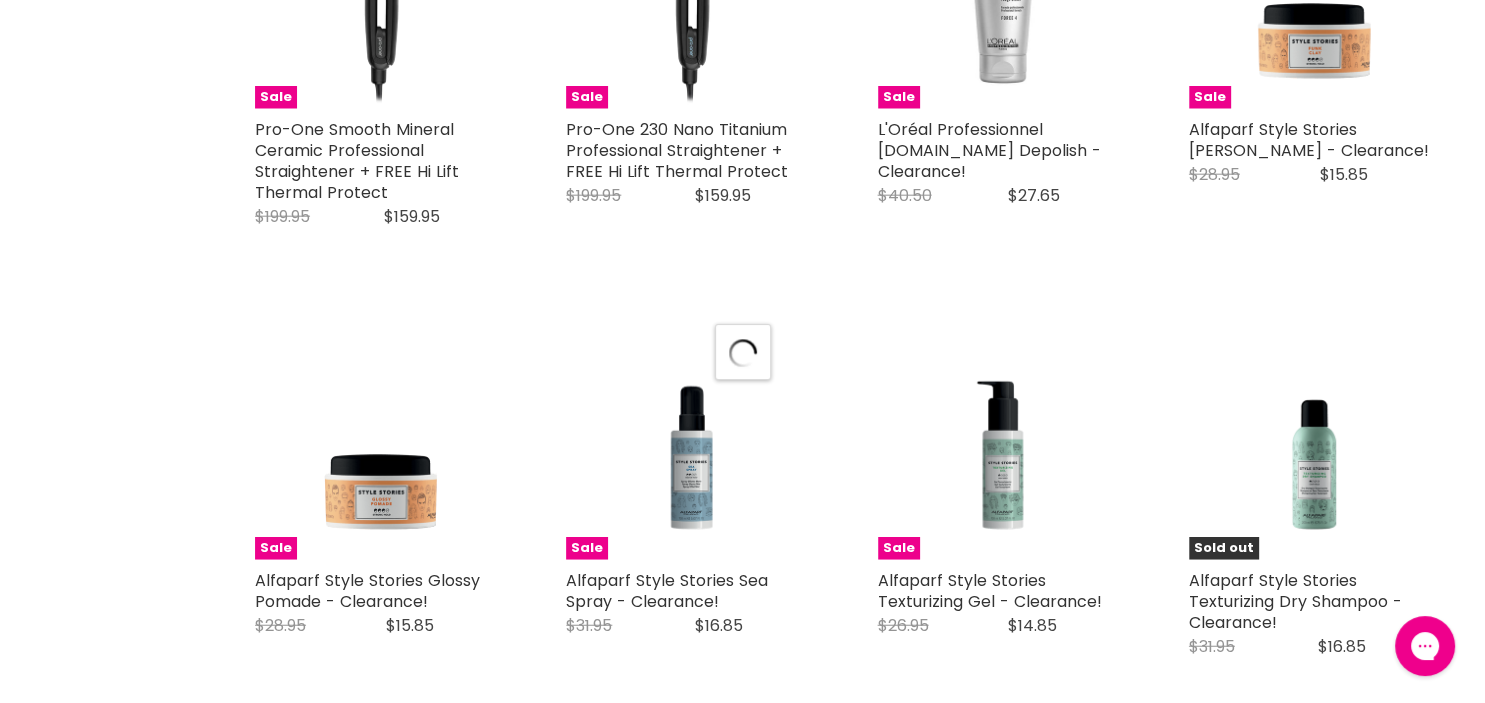 select on "created-descending" 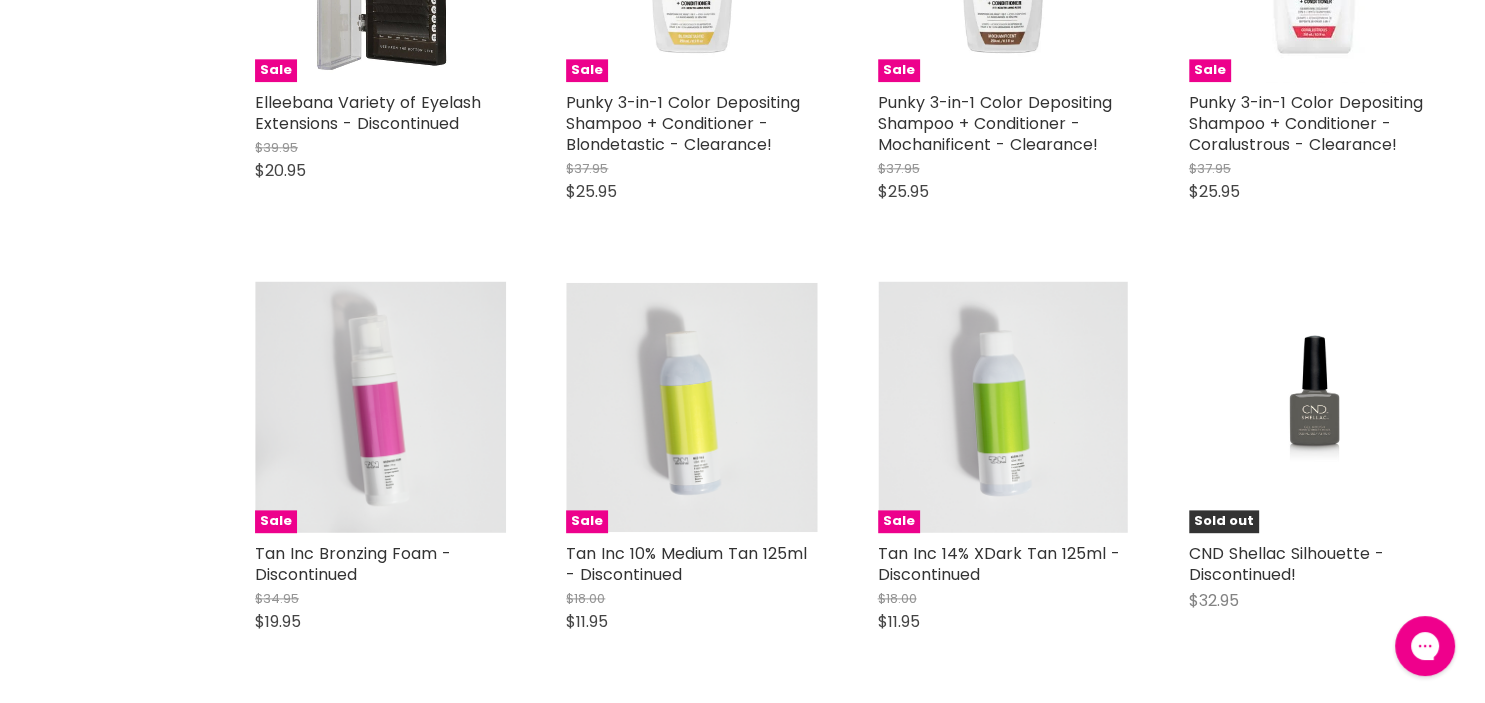 scroll, scrollTop: 9926, scrollLeft: 0, axis: vertical 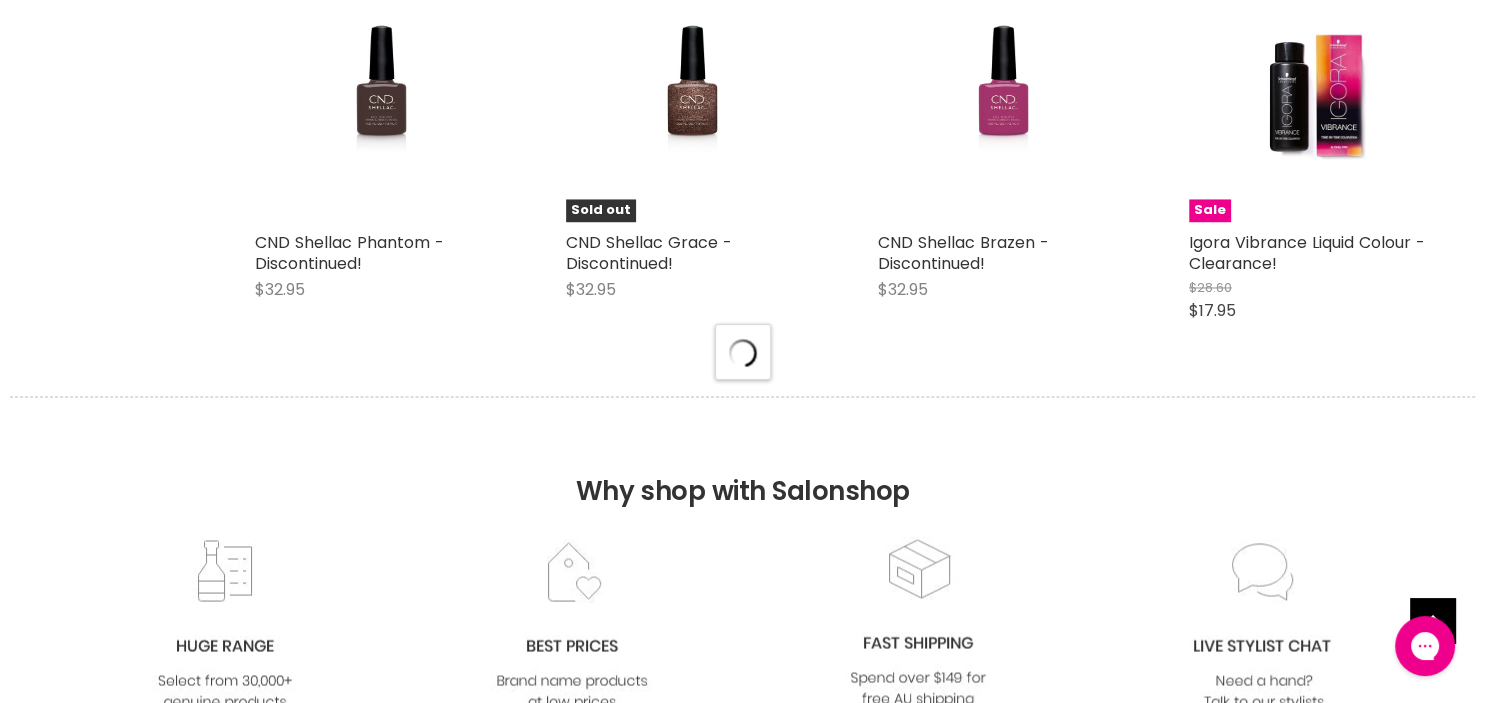 select on "created-descending" 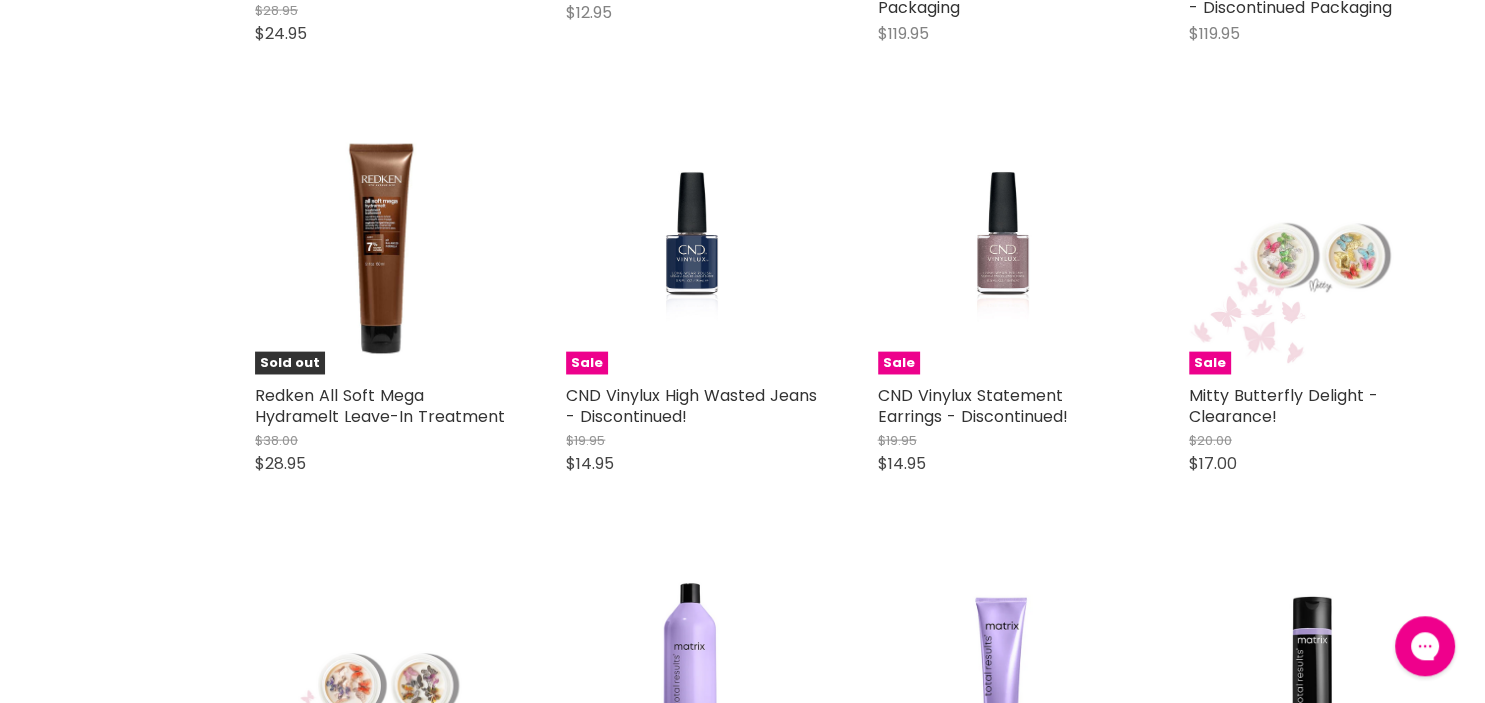 scroll, scrollTop: 11721, scrollLeft: 0, axis: vertical 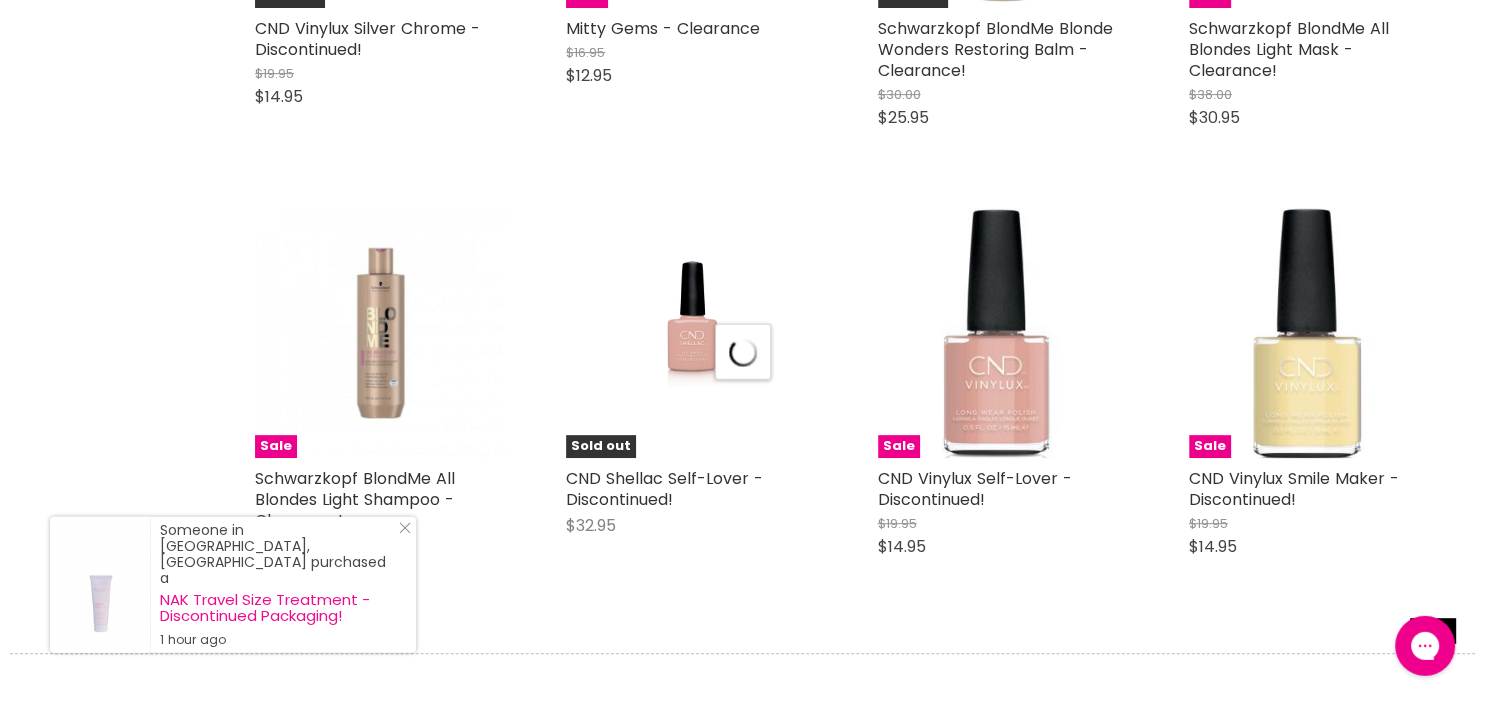 select on "created-descending" 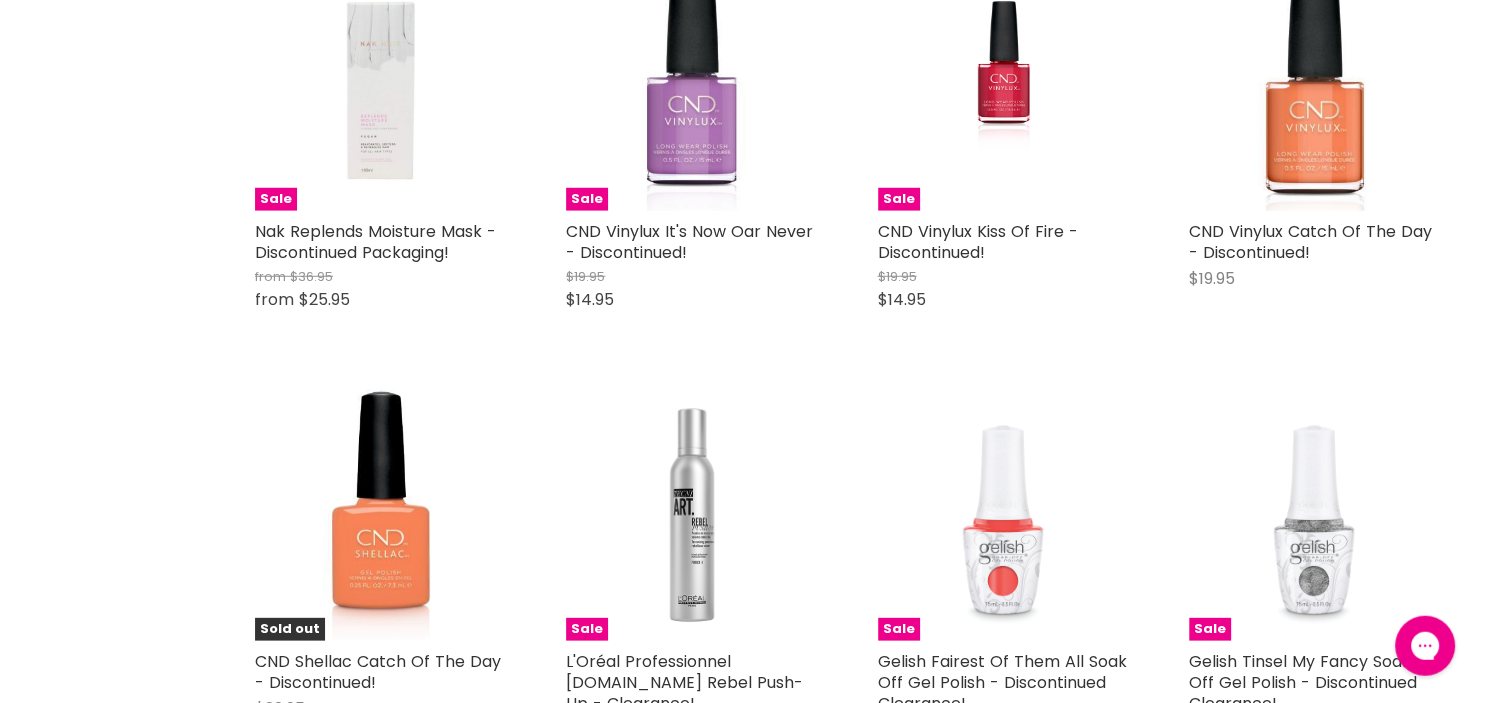 scroll, scrollTop: 20378, scrollLeft: 0, axis: vertical 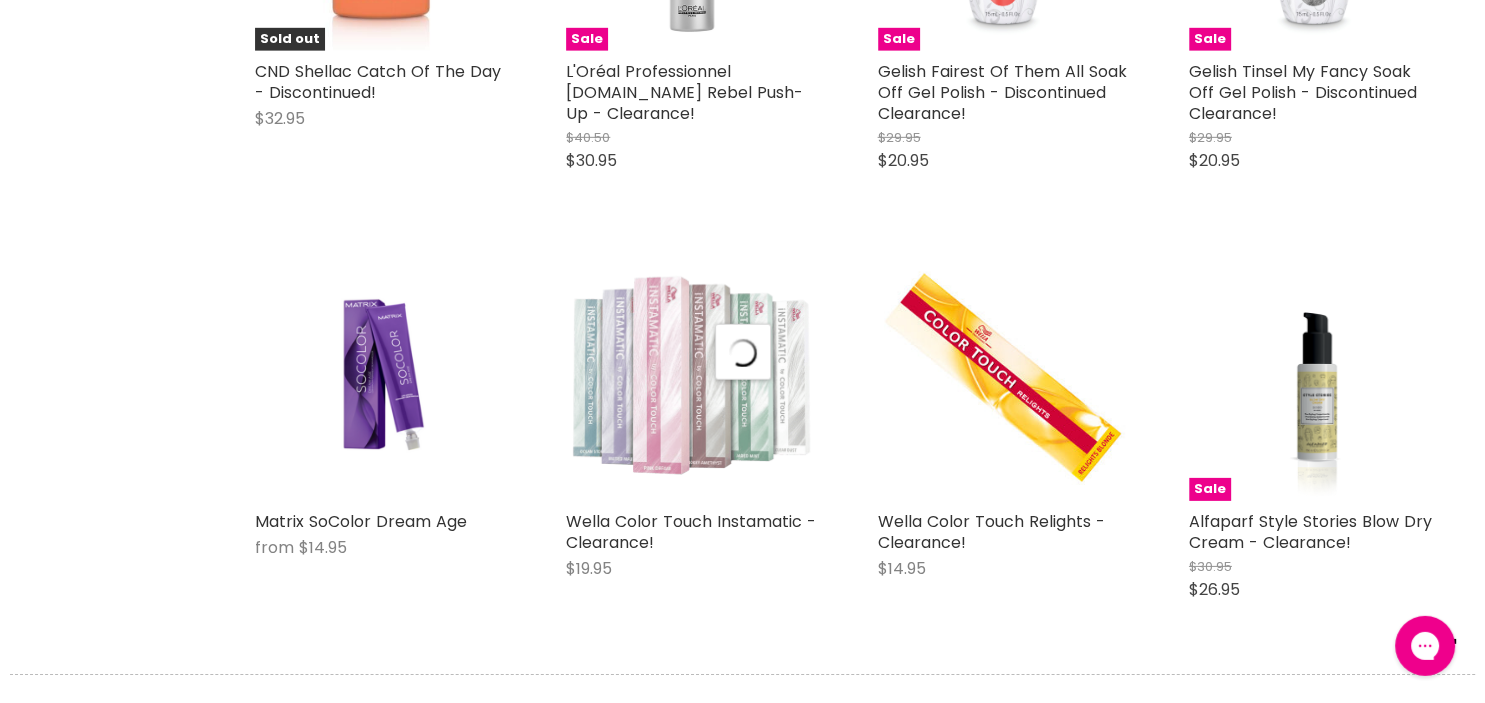 select on "created-descending" 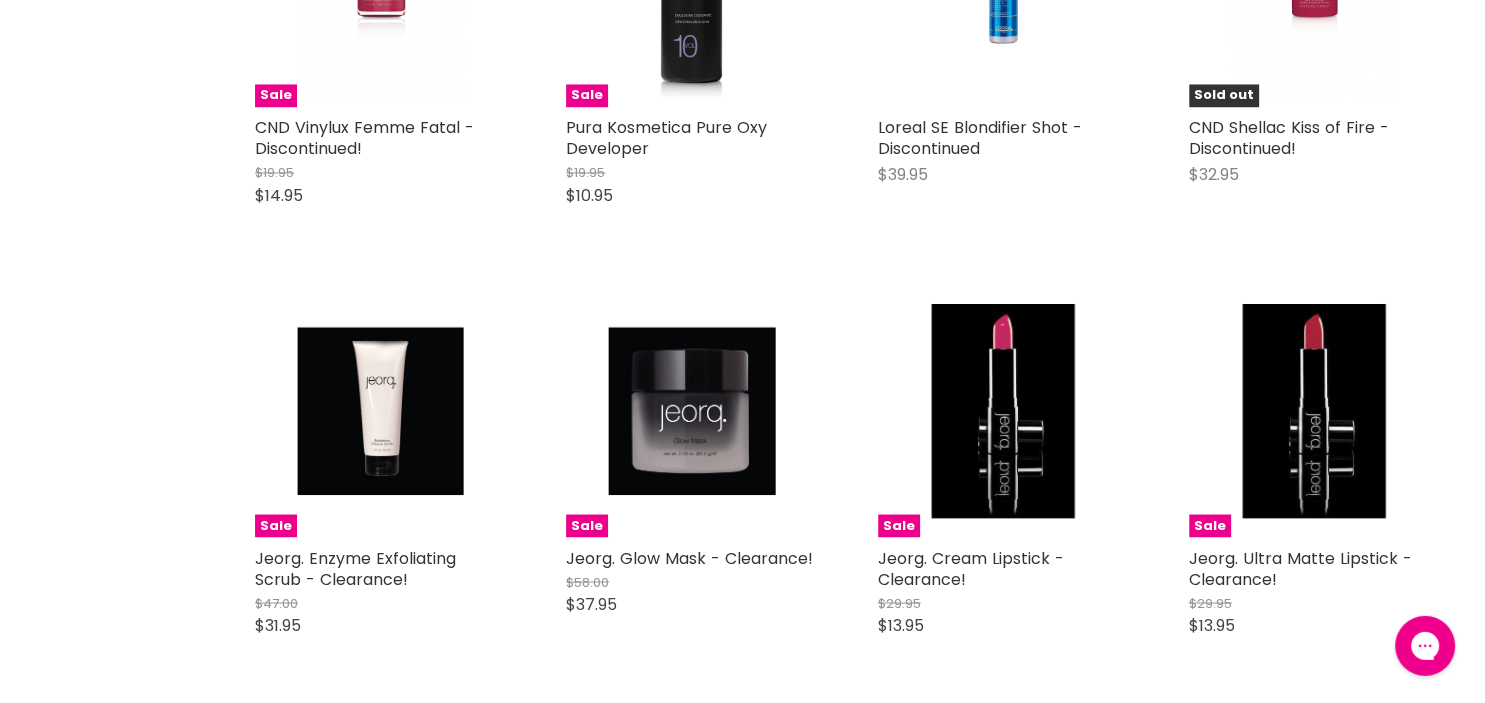 scroll, scrollTop: 26186, scrollLeft: 0, axis: vertical 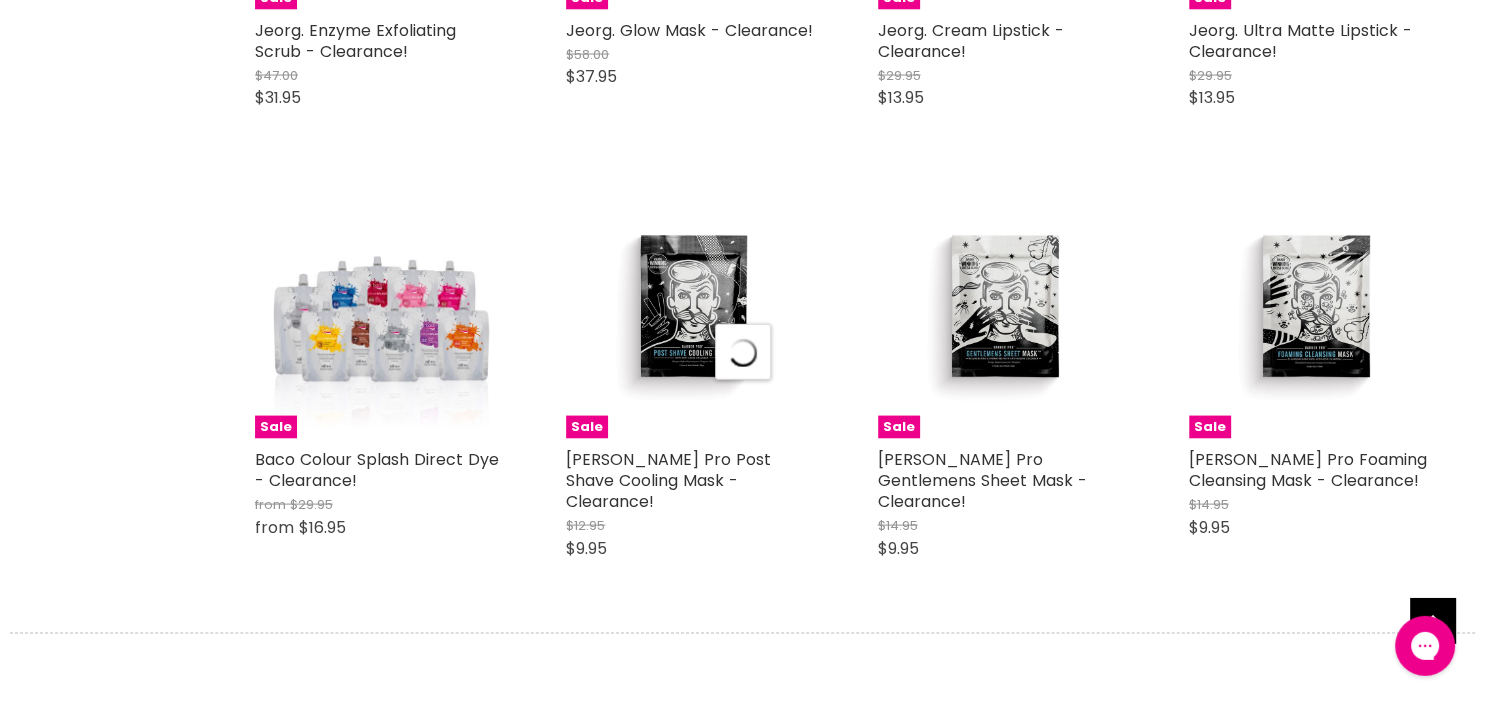 select on "created-descending" 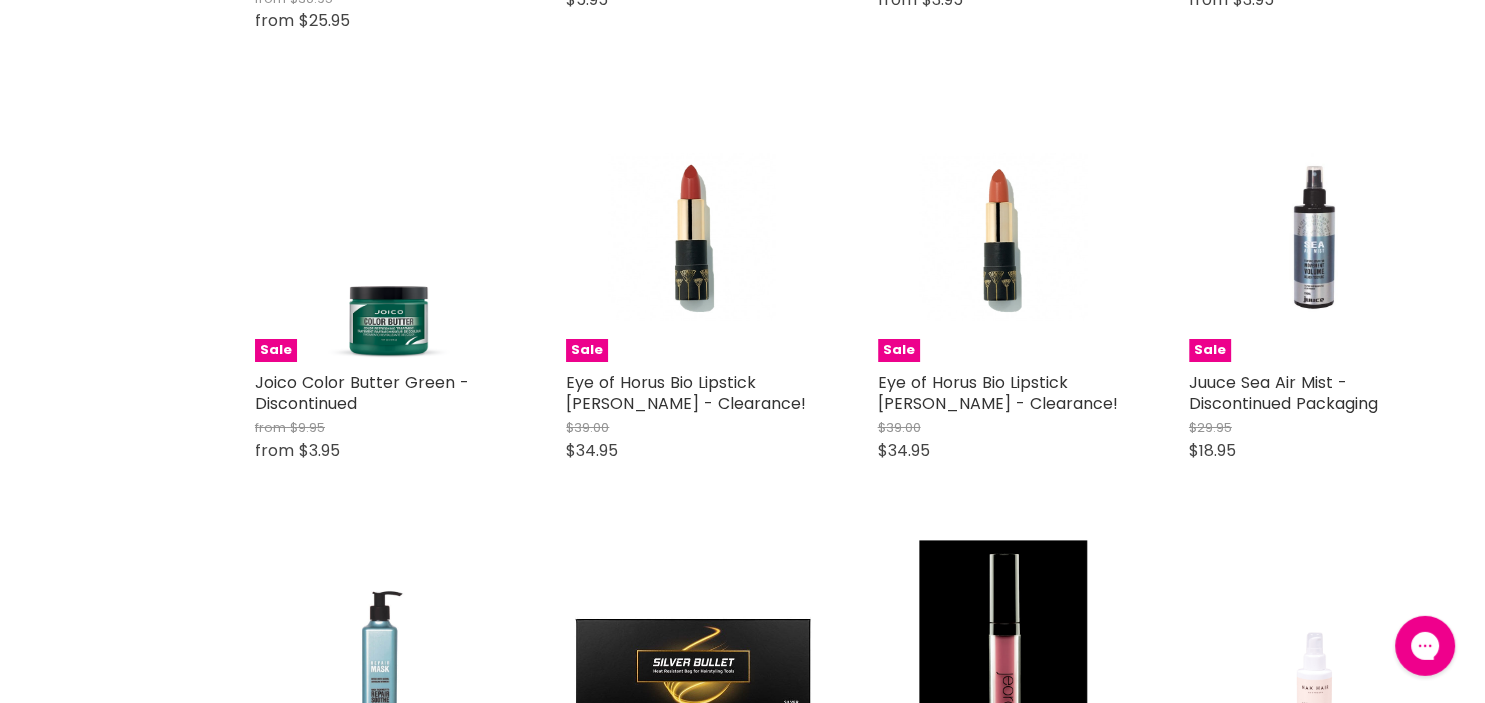 scroll, scrollTop: 29671, scrollLeft: 0, axis: vertical 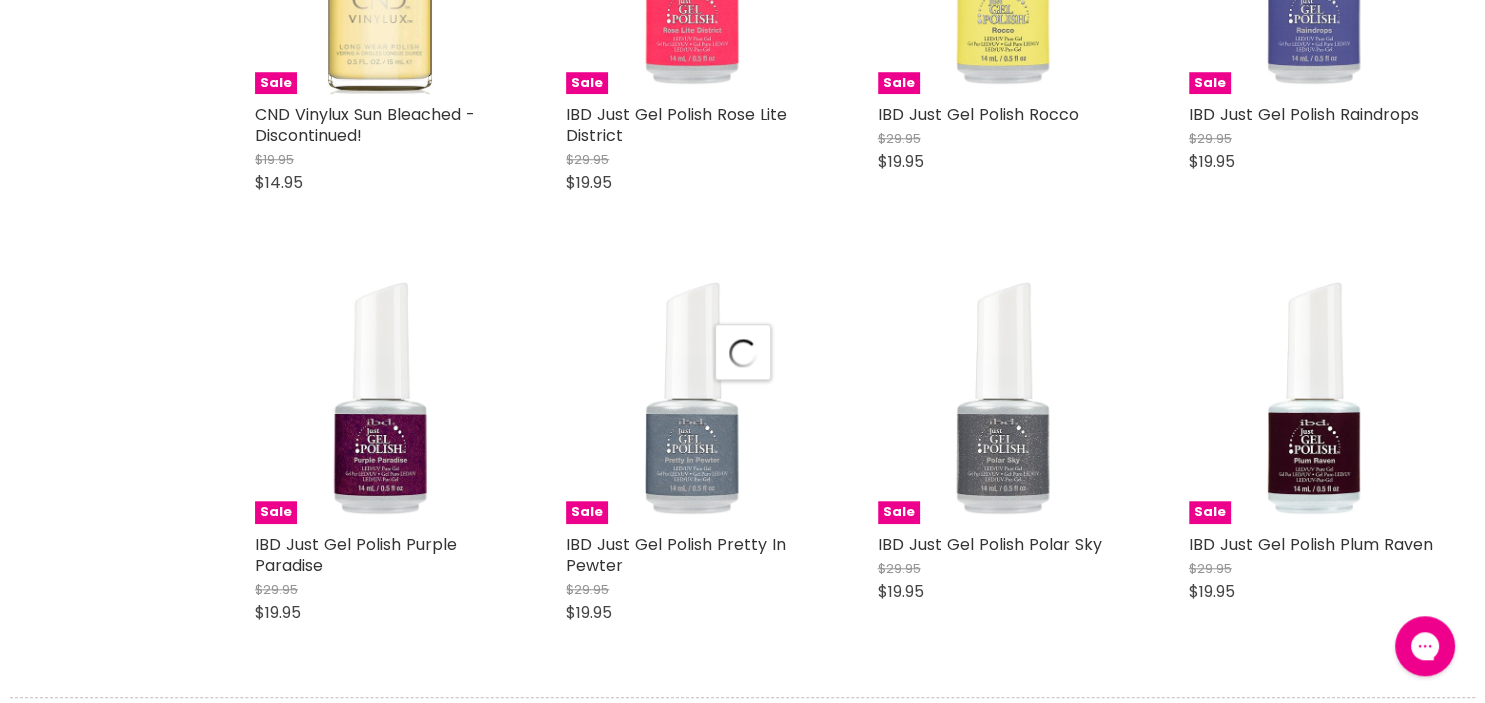 select on "created-descending" 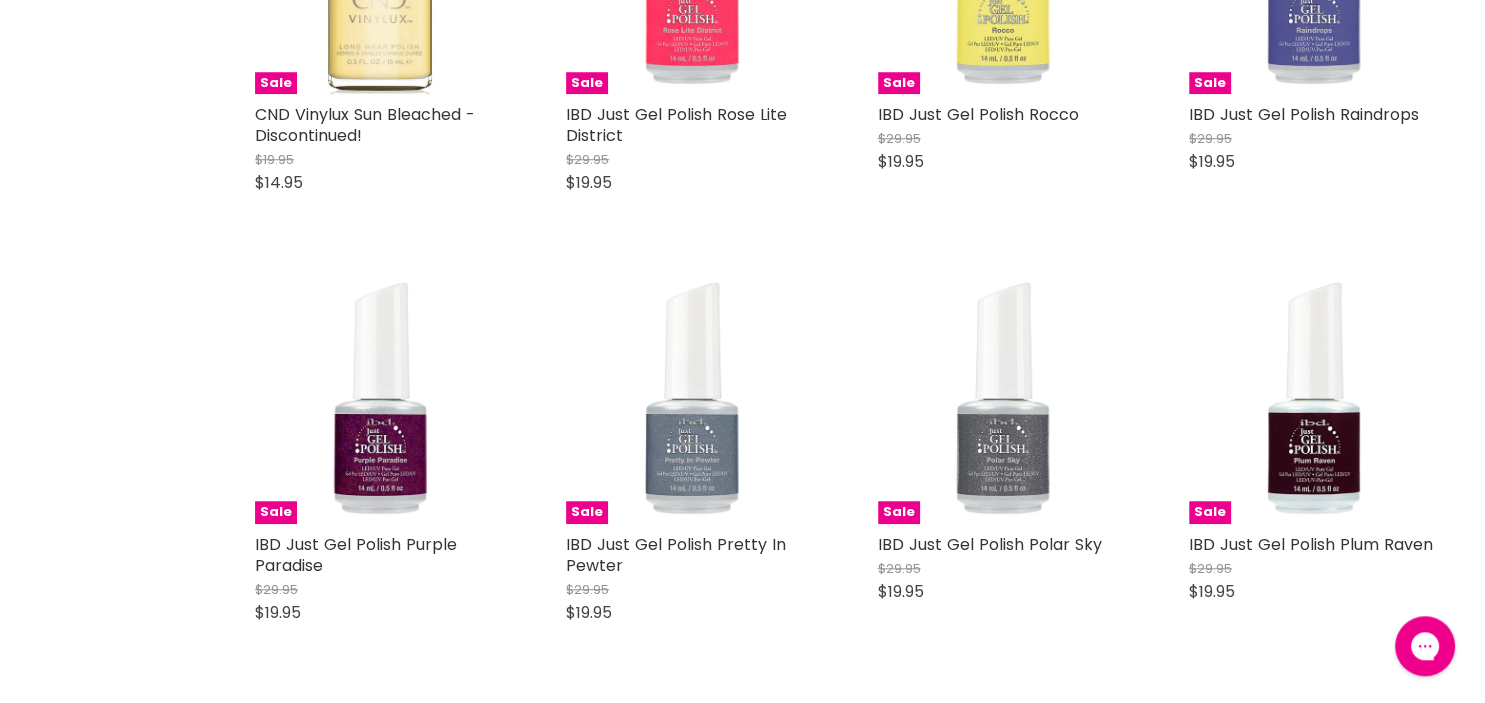 scroll, scrollTop: 31994, scrollLeft: 0, axis: vertical 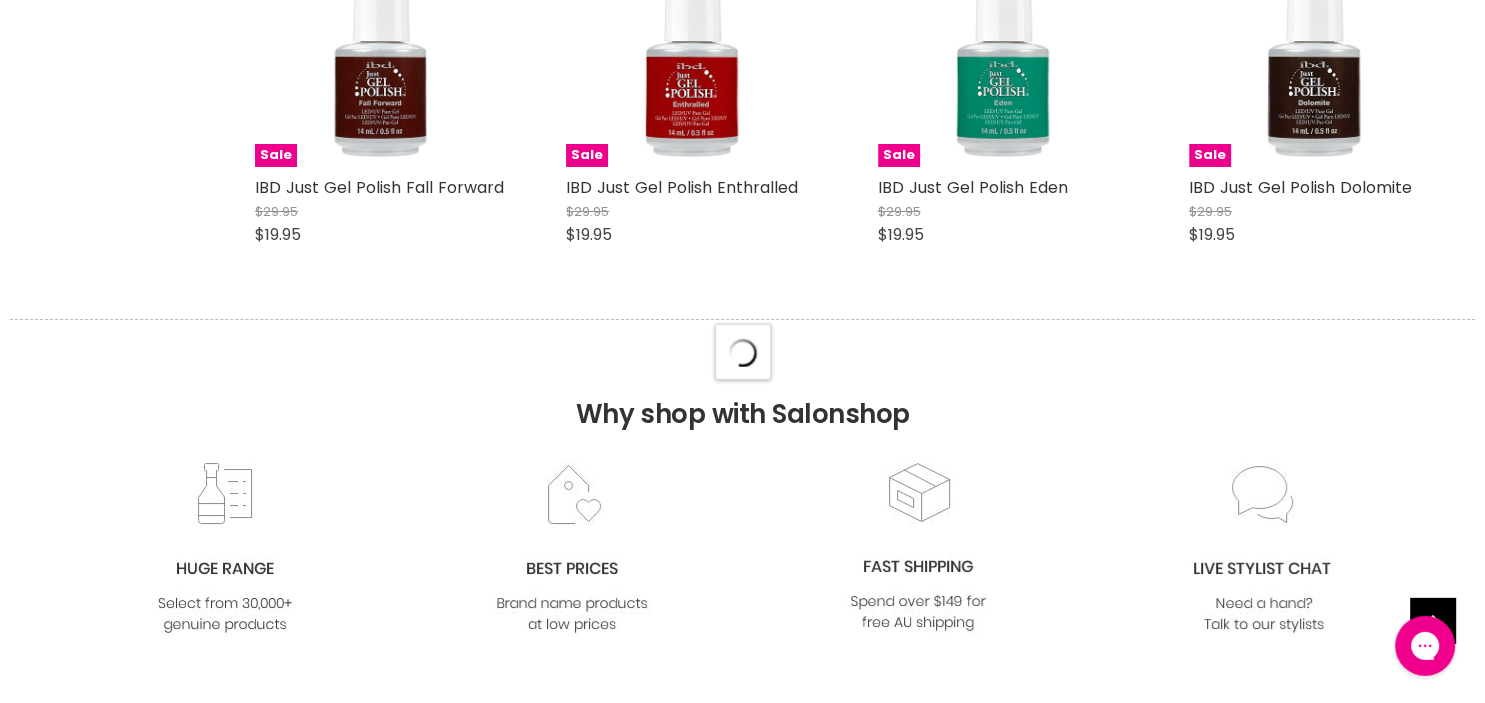 select on "created-descending" 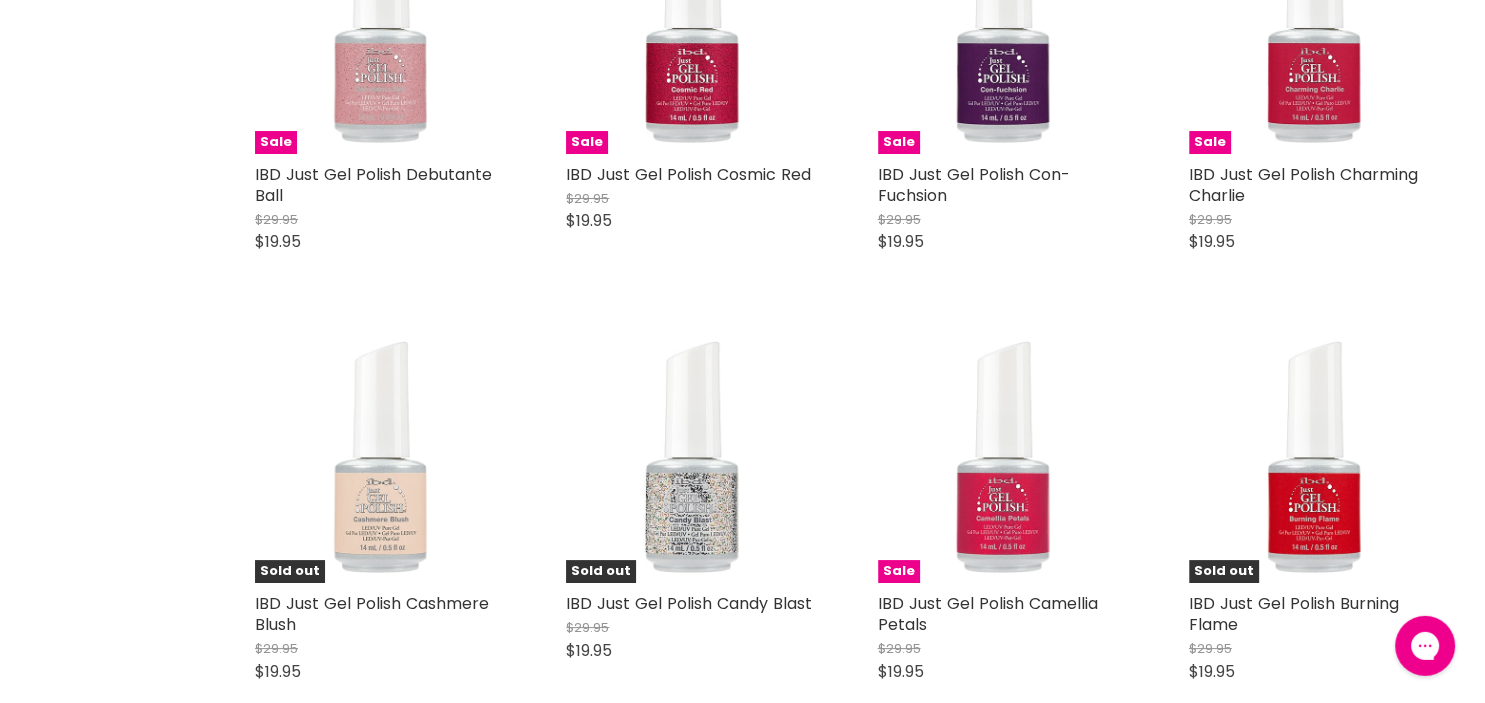 scroll, scrollTop: 40431, scrollLeft: 0, axis: vertical 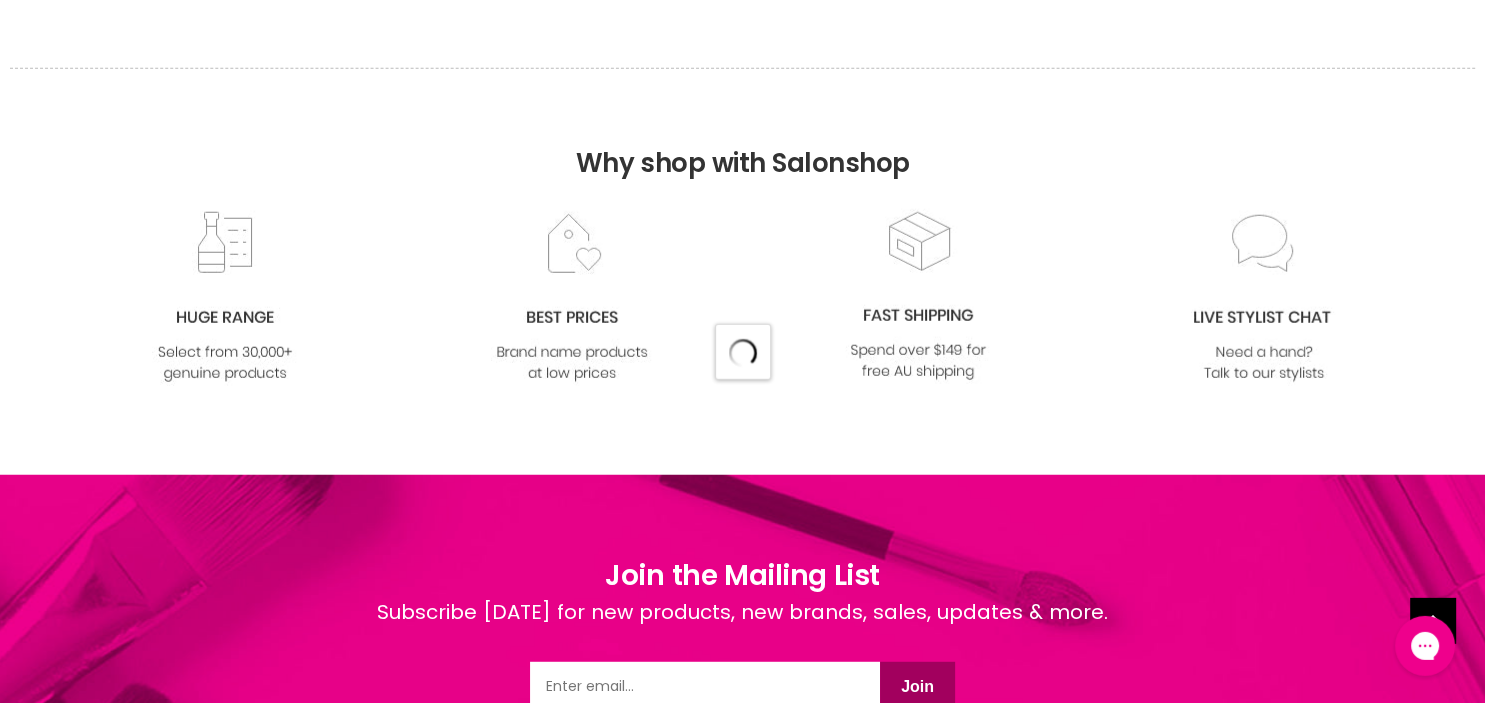 select on "created-descending" 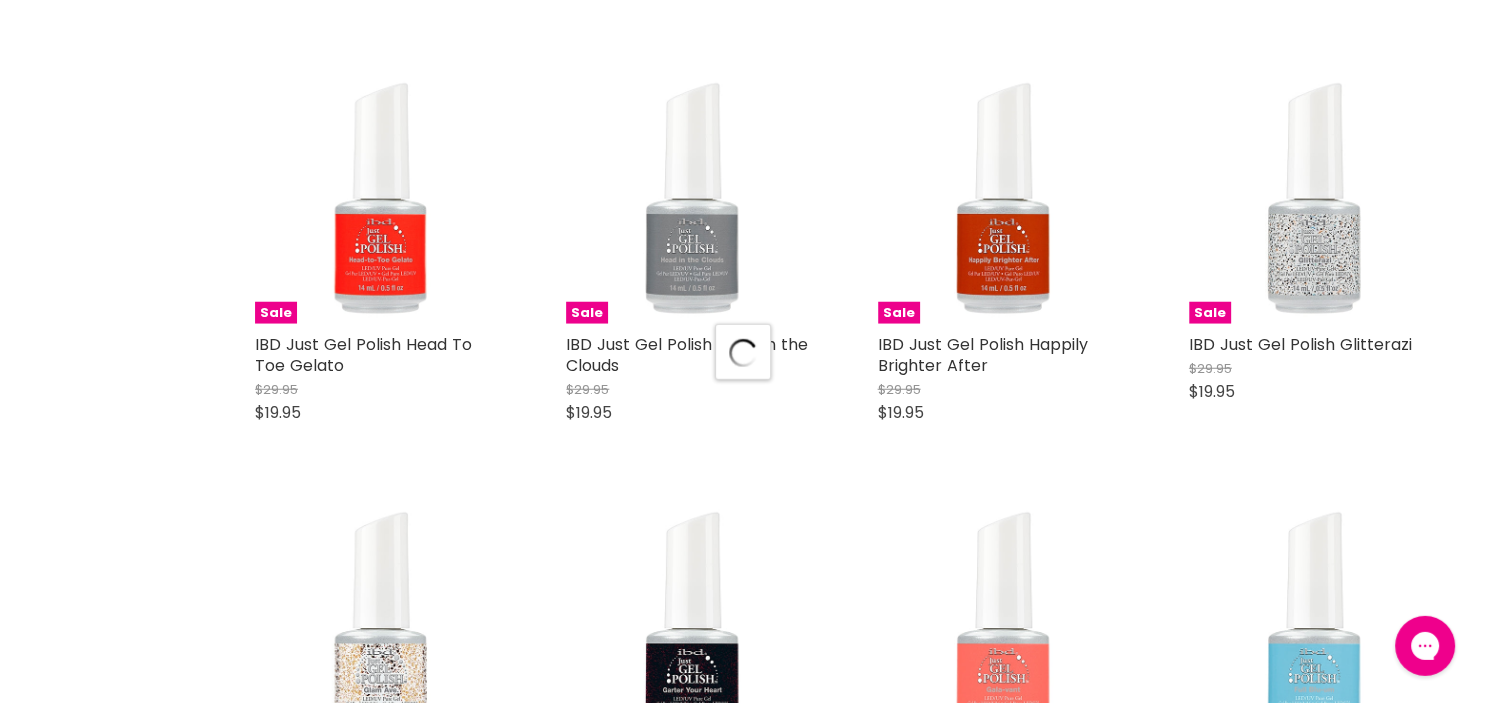 select on "created-descending" 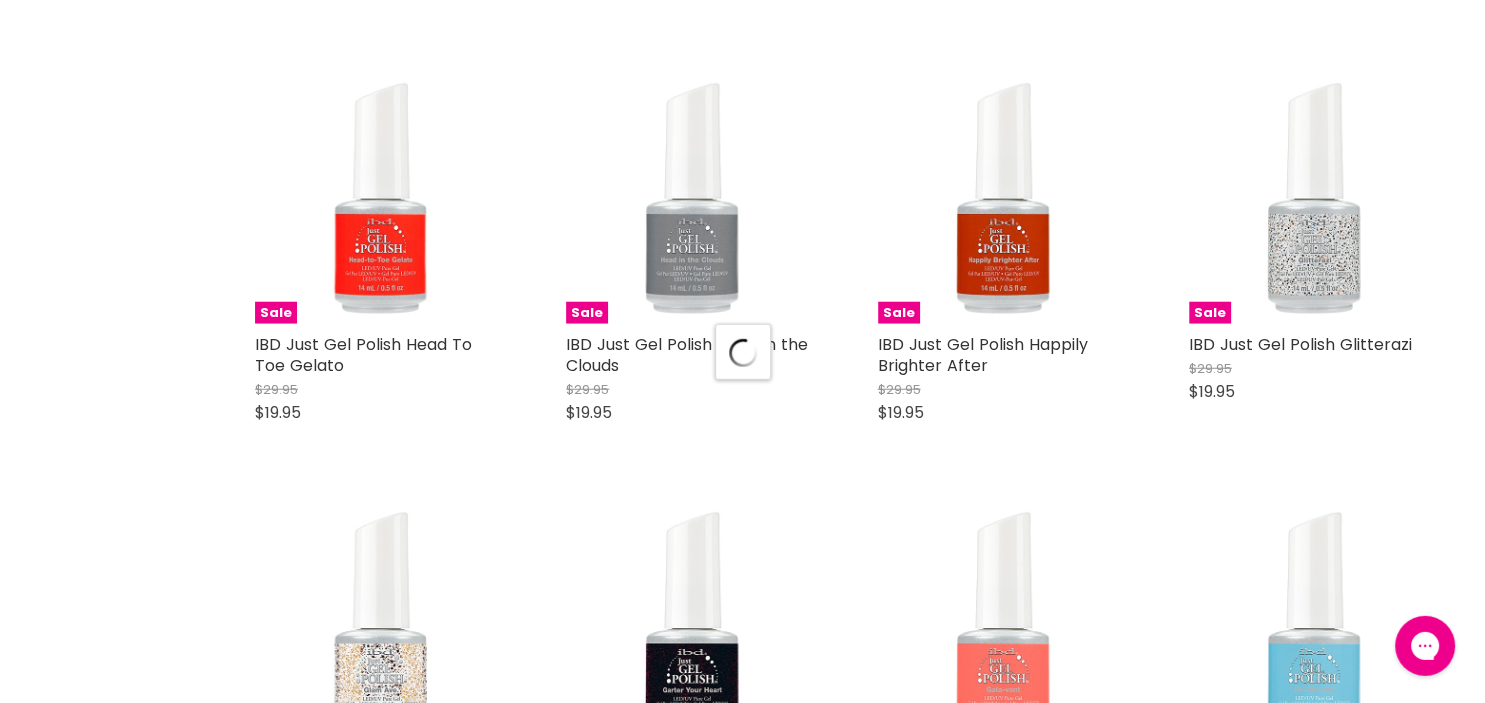 scroll, scrollTop: 52682, scrollLeft: 0, axis: vertical 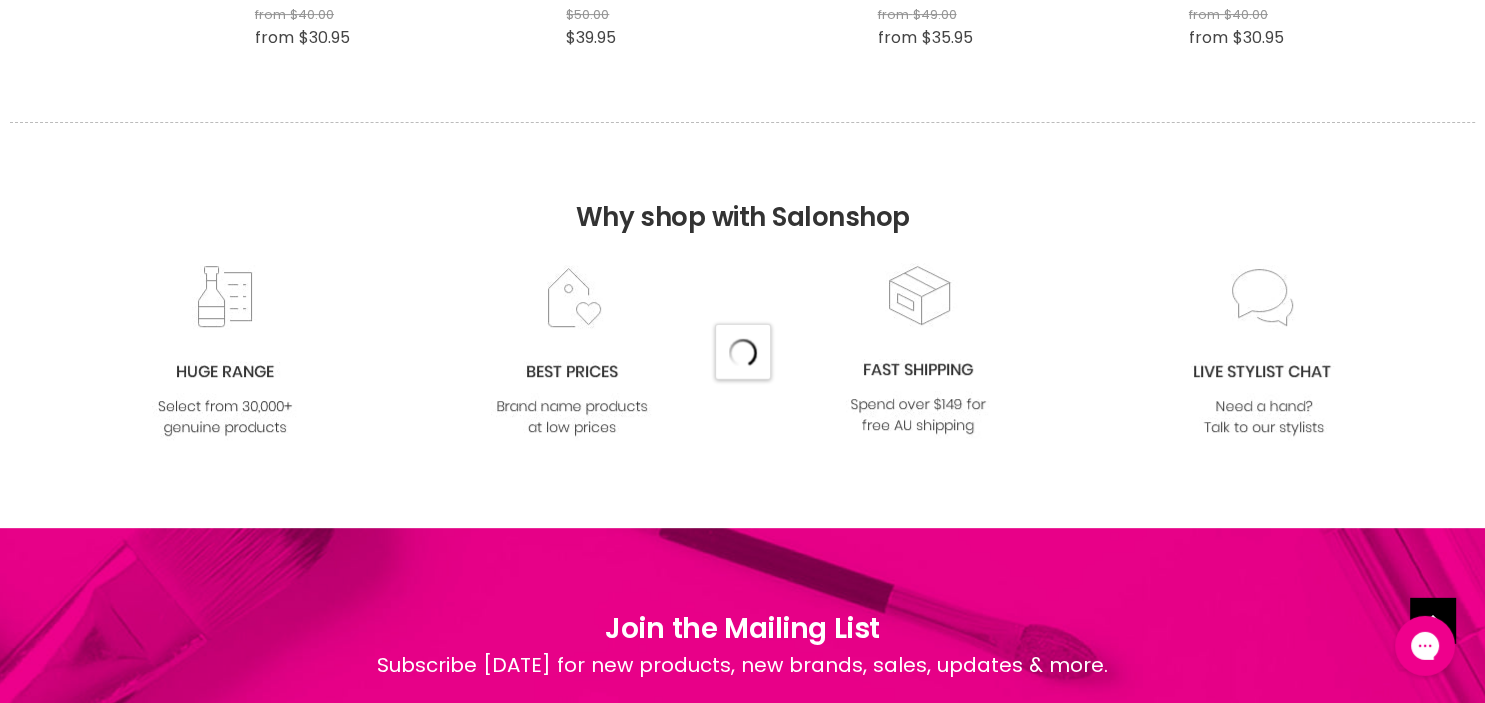 select on "created-descending" 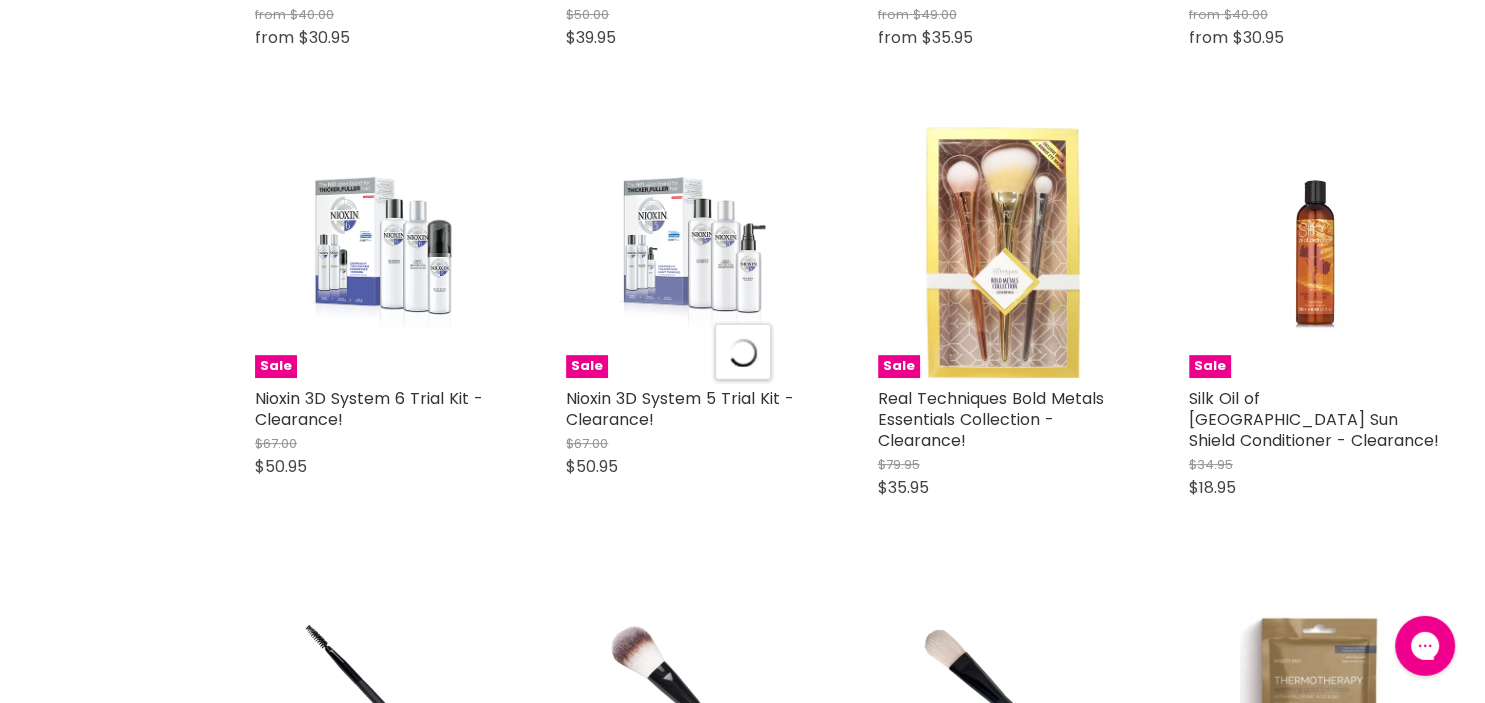 scroll, scrollTop: 58052, scrollLeft: 0, axis: vertical 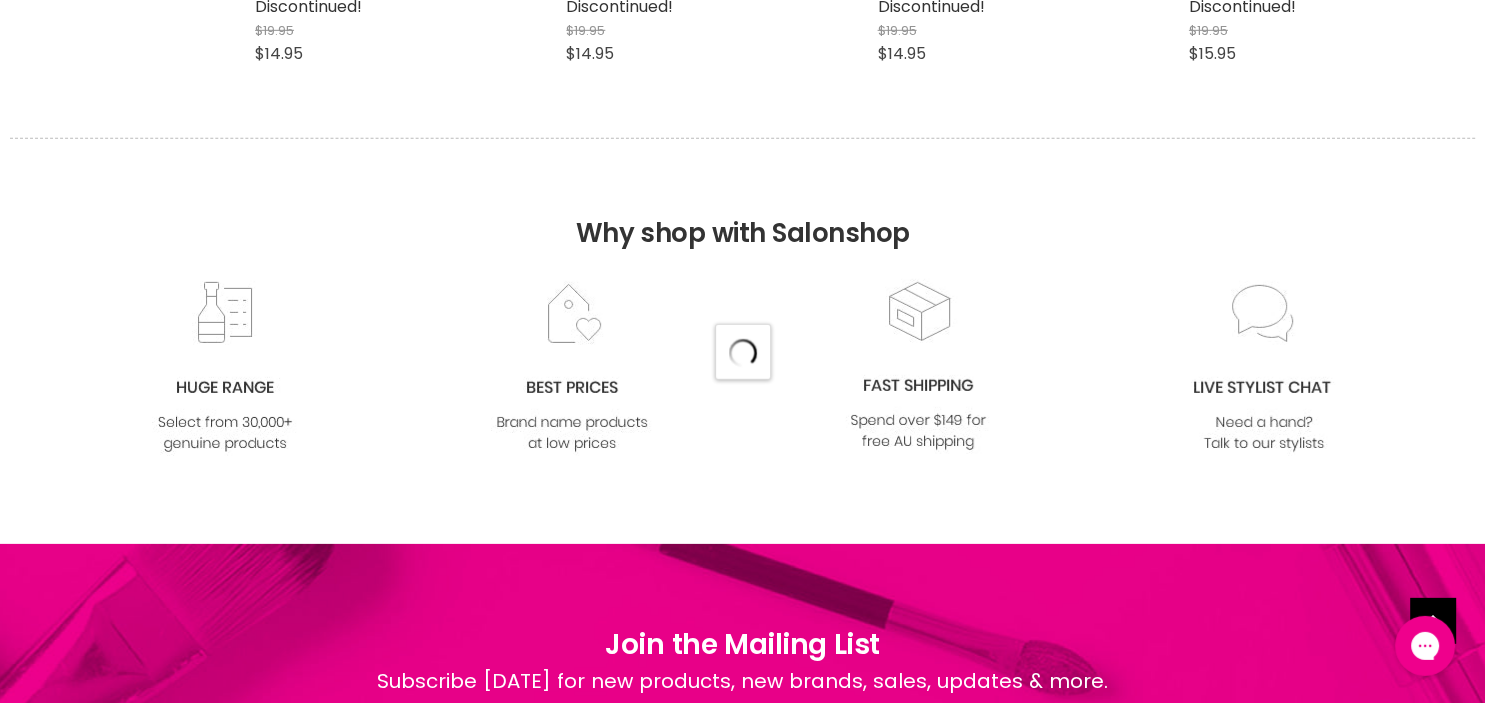 select on "created-descending" 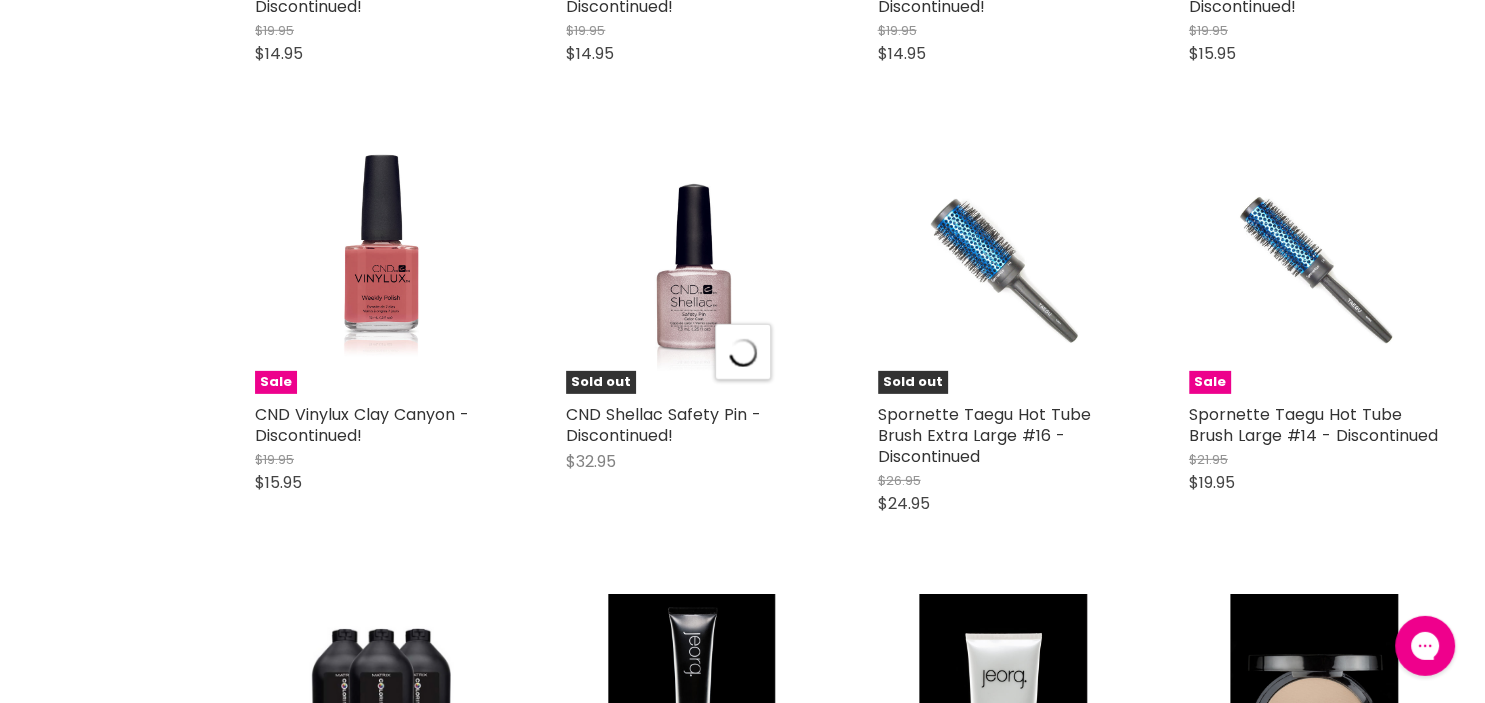 scroll, scrollTop: 63317, scrollLeft: 0, axis: vertical 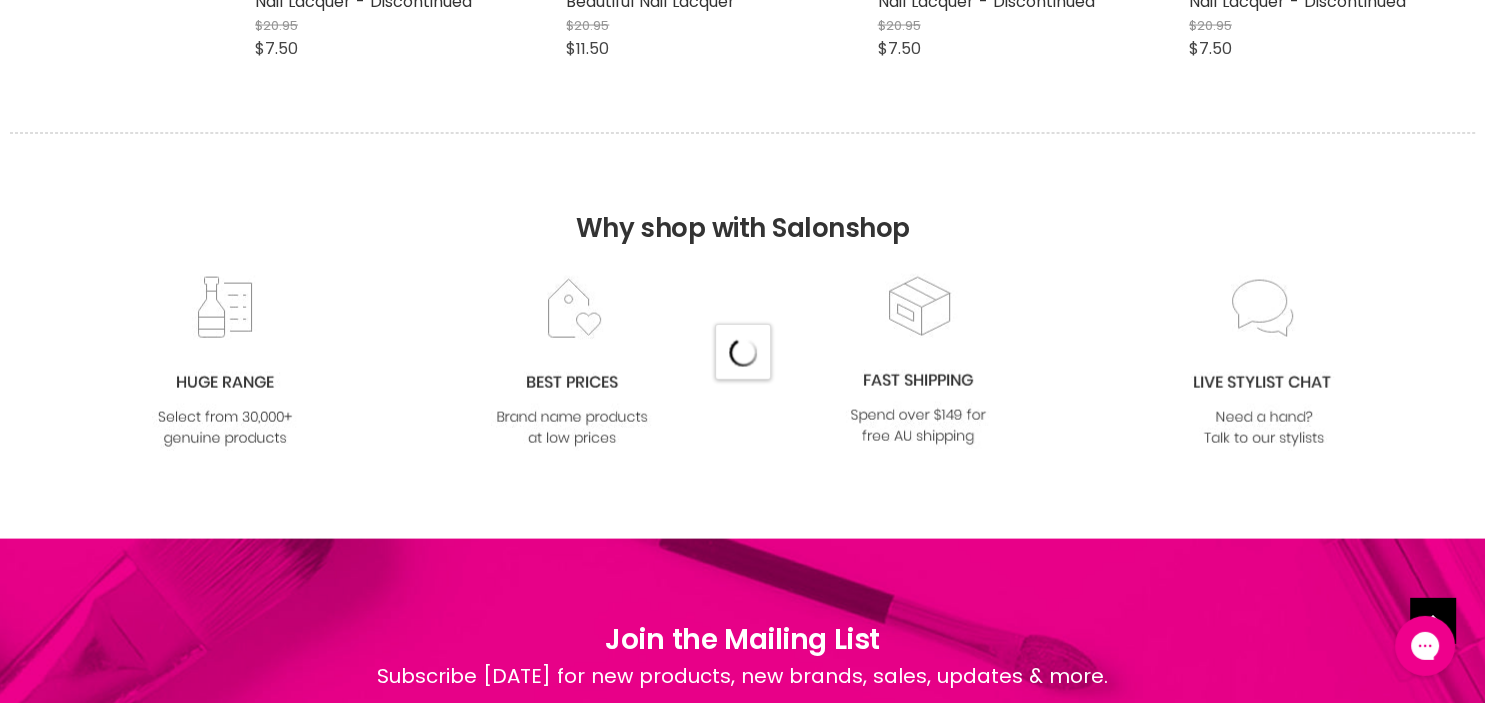 select on "created-descending" 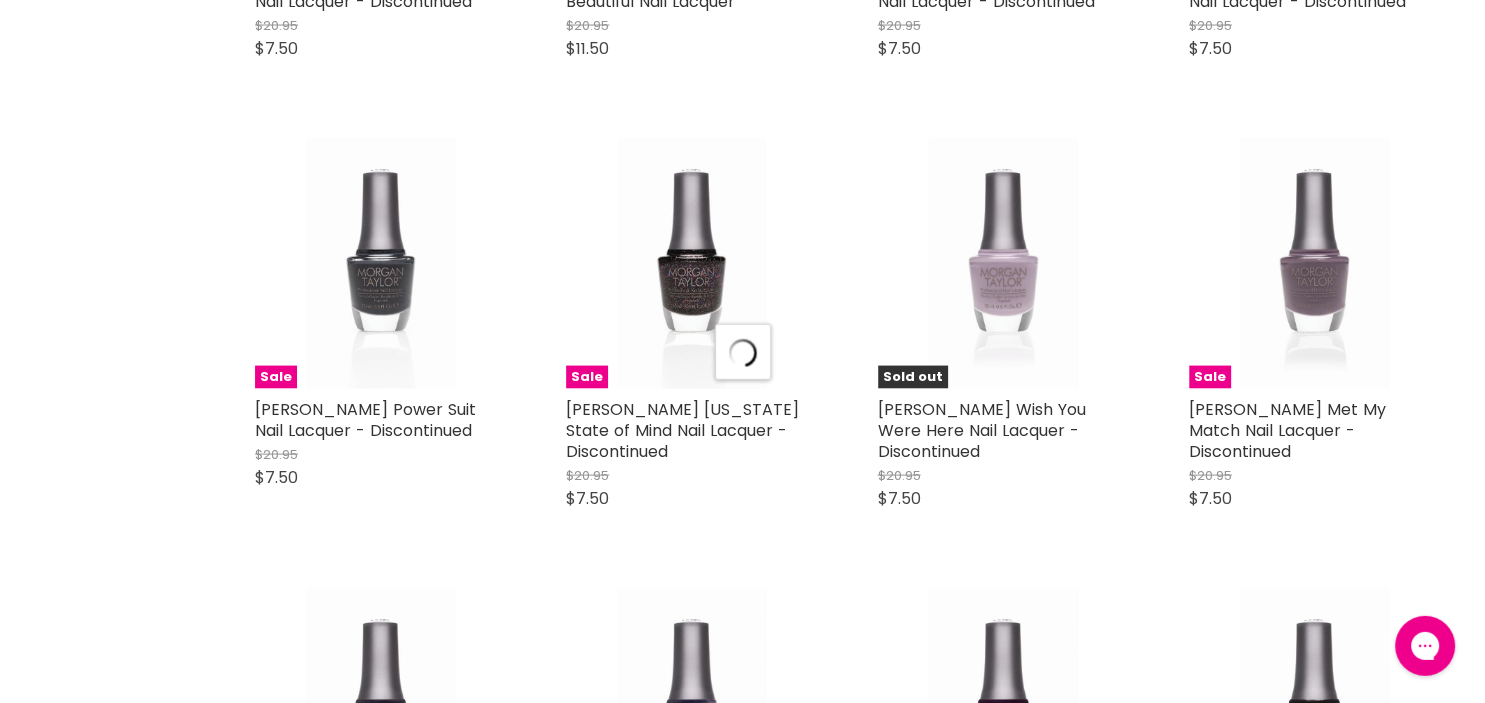 scroll, scrollTop: 68665, scrollLeft: 0, axis: vertical 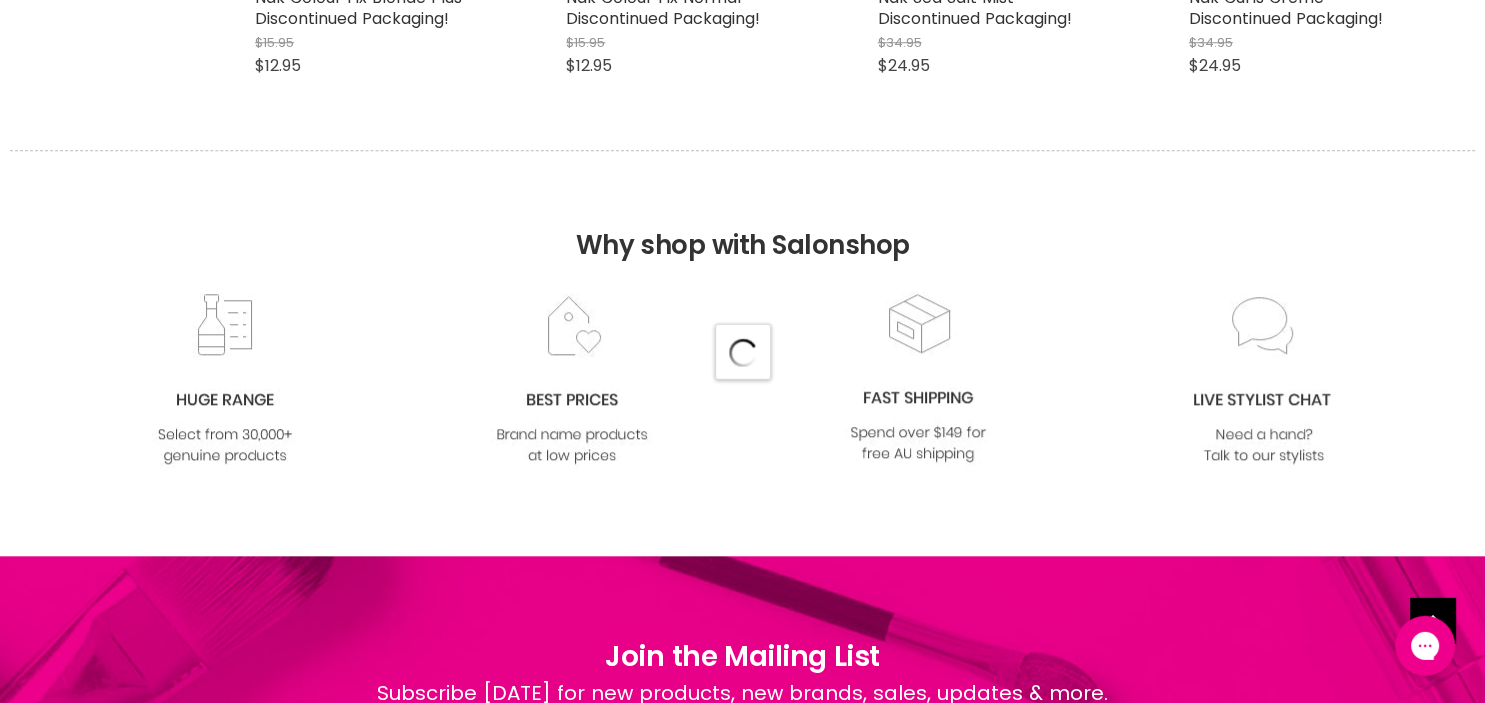 select on "created-descending" 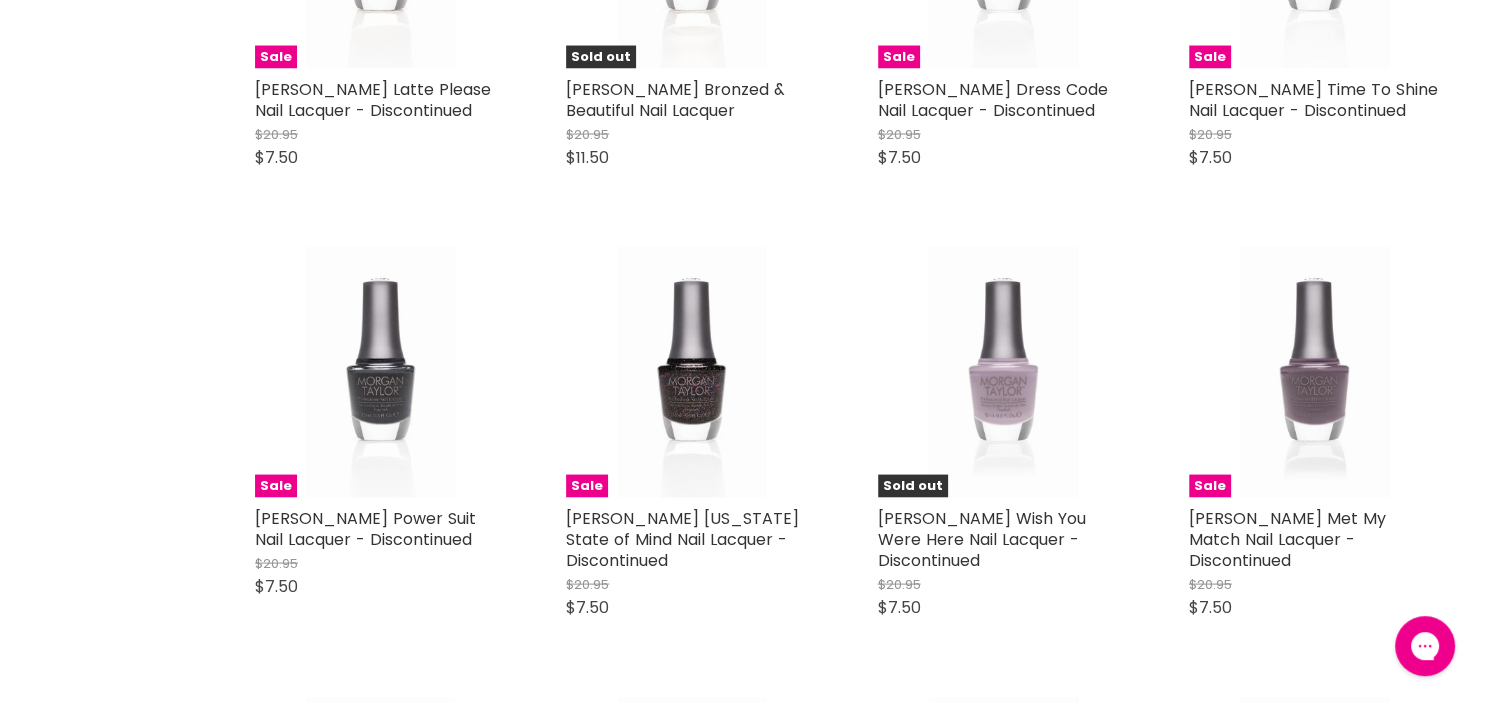 scroll, scrollTop: 62381, scrollLeft: 0, axis: vertical 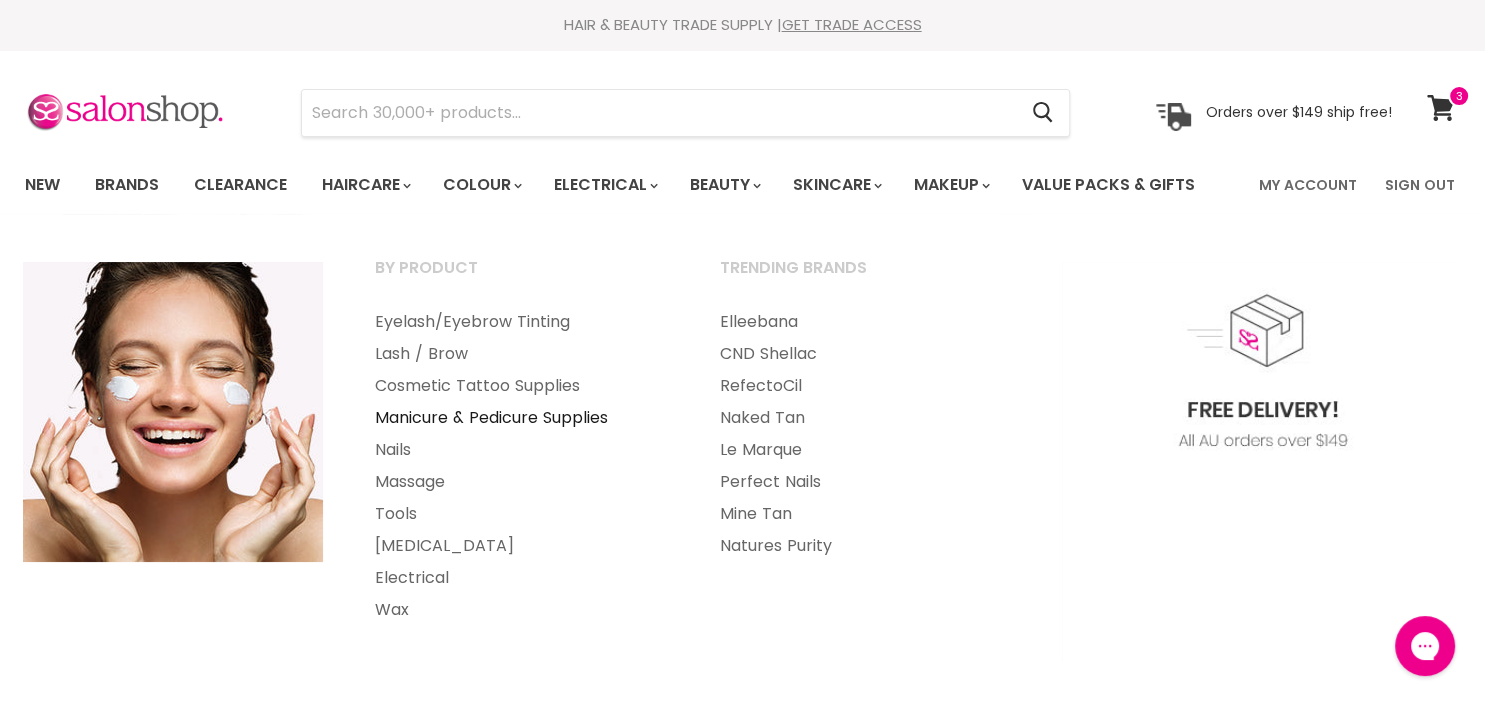 click on "Tools" at bounding box center [520, 514] 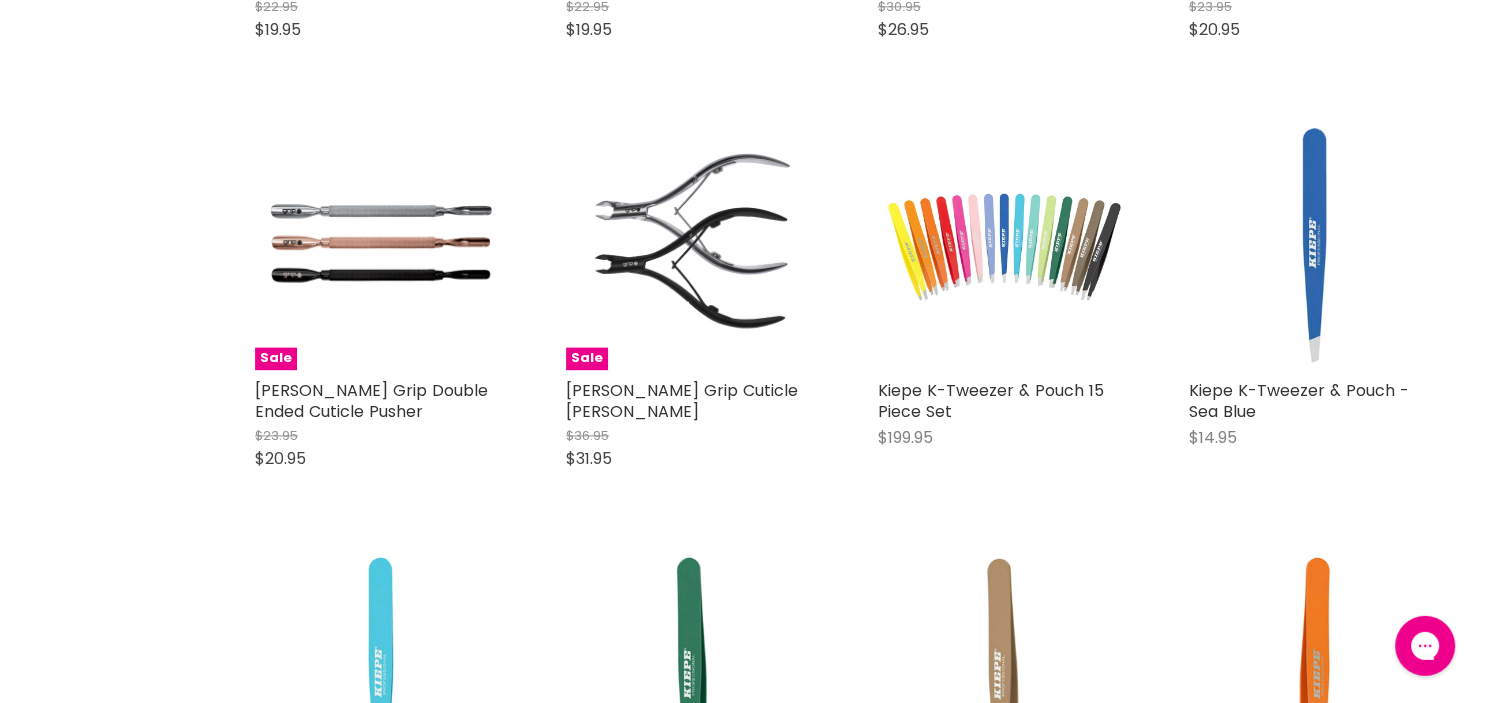 scroll, scrollTop: 2534, scrollLeft: 0, axis: vertical 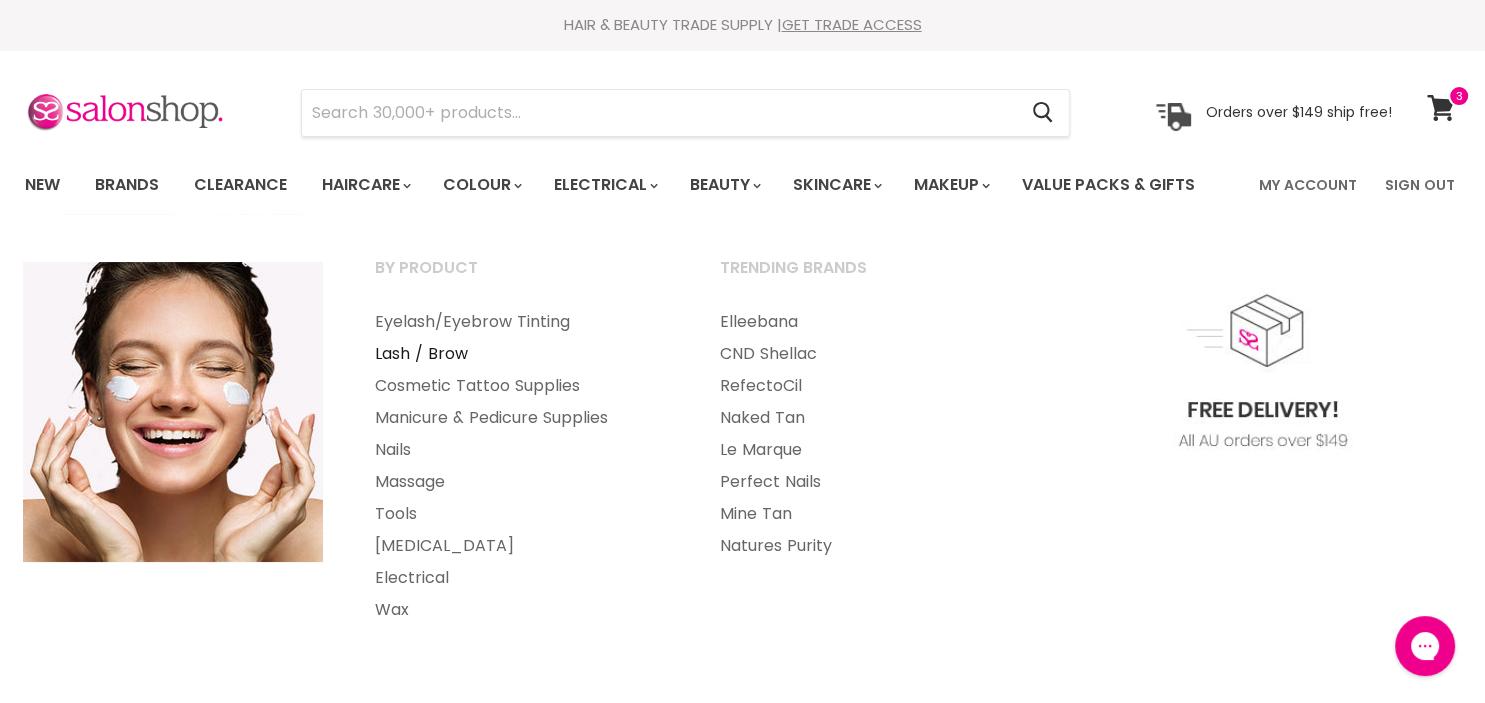 click on "Lash / Brow" at bounding box center [520, 354] 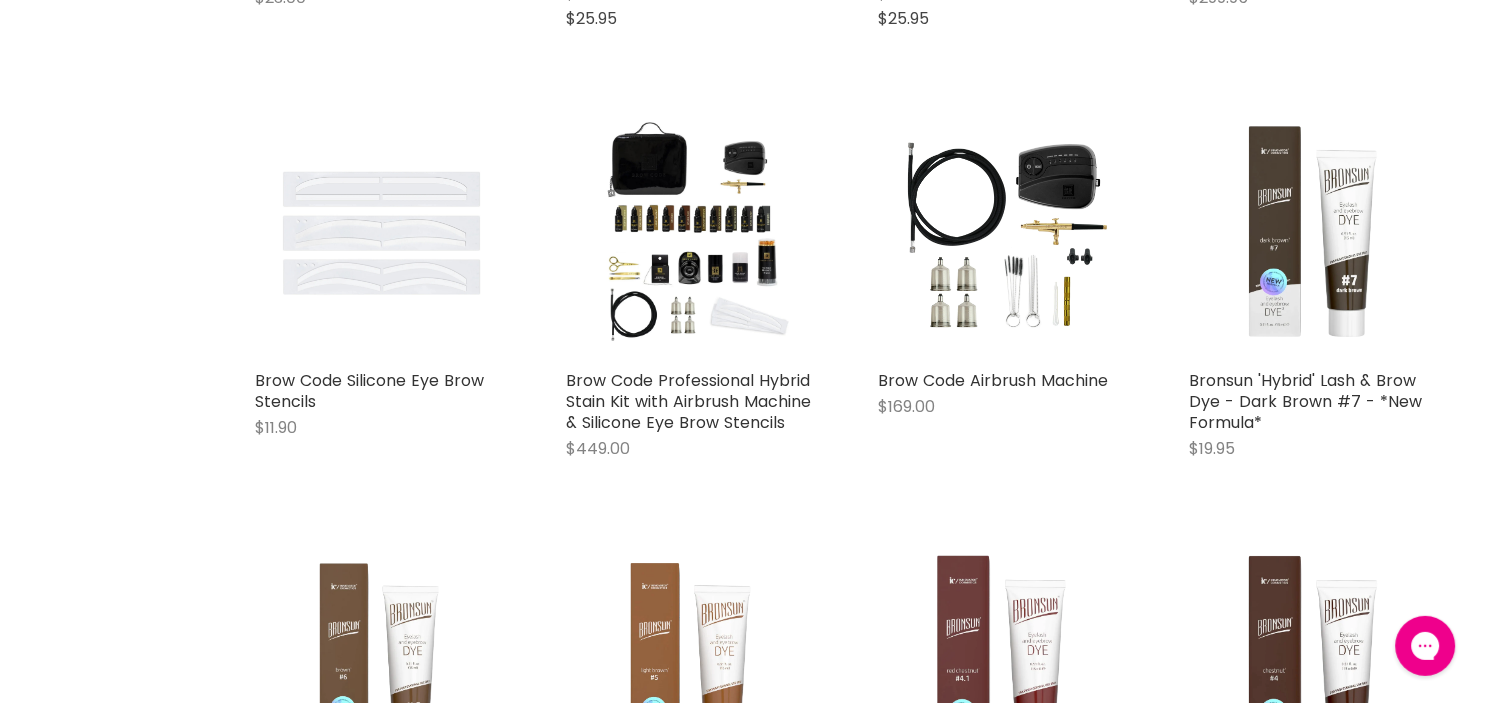 scroll, scrollTop: 4012, scrollLeft: 0, axis: vertical 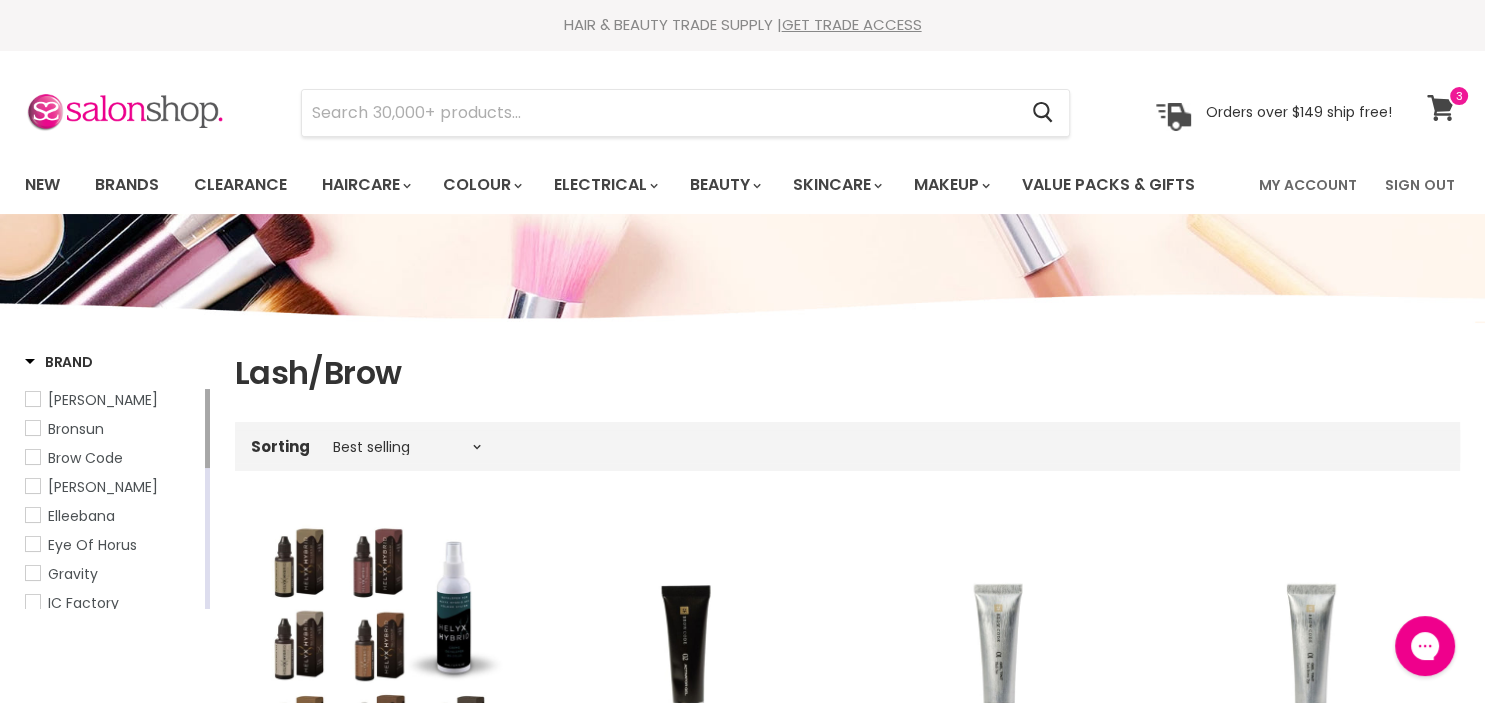 click 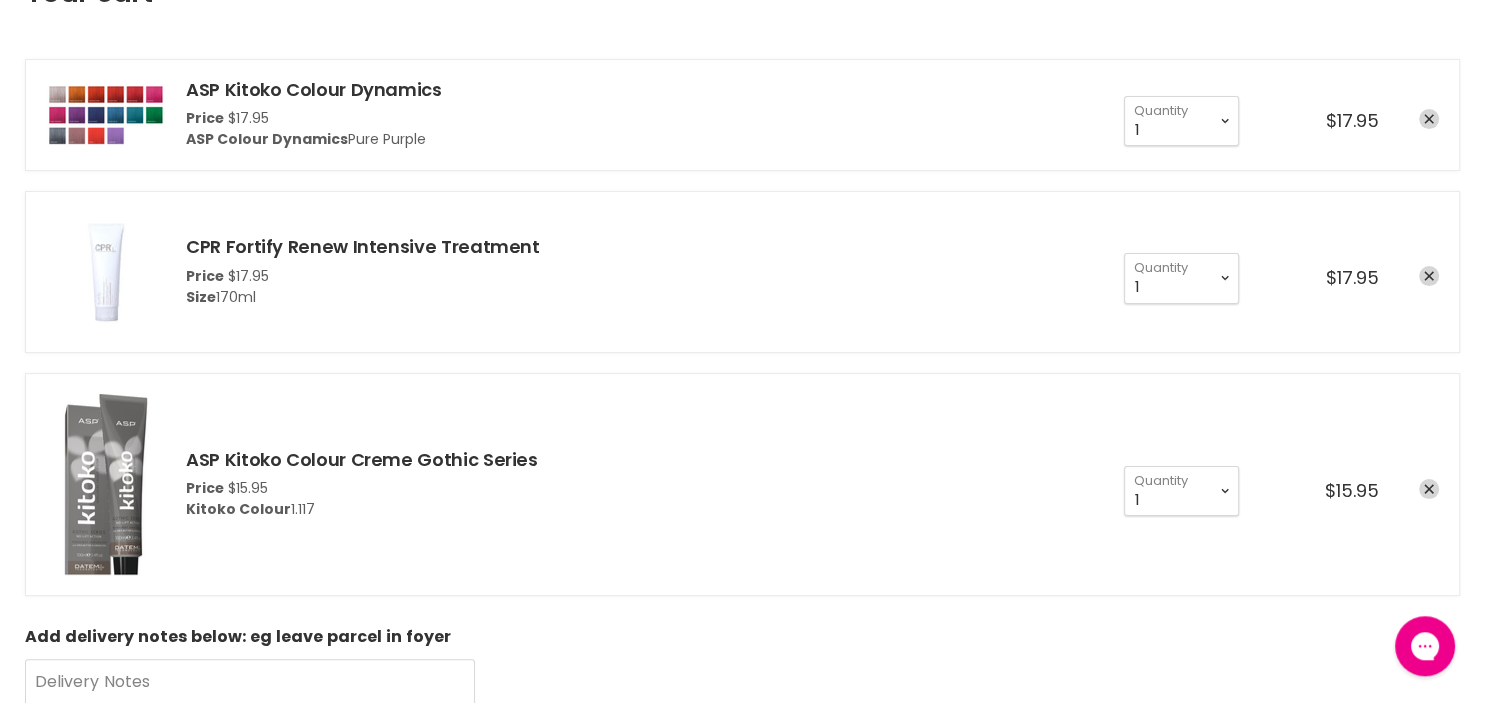 scroll, scrollTop: 211, scrollLeft: 0, axis: vertical 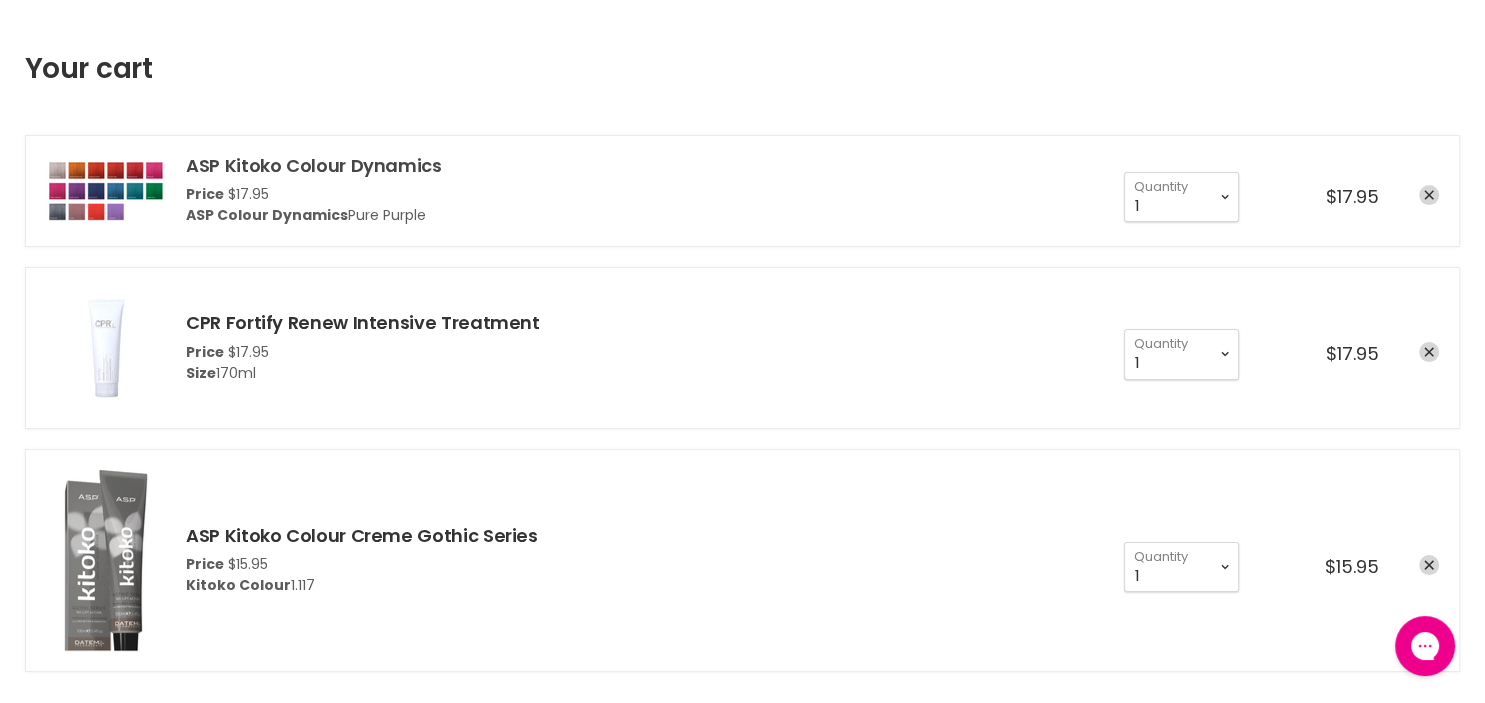 click on "ASP Kitoko Colour Dynamics" at bounding box center [314, 165] 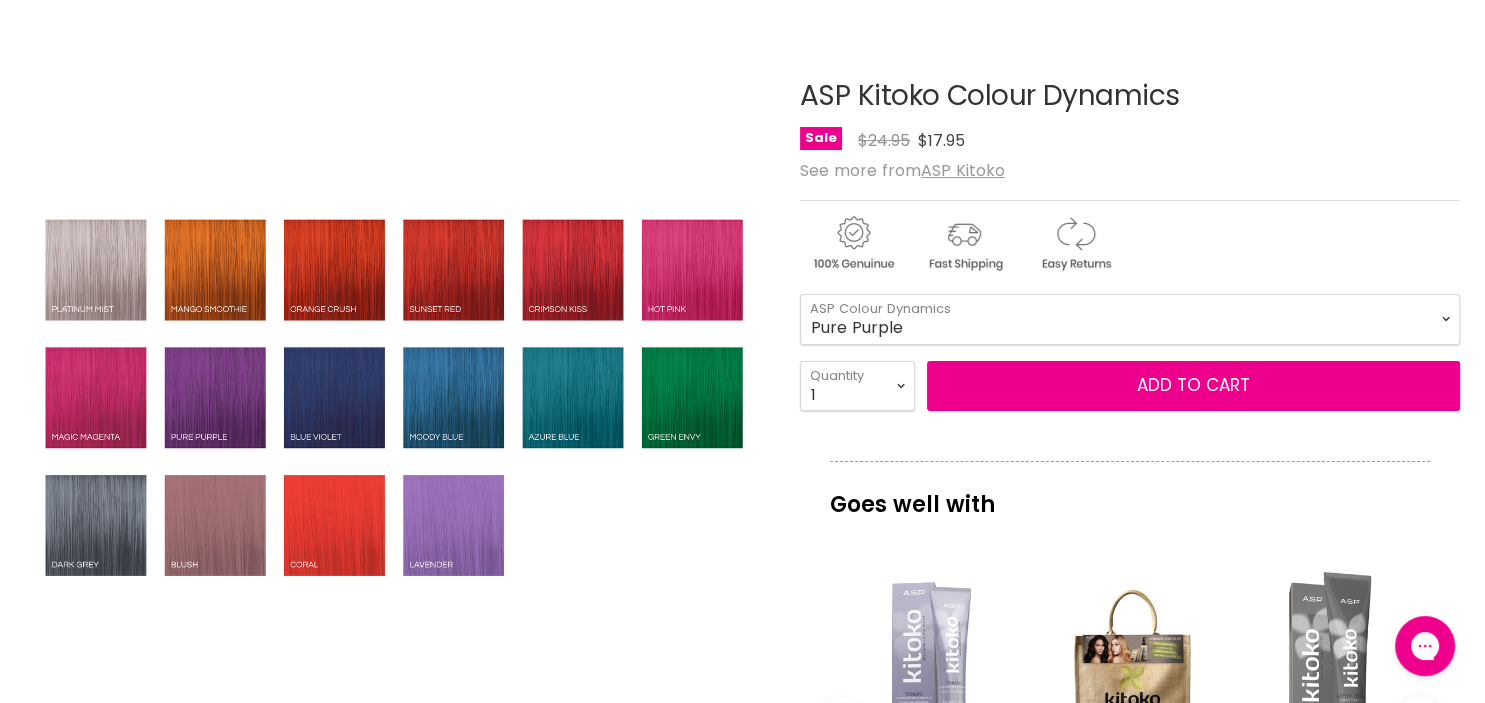 scroll, scrollTop: 0, scrollLeft: 0, axis: both 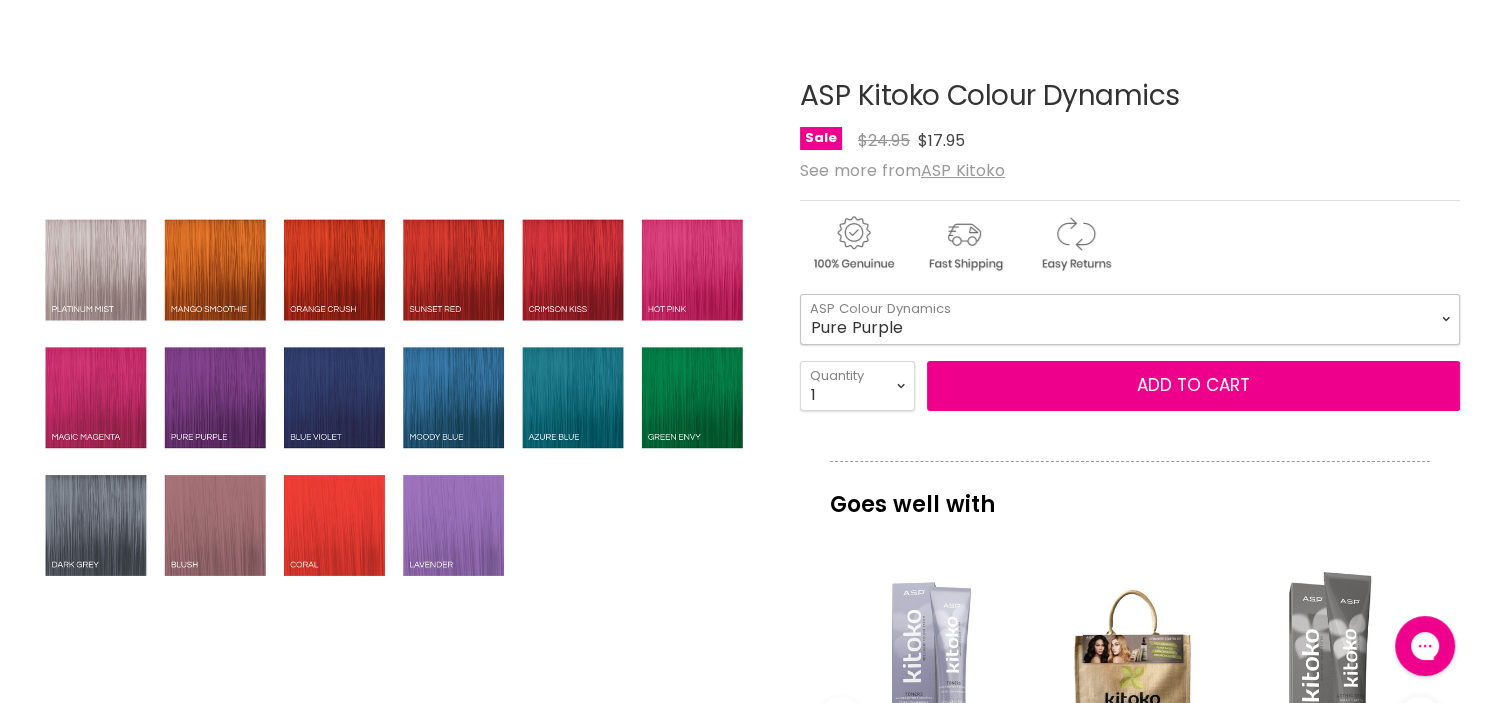 click on "[PERSON_NAME] Blue
Crimson Kiss
Green Pepper
Hot Pink
Magic Magenta
Mango Smoothie
[GEOGRAPHIC_DATA]
Orange Crush
Platinum Mist
Pure Purple
Sunset Red
Azure Blue
Dark Grey
Green Envy" at bounding box center (1130, 319) 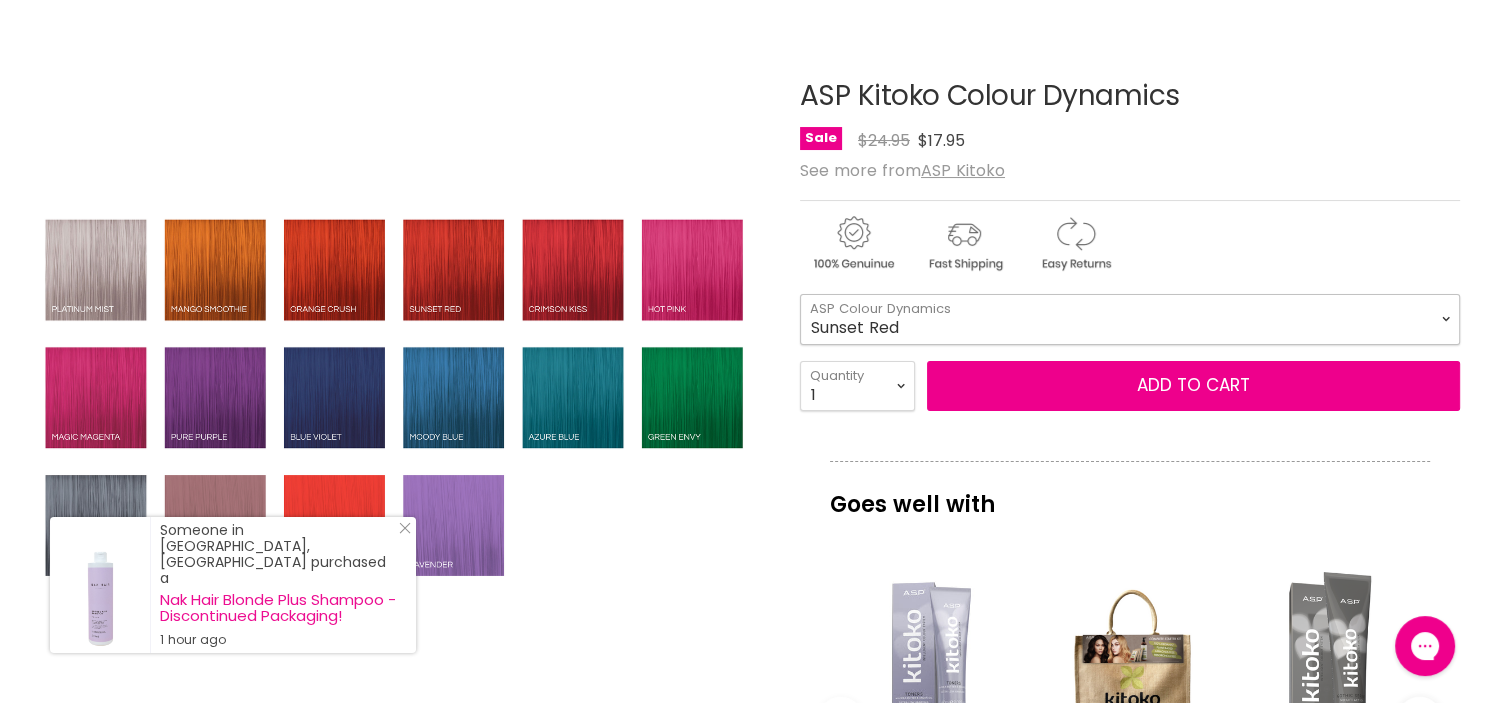 click on "Sunset Red" at bounding box center [0, 0] 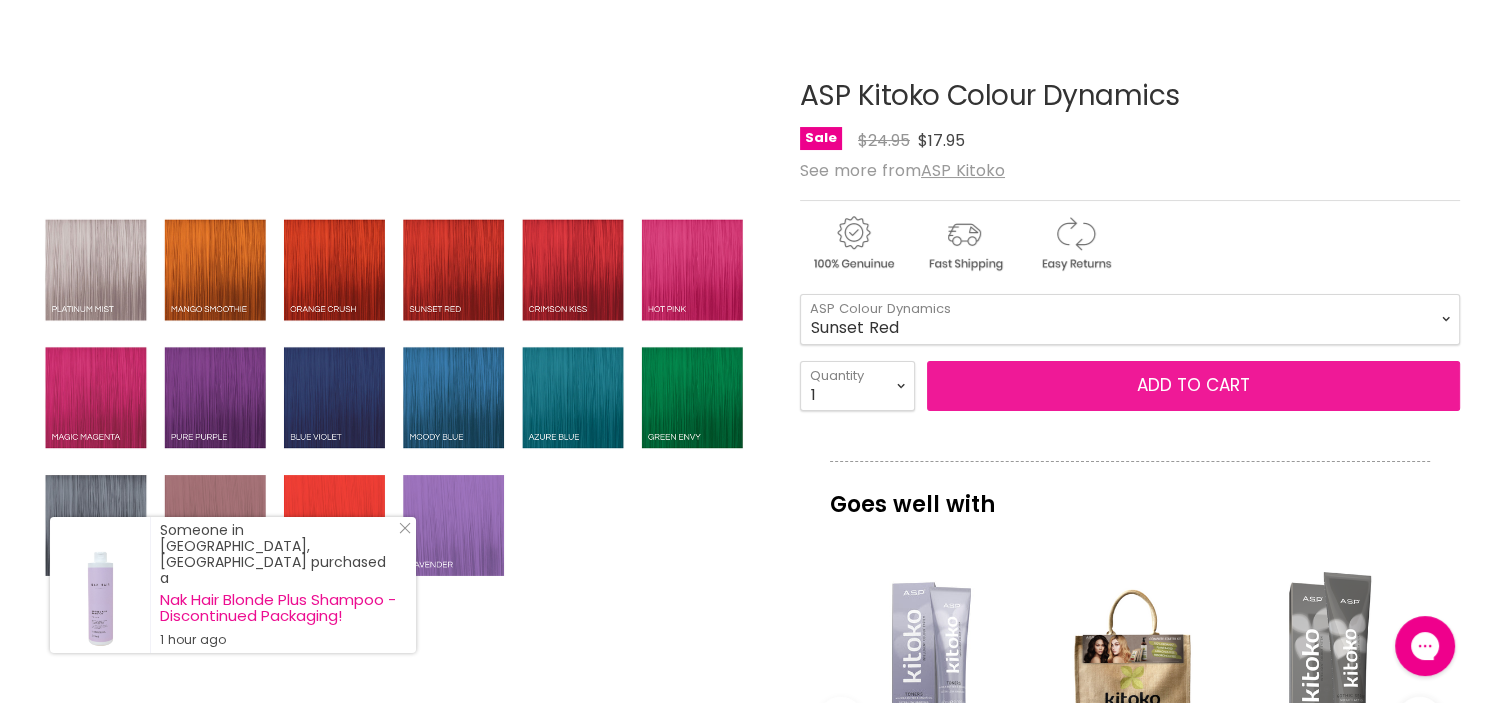 click on "Add to cart" at bounding box center (1193, 386) 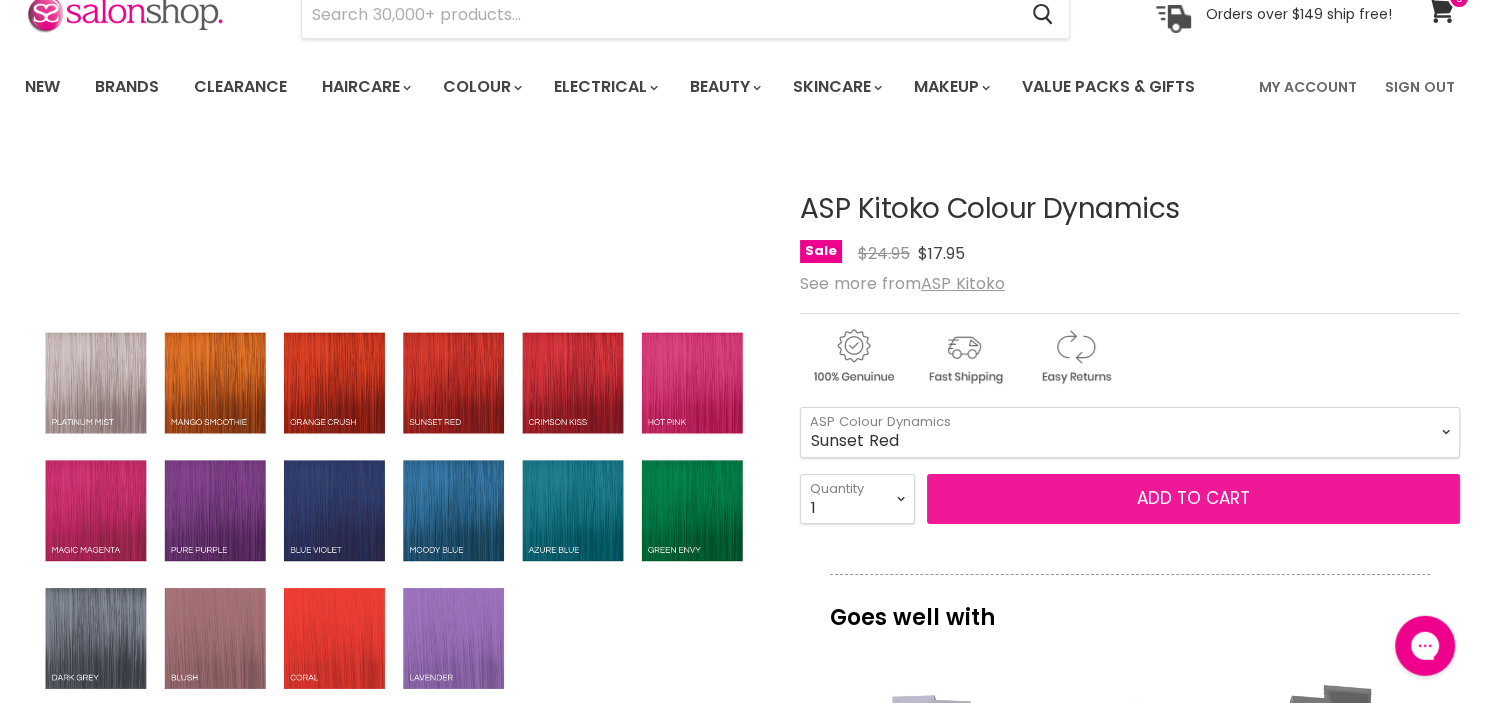 scroll, scrollTop: 0, scrollLeft: 0, axis: both 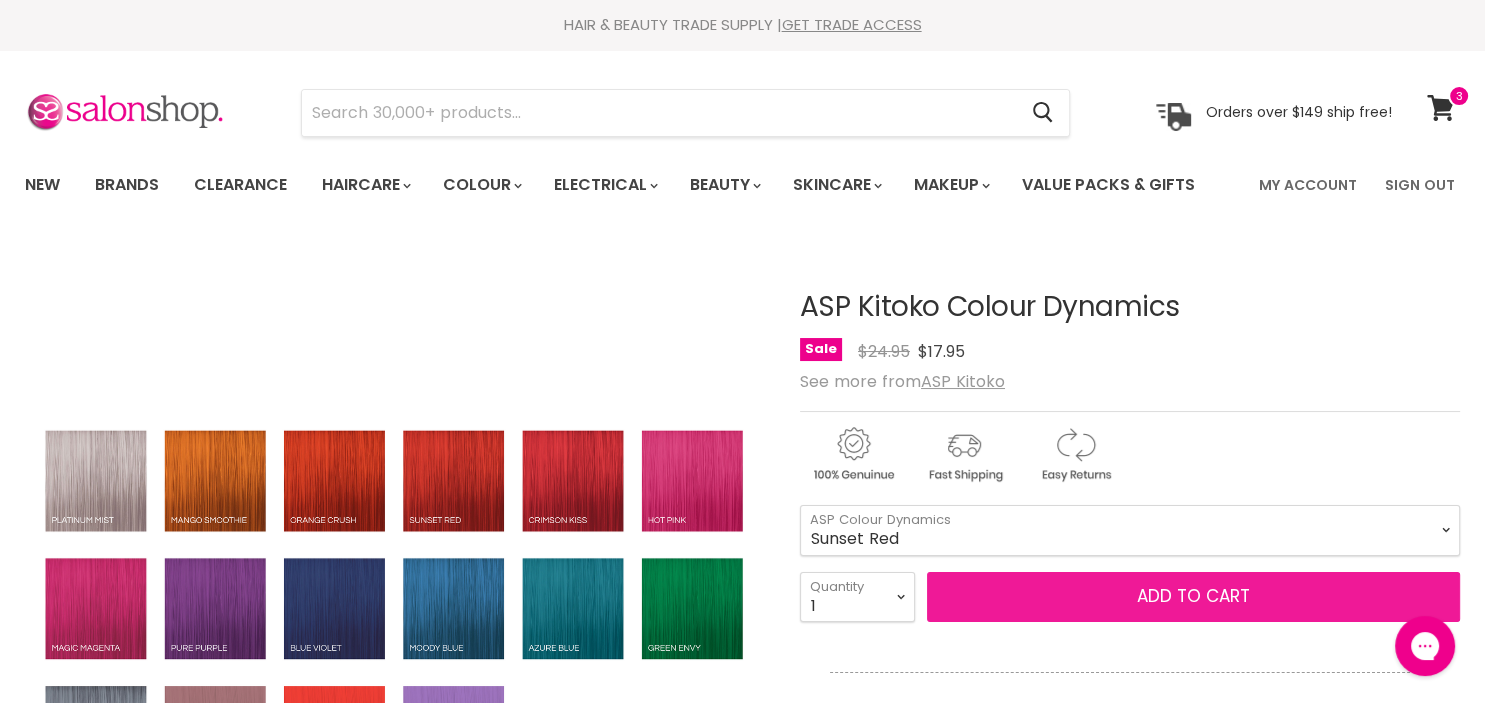 click on "Add to cart" at bounding box center (1193, 597) 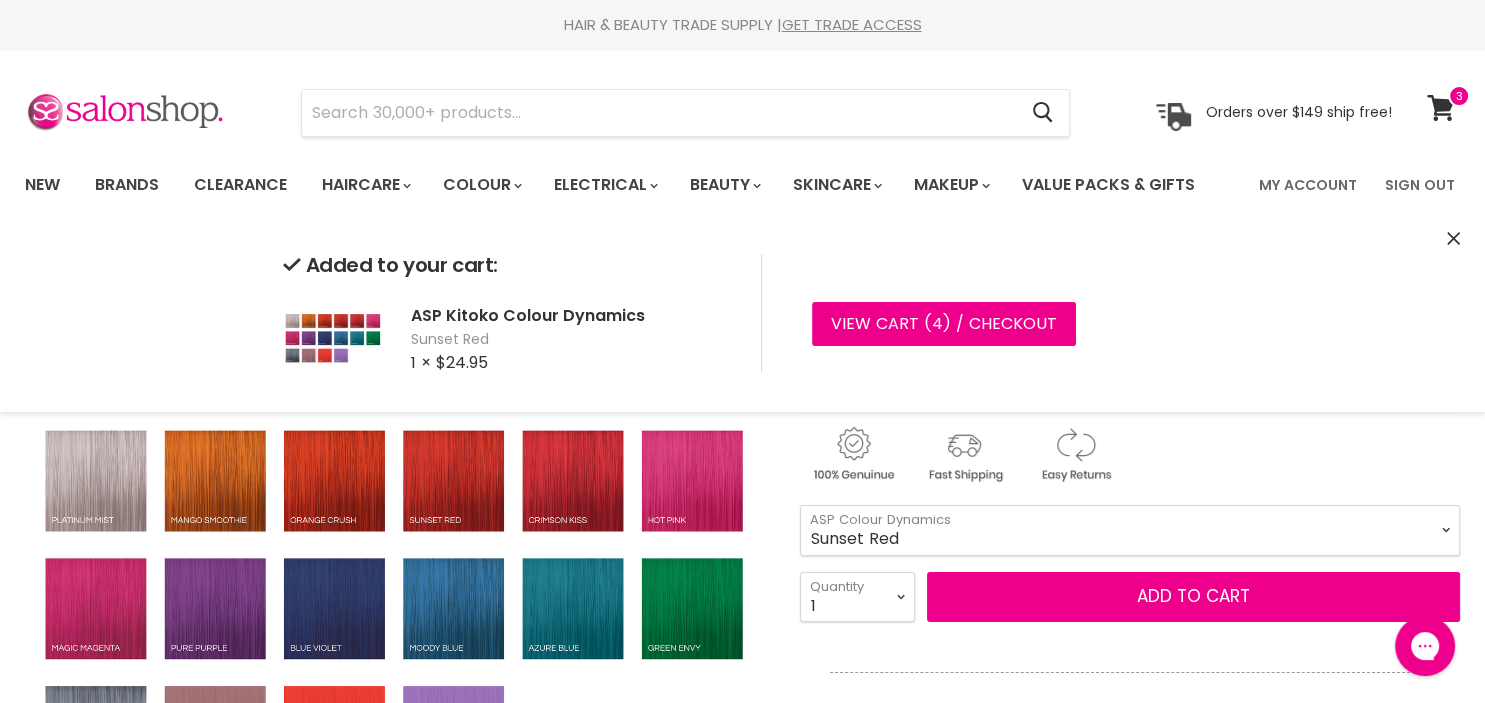 click at bounding box center (1130, 450) 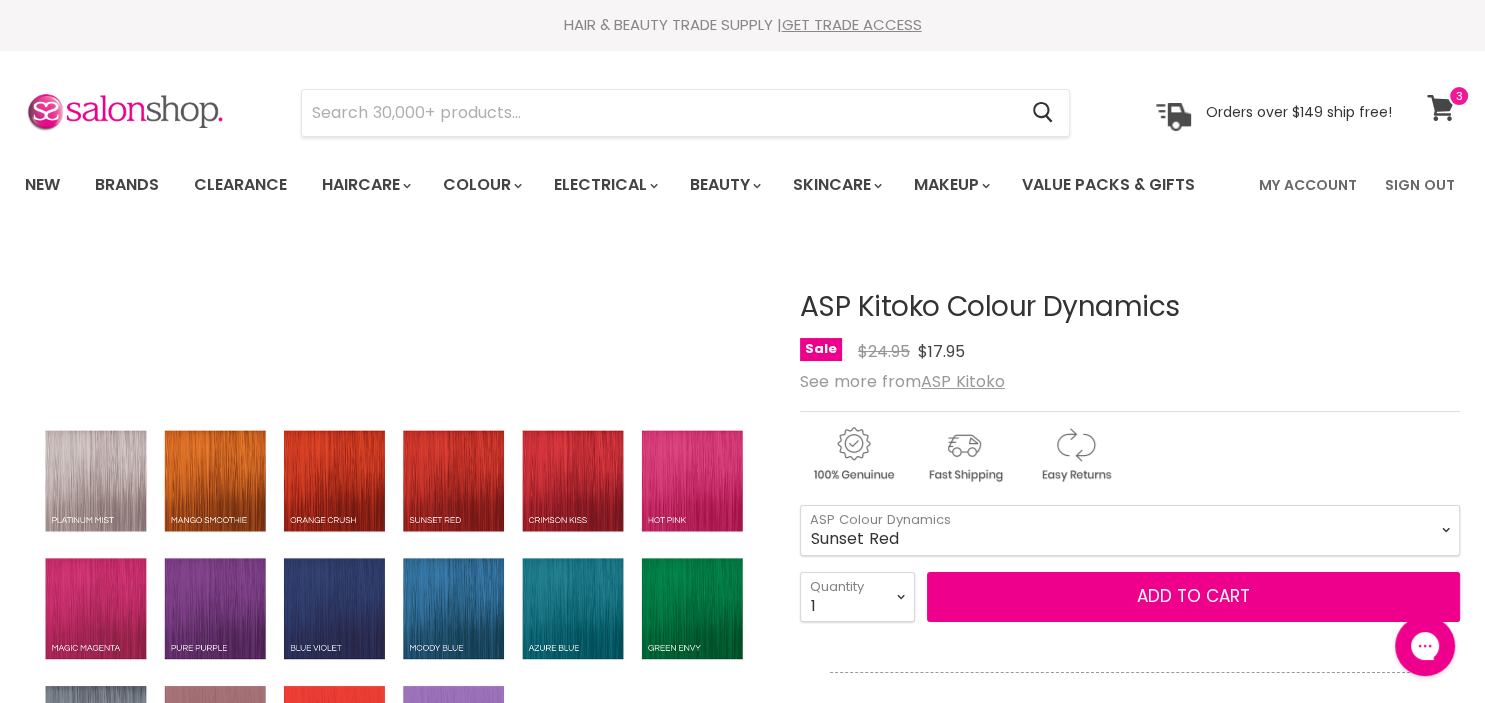 click 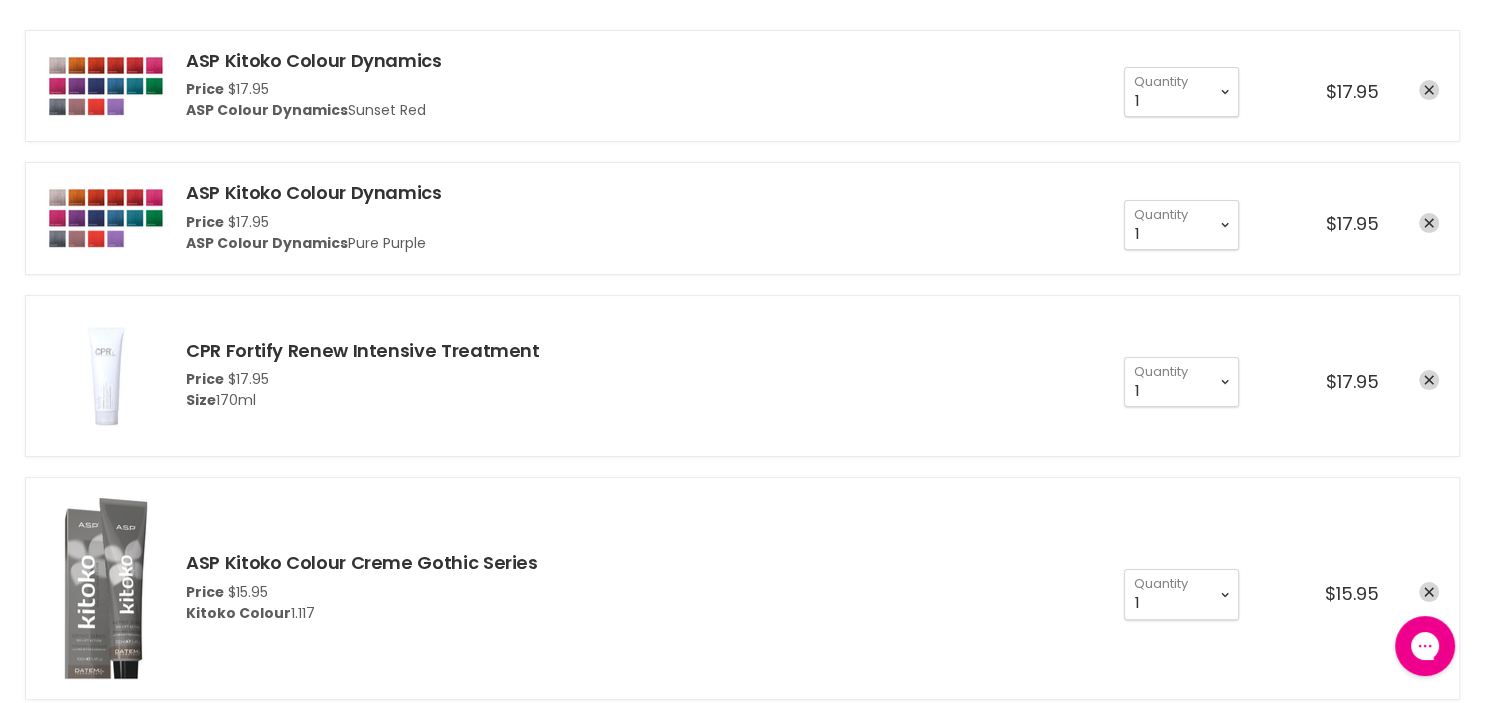 scroll, scrollTop: 0, scrollLeft: 0, axis: both 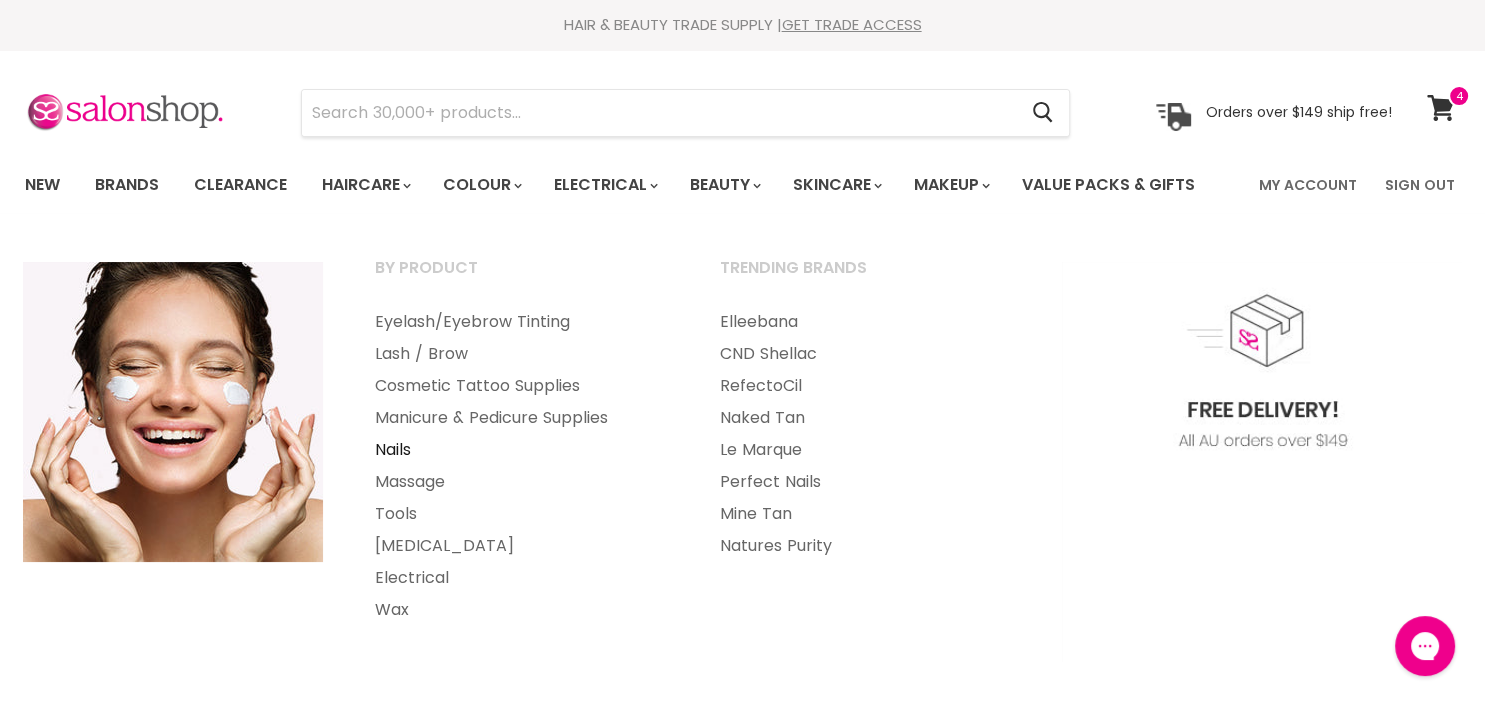 click on "Nails" at bounding box center (520, 450) 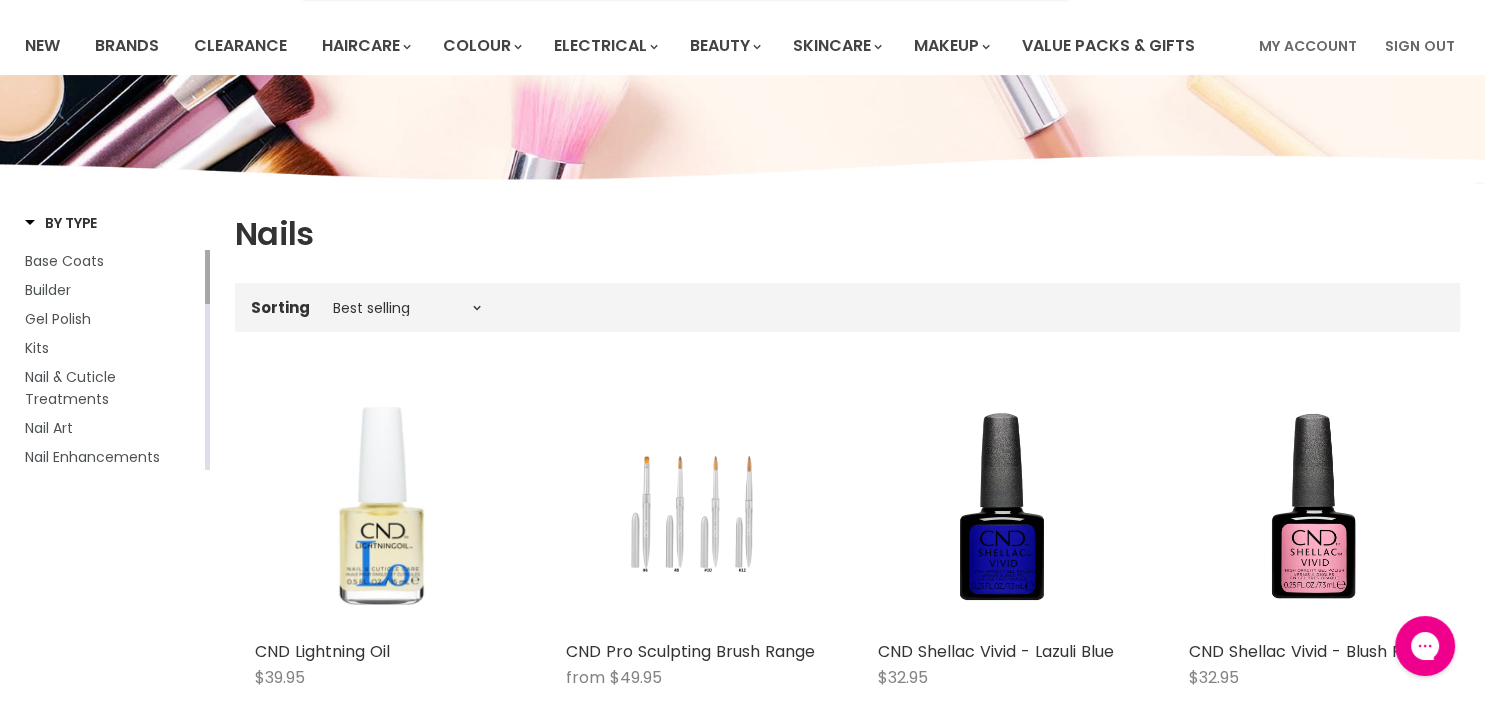scroll, scrollTop: 0, scrollLeft: 0, axis: both 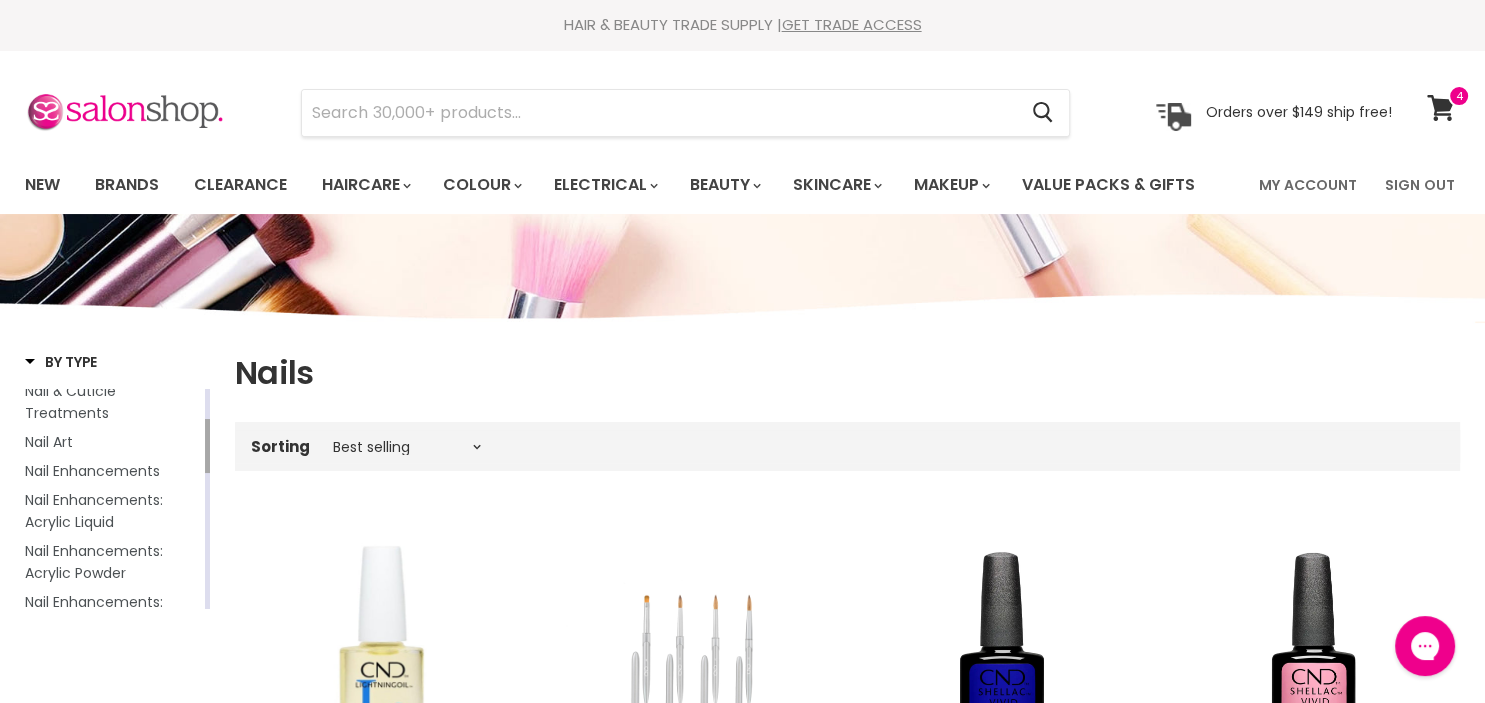 drag, startPoint x: 208, startPoint y: 402, endPoint x: 206, endPoint y: 432, distance: 30.066593 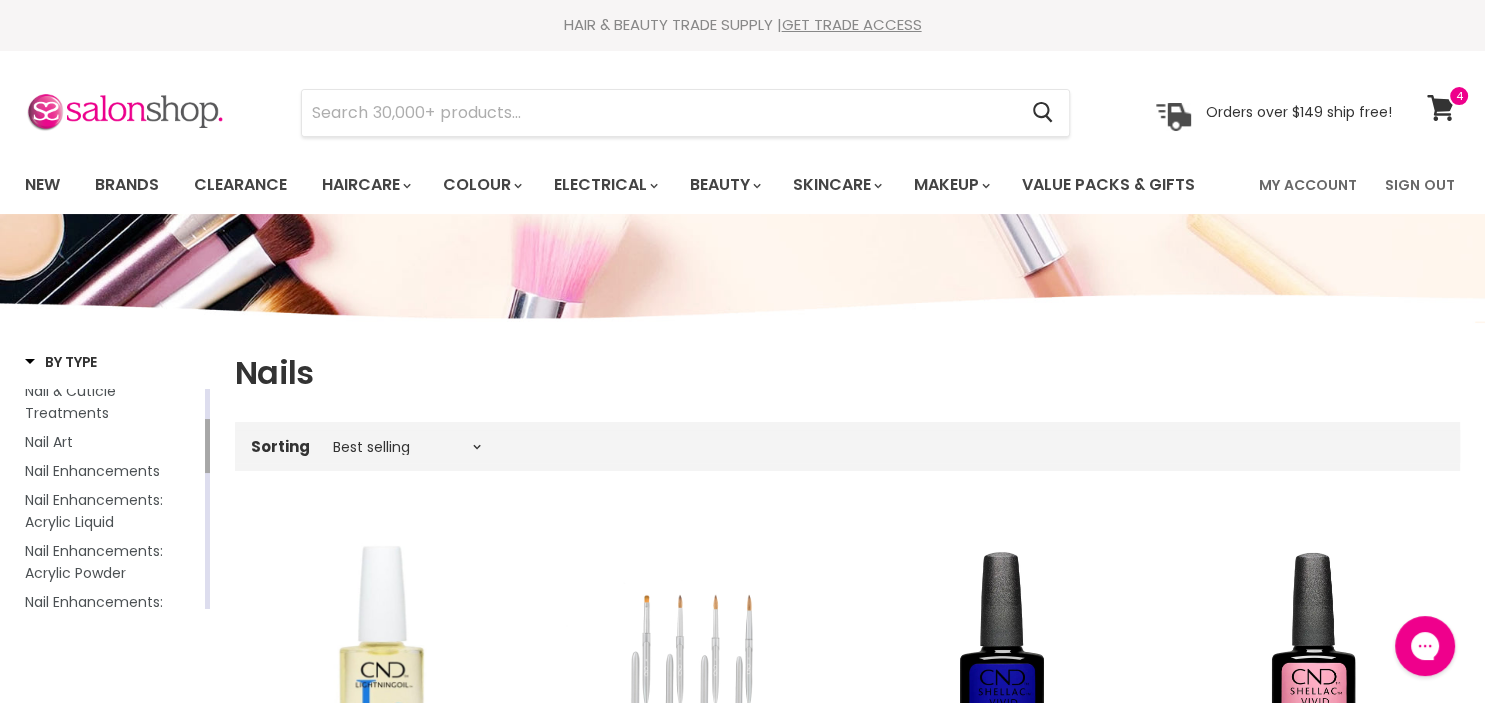 click at bounding box center (207, 446) 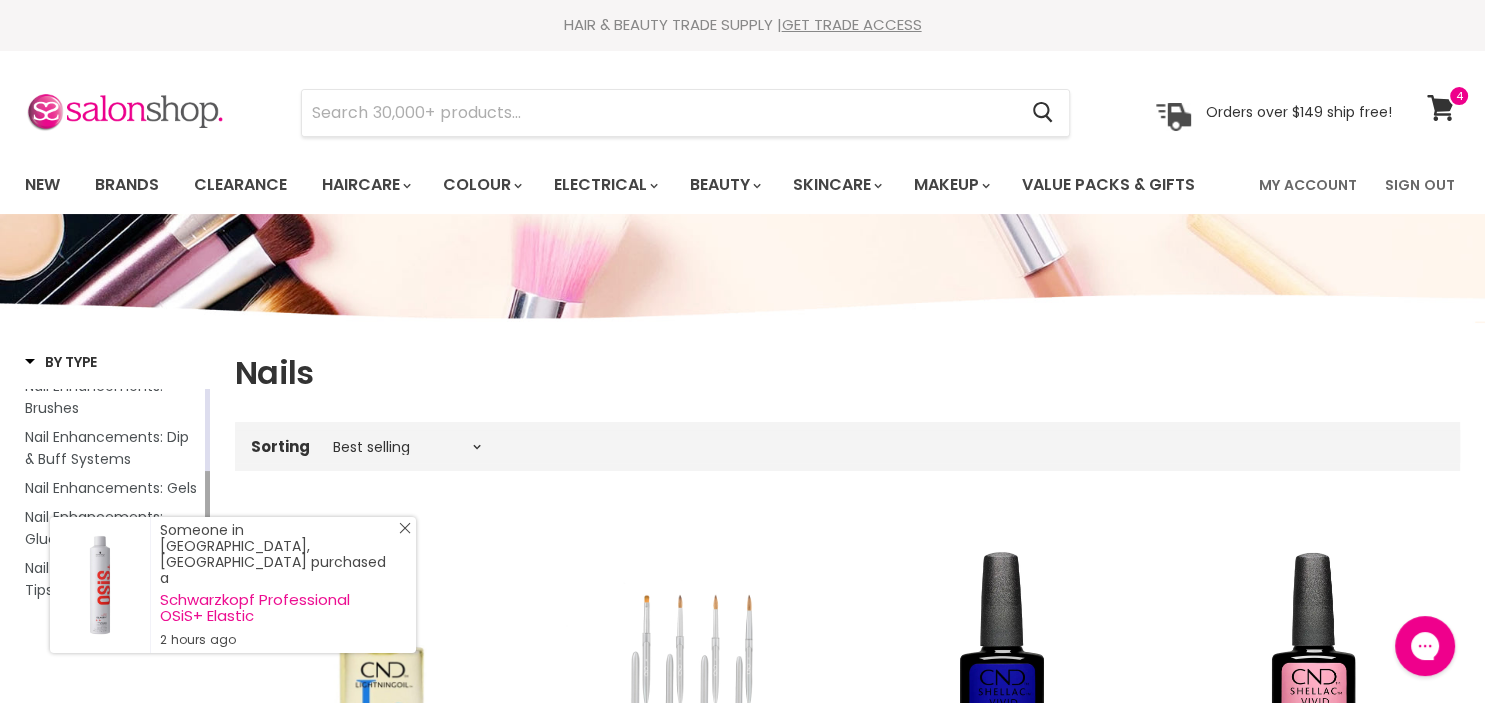 click on "Close Icon" at bounding box center (401, 532) 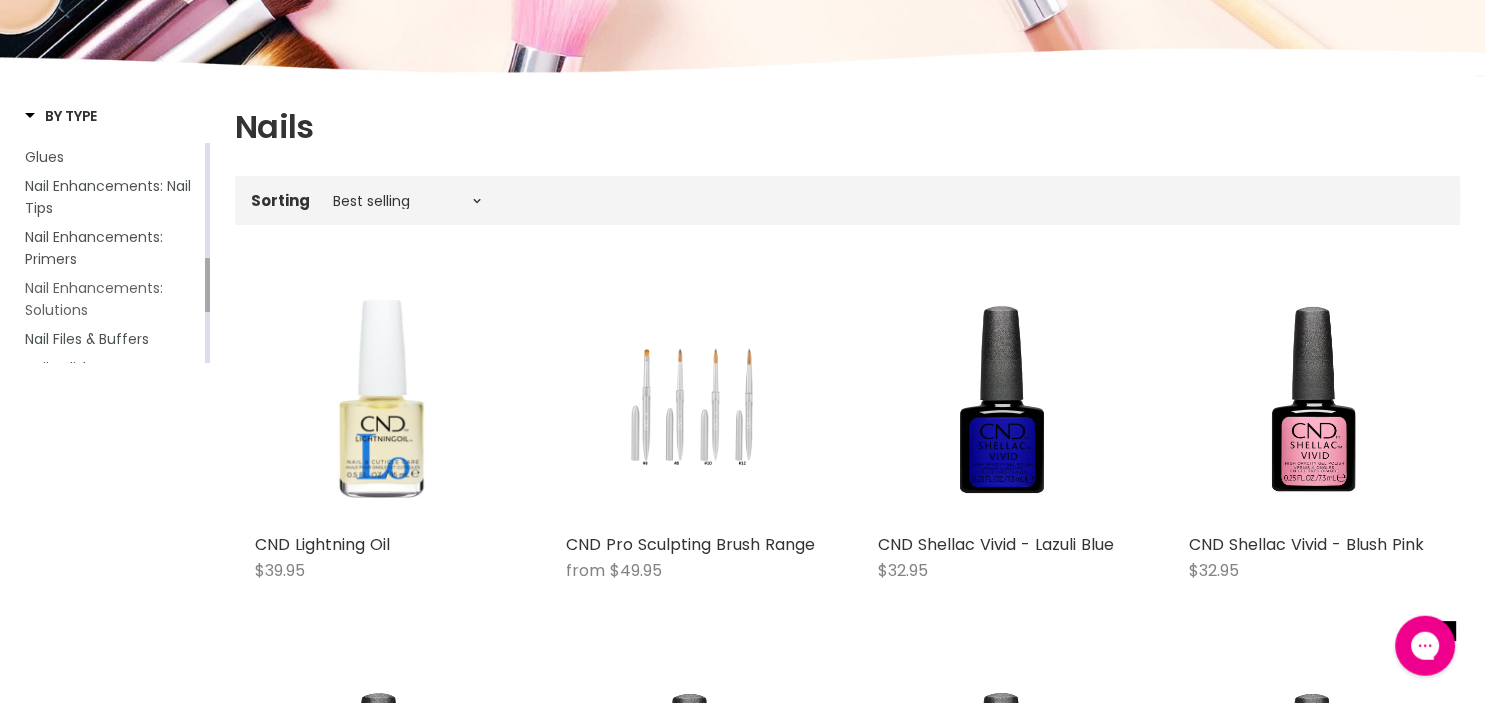 scroll, scrollTop: 211, scrollLeft: 0, axis: vertical 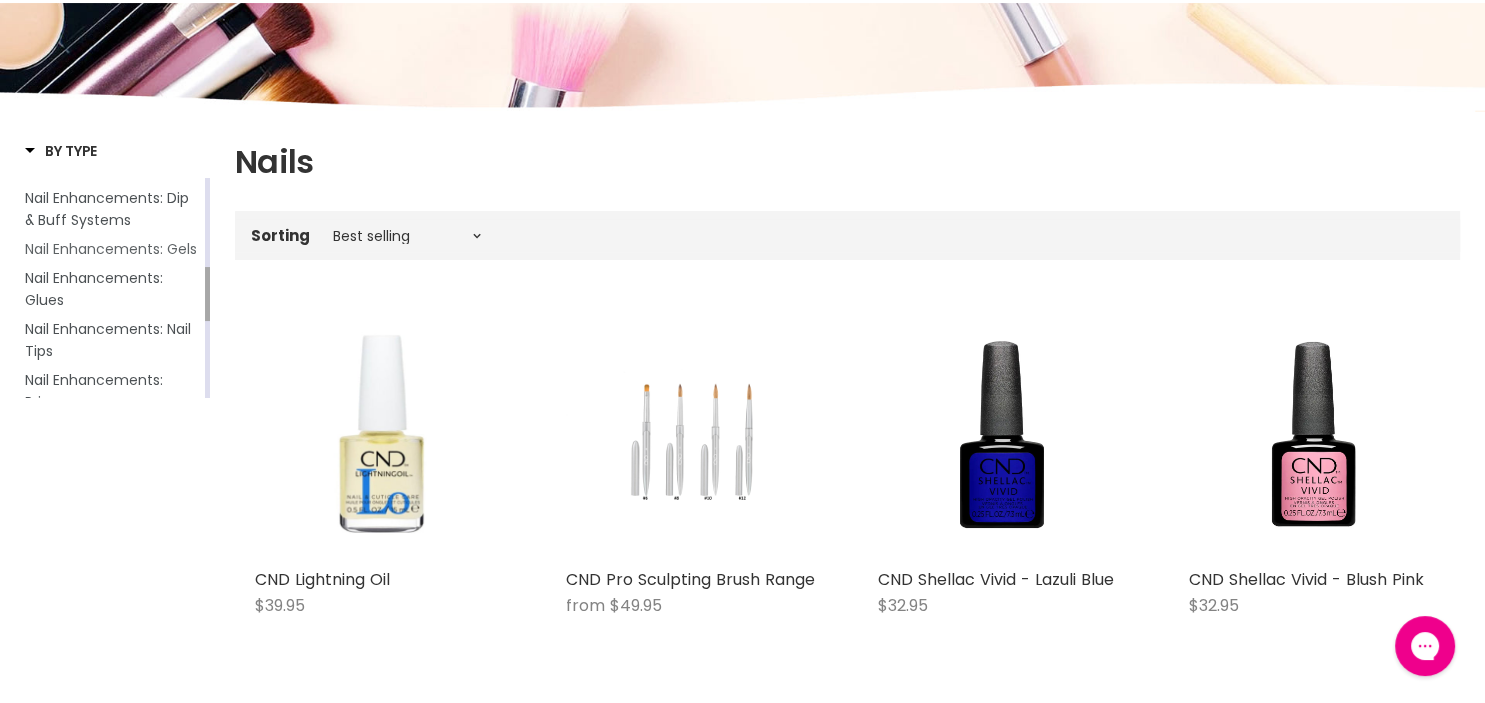 click on "Nail Enhancements: Gels" at bounding box center (113, 249) 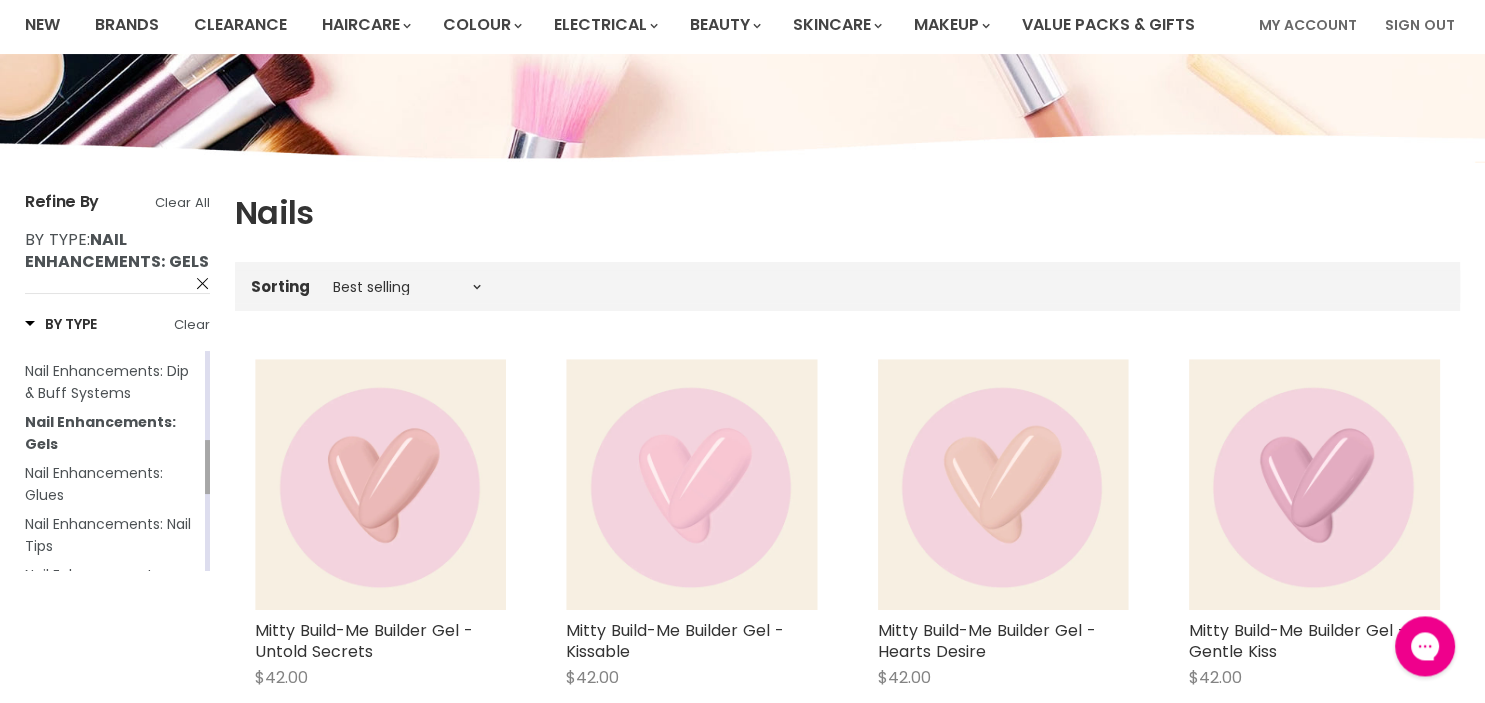 scroll, scrollTop: 0, scrollLeft: 0, axis: both 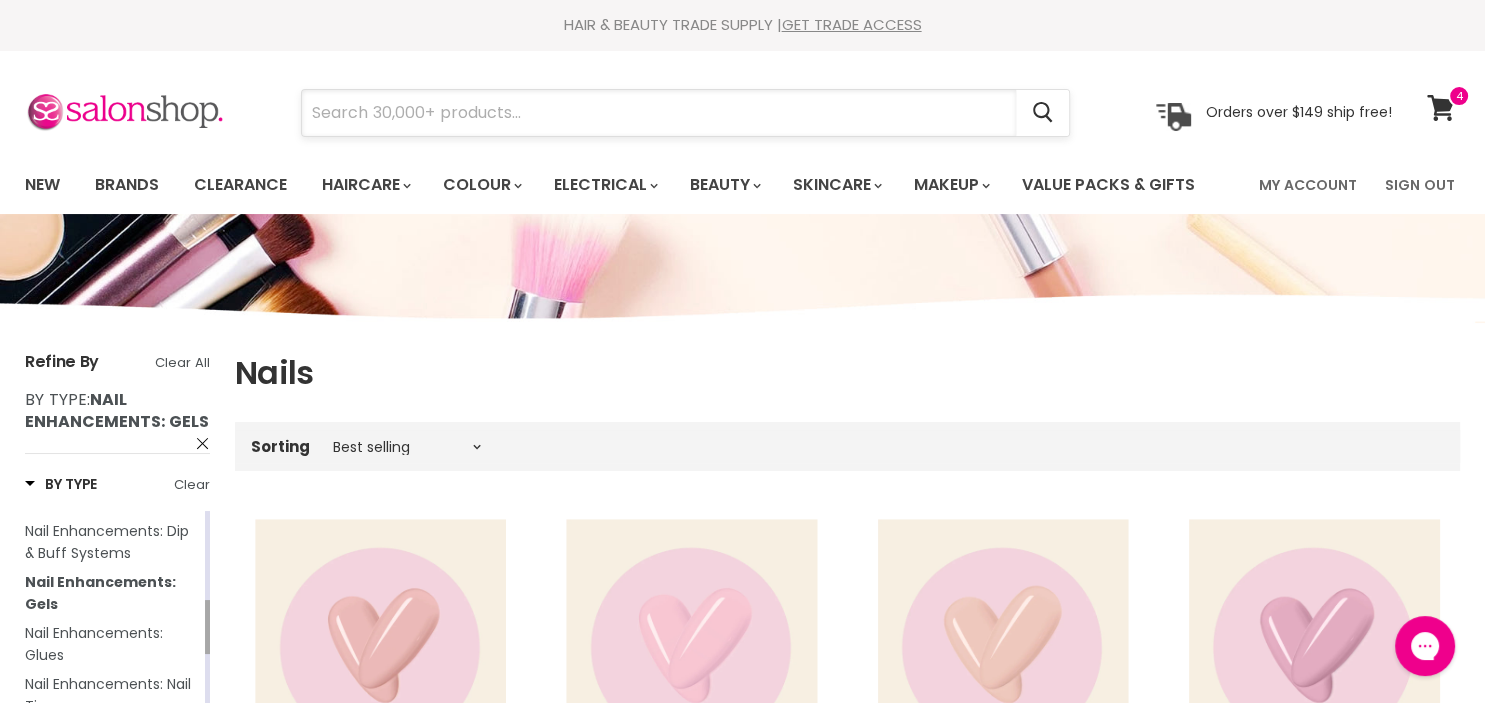 click at bounding box center [659, 113] 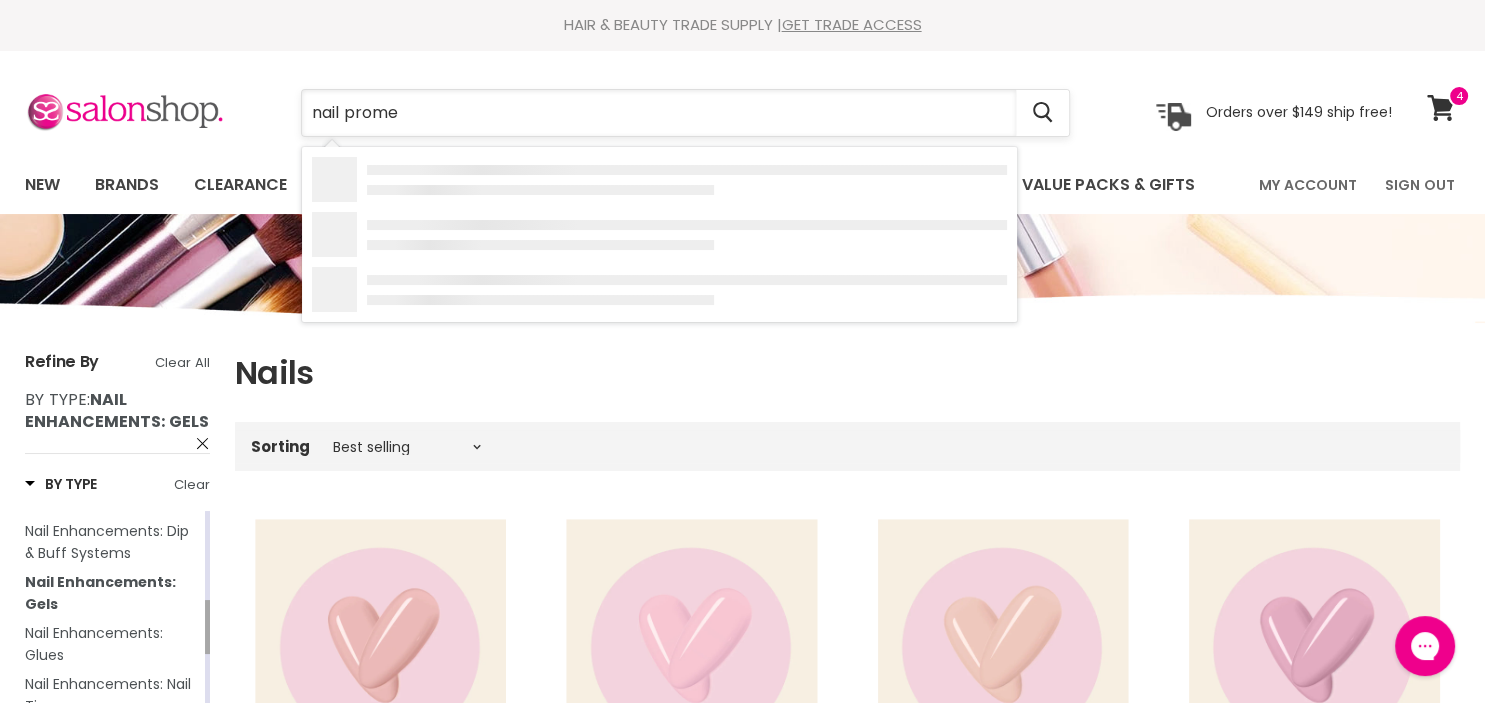 type on "nail [PERSON_NAME]" 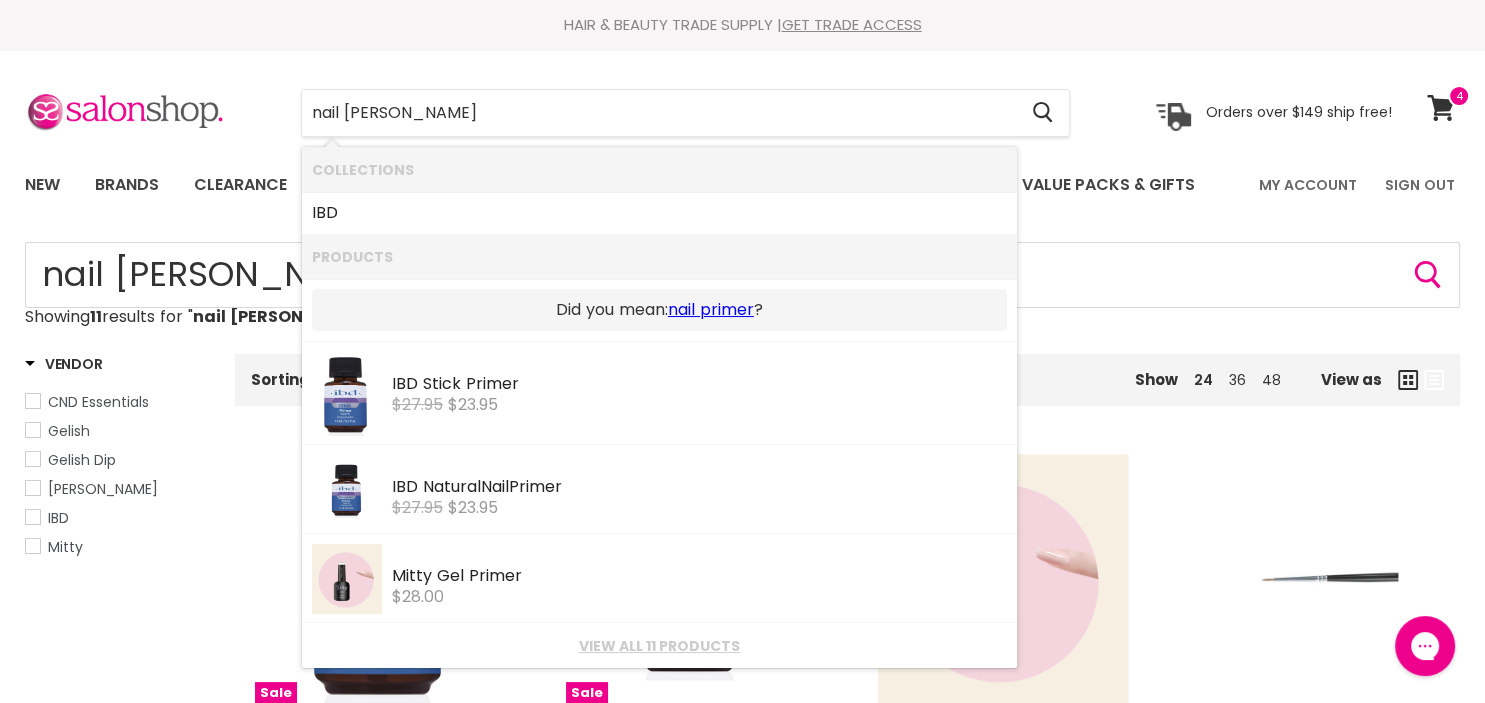 scroll, scrollTop: 0, scrollLeft: 0, axis: both 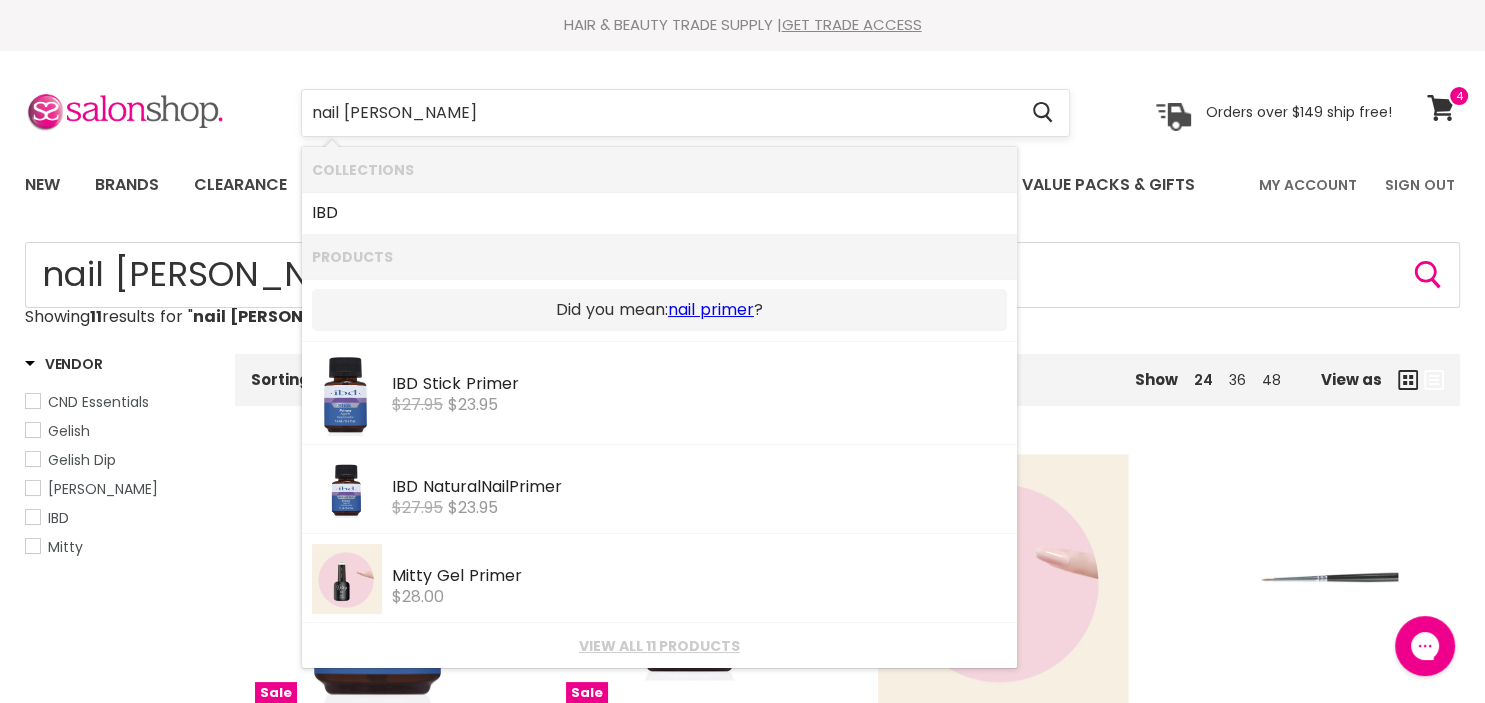 click on "nail [PERSON_NAME]" at bounding box center (659, 113) 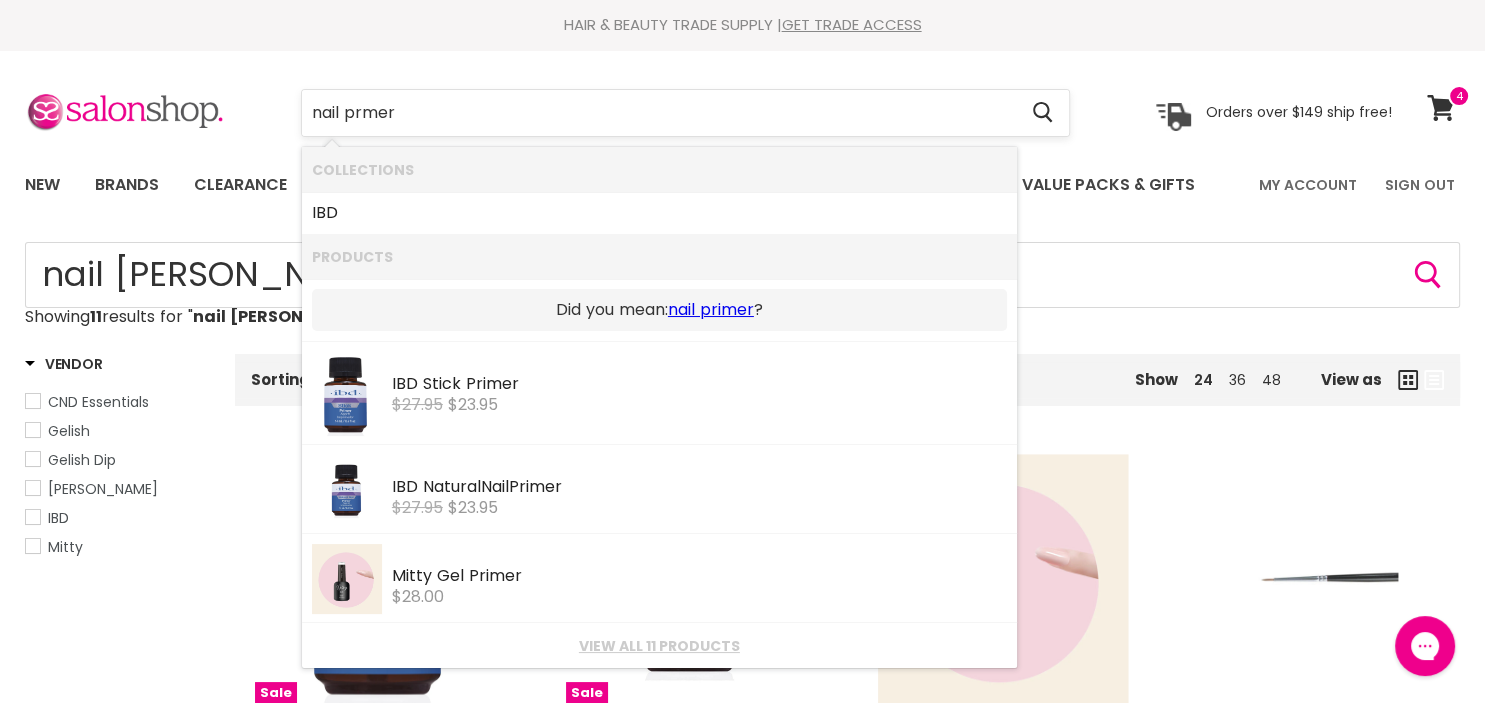 type on "nail primer" 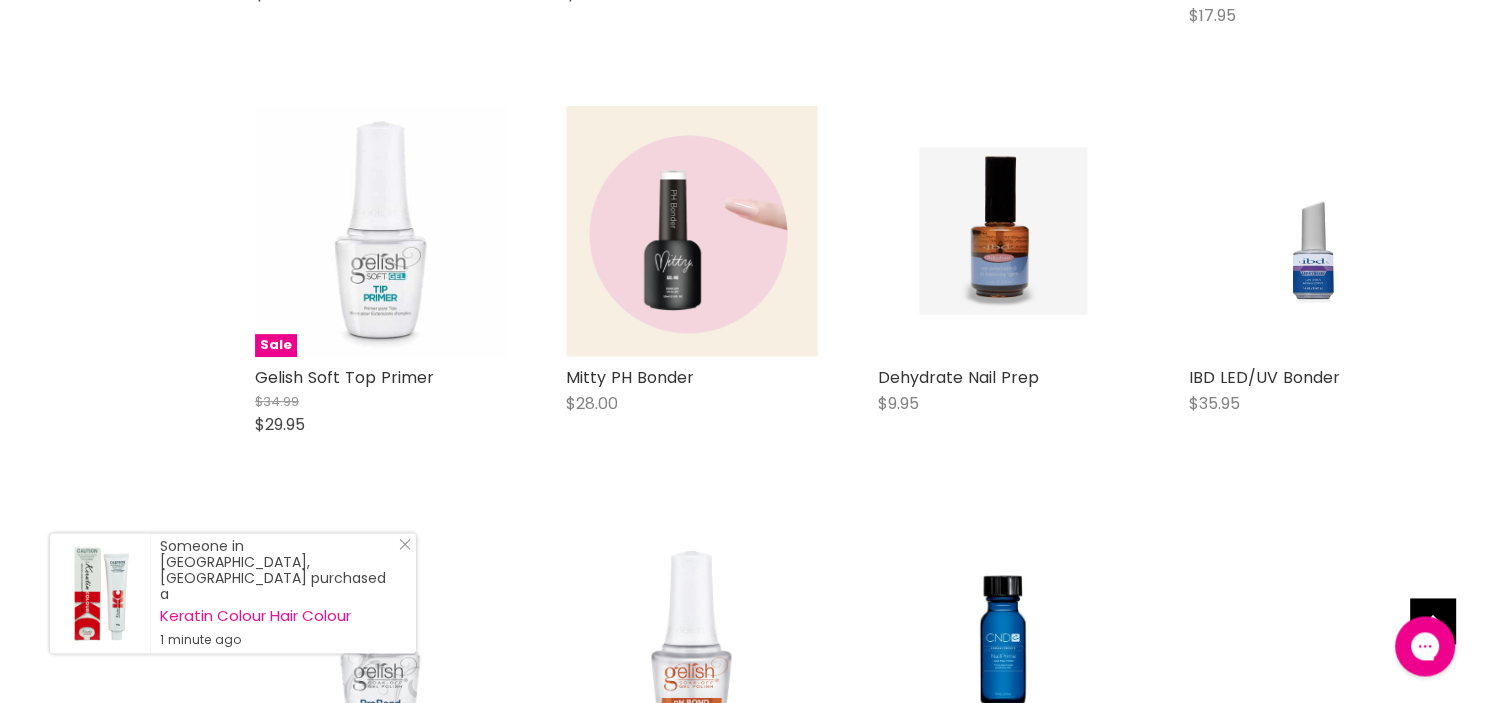 scroll, scrollTop: 739, scrollLeft: 0, axis: vertical 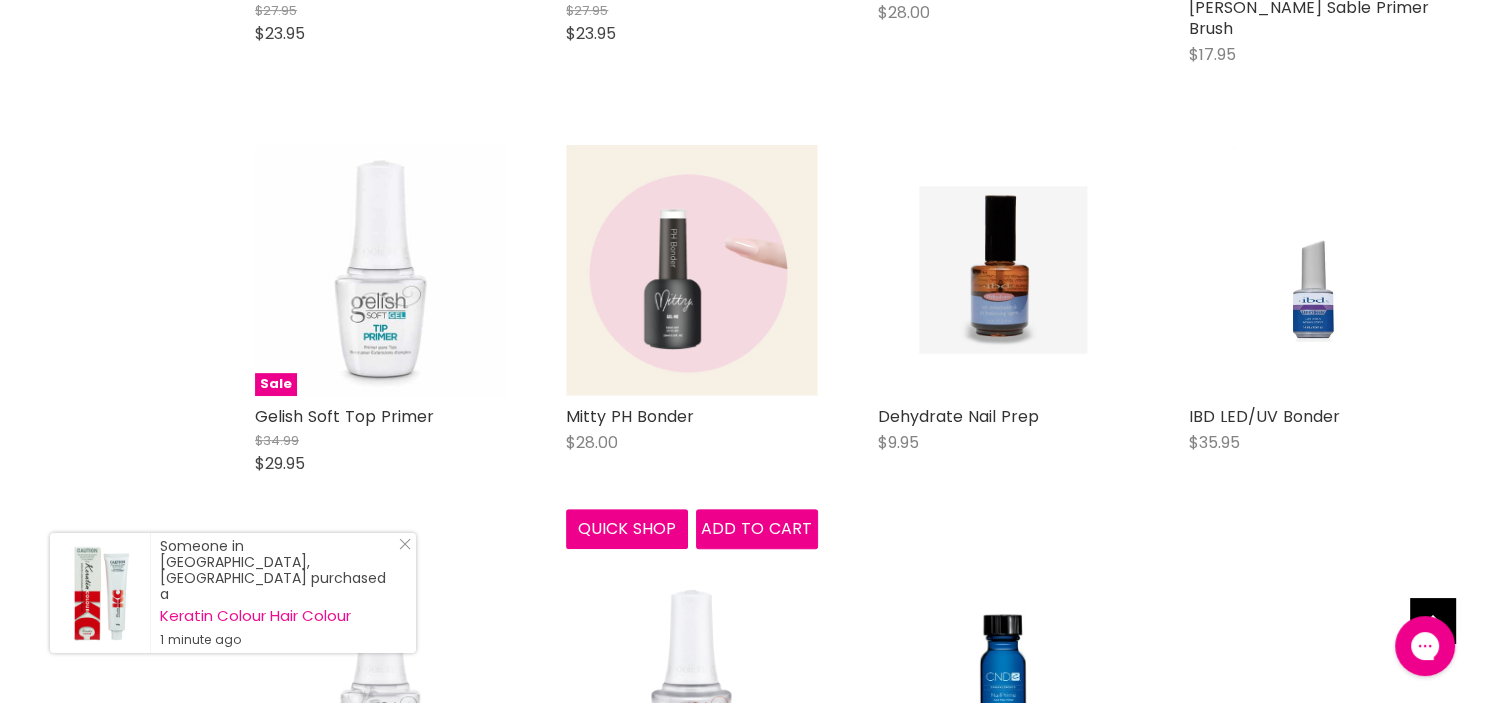click at bounding box center (691, 270) 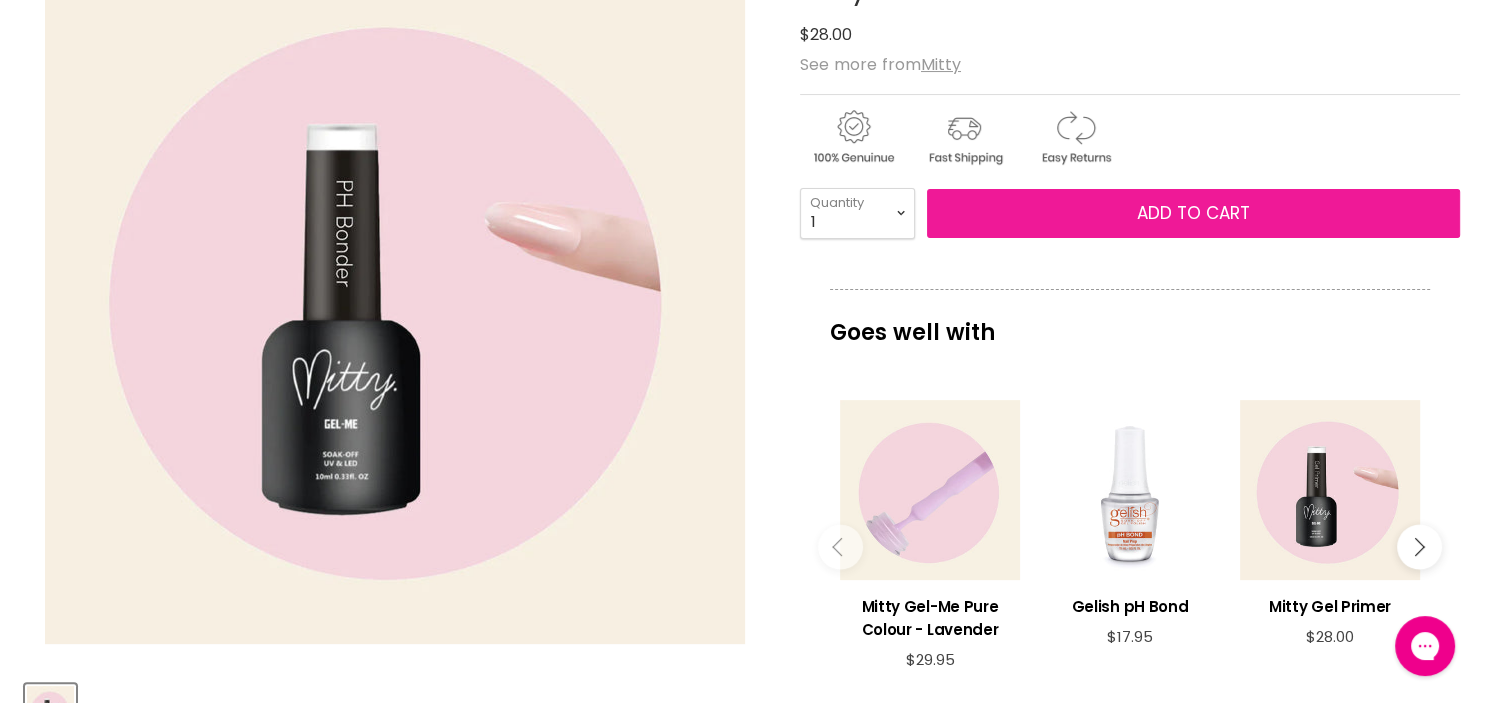 scroll, scrollTop: 0, scrollLeft: 0, axis: both 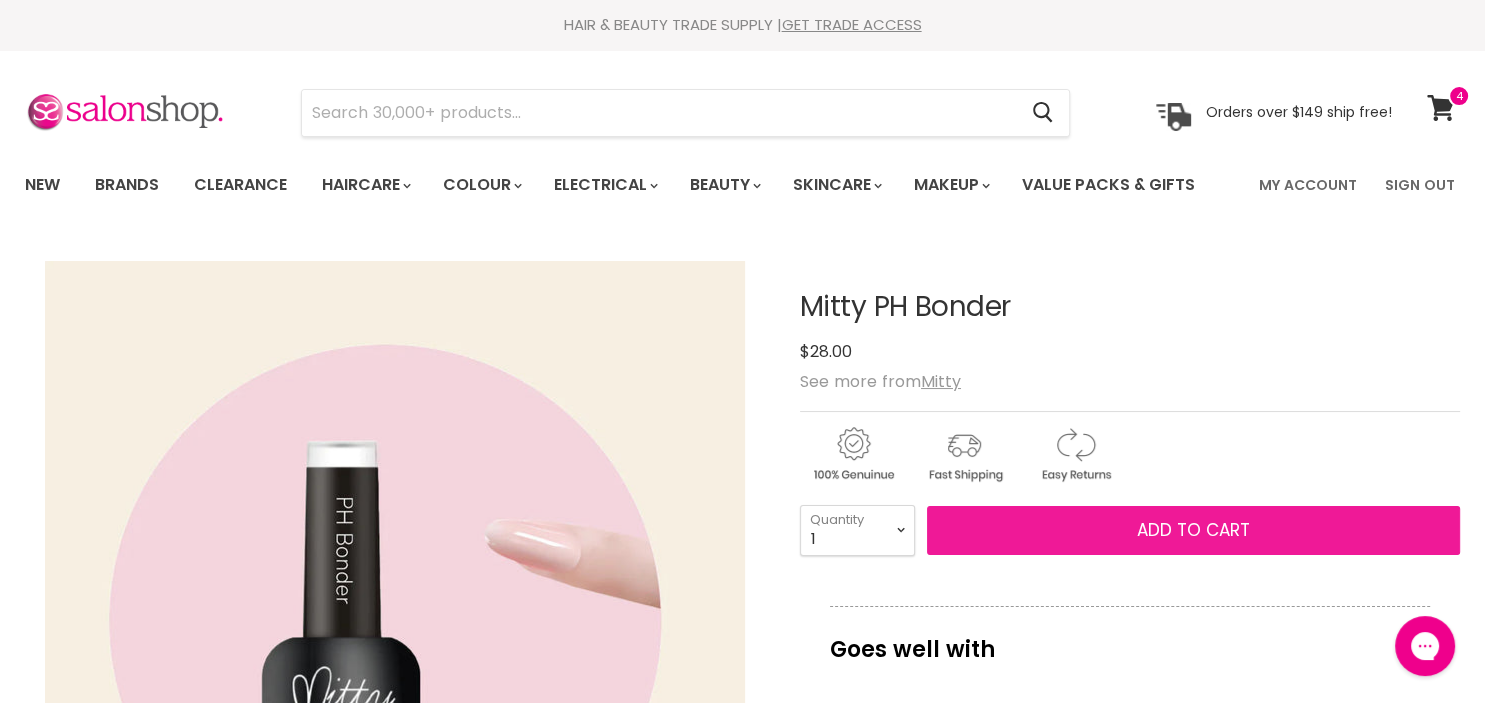 click on "Add to cart" at bounding box center [1193, 530] 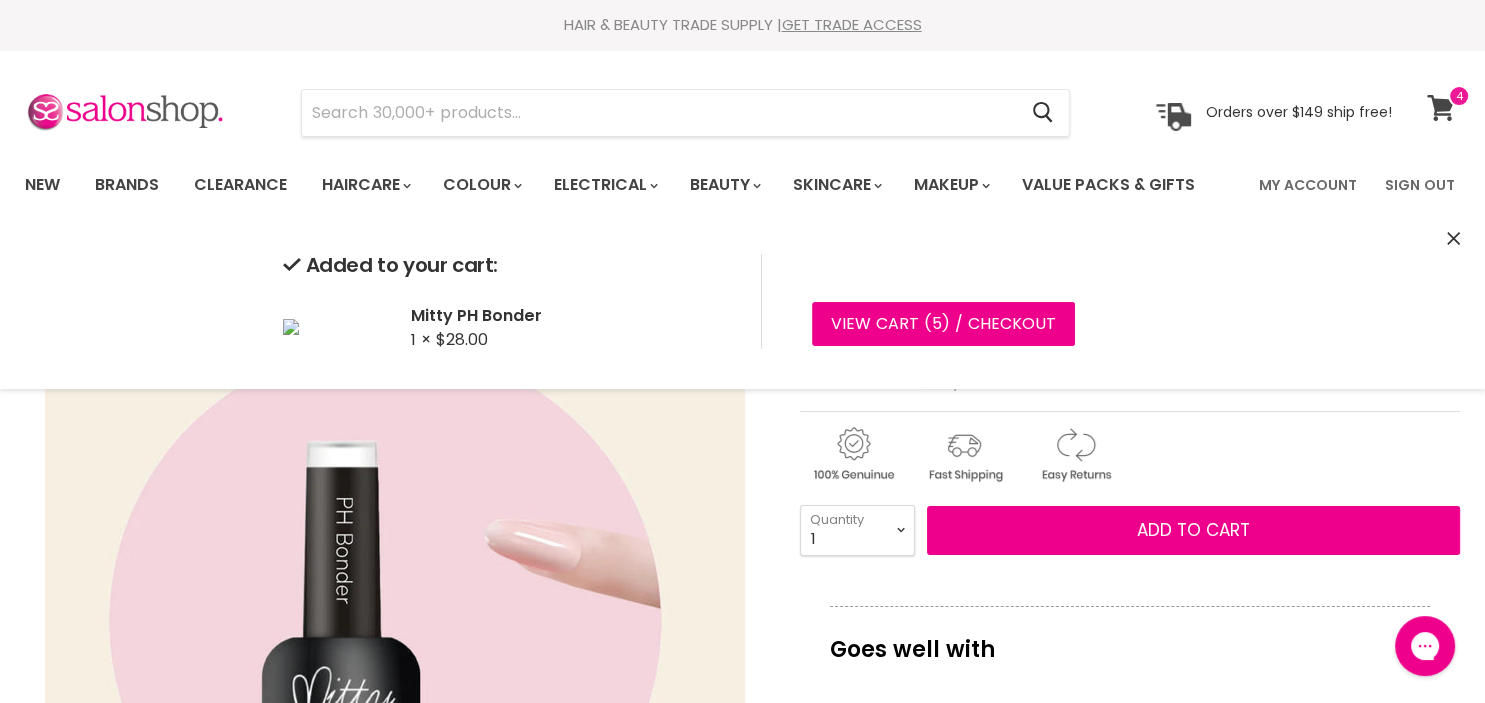 click at bounding box center (1459, 96) 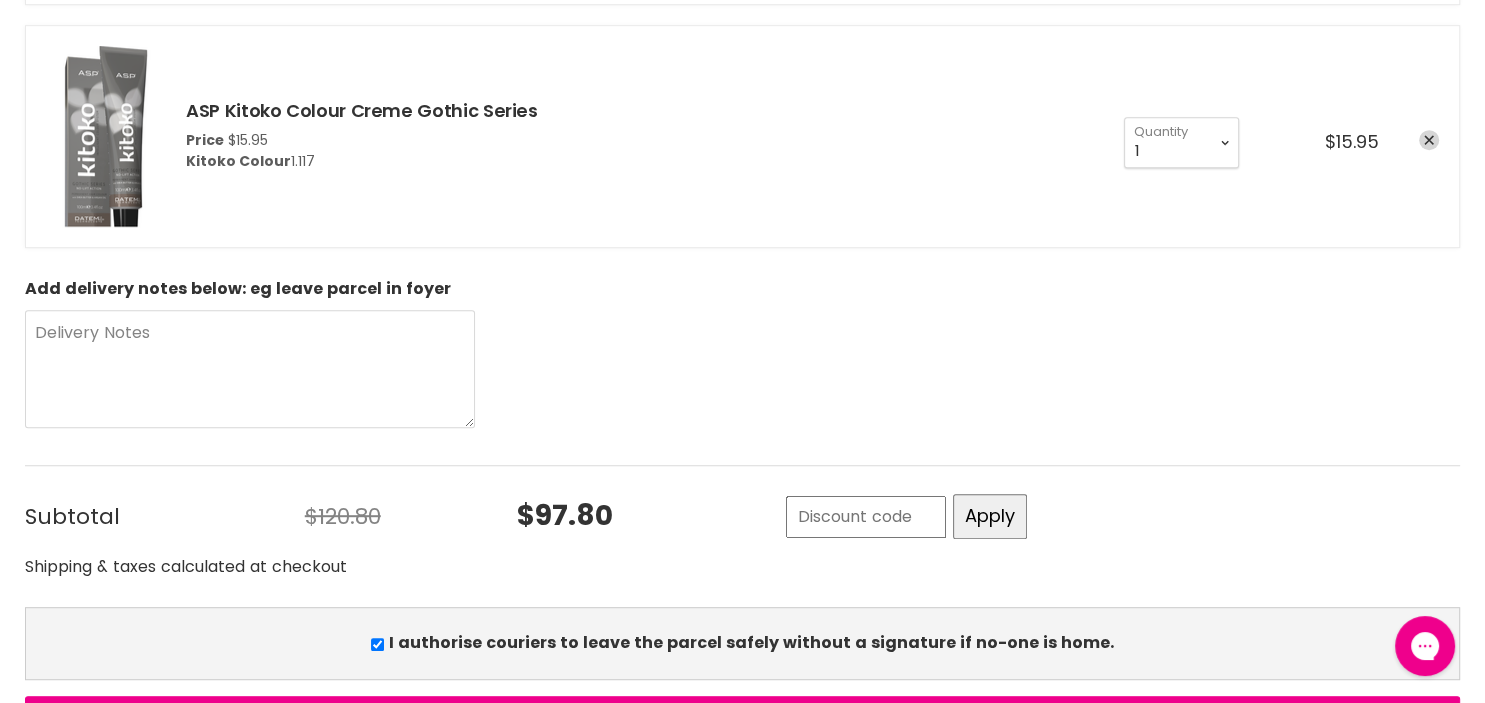 scroll, scrollTop: 1267, scrollLeft: 0, axis: vertical 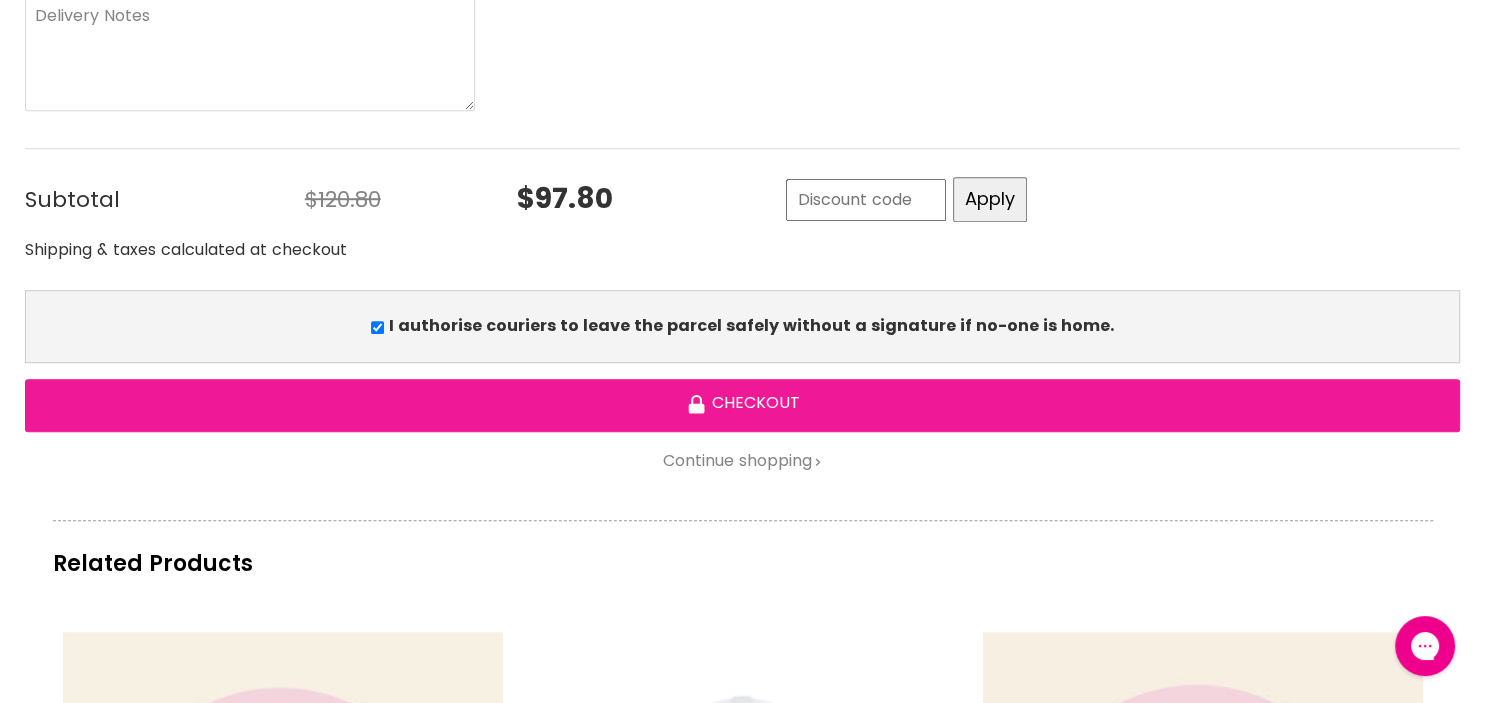 click on "Checkout" at bounding box center (742, 405) 